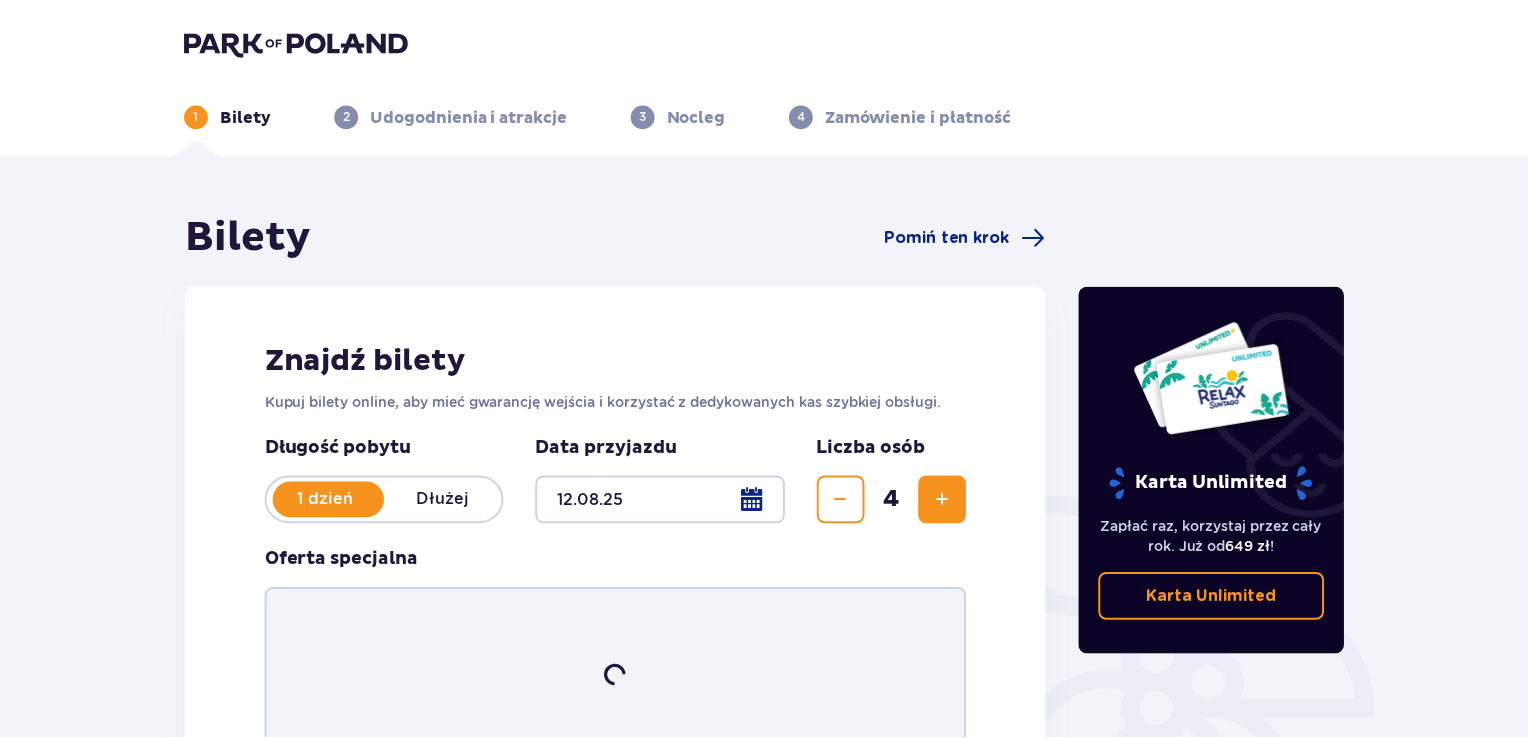 scroll, scrollTop: 0, scrollLeft: 0, axis: both 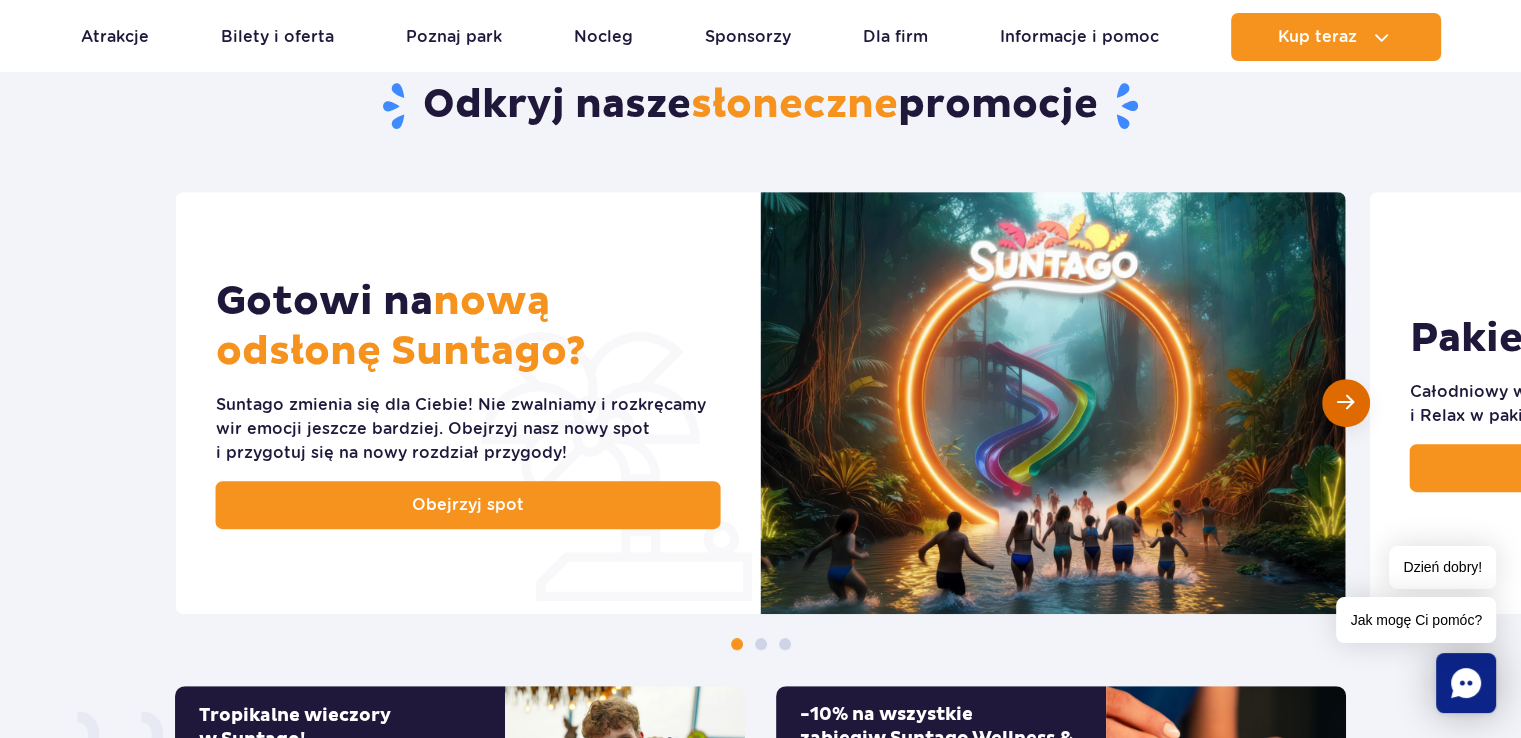 click at bounding box center [1345, 402] 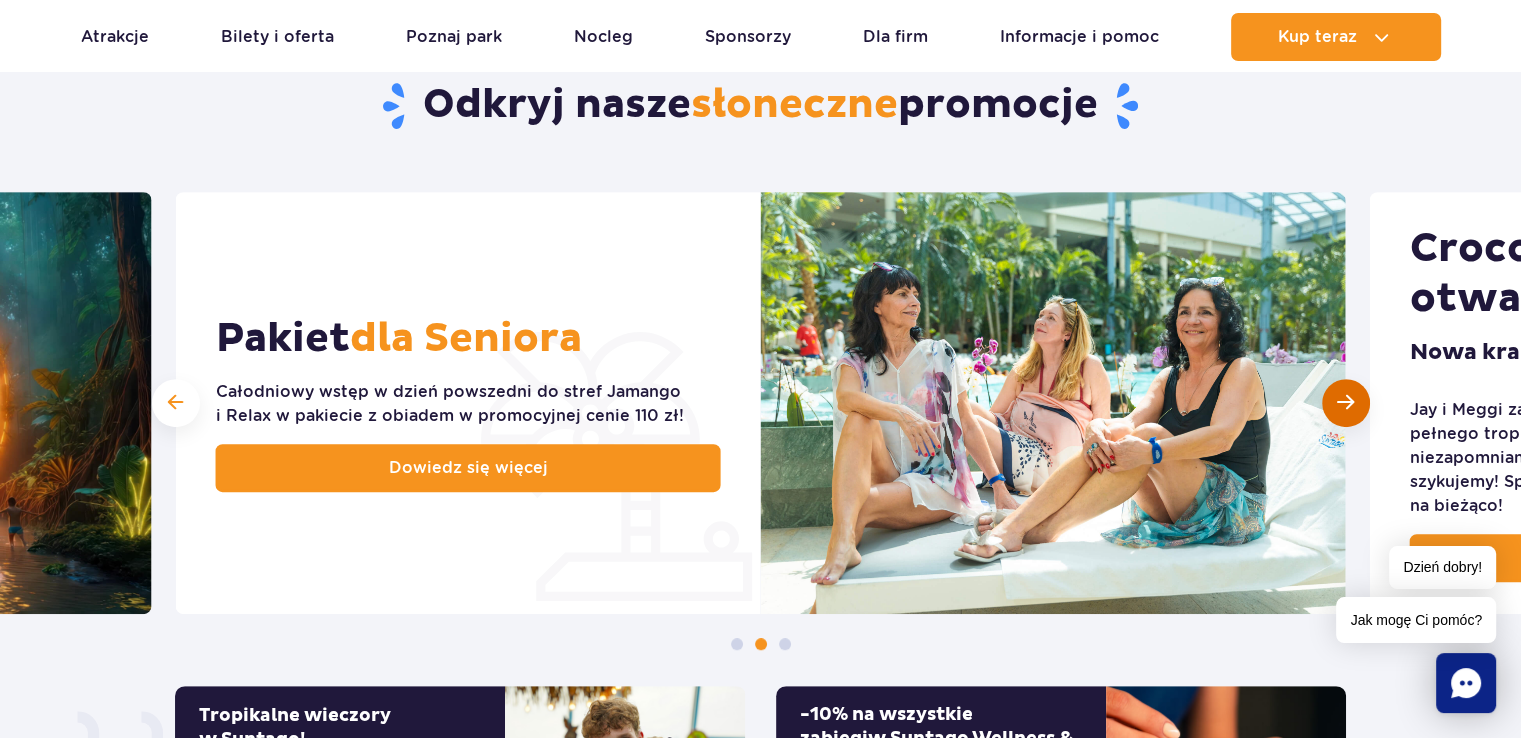 click at bounding box center (1345, 402) 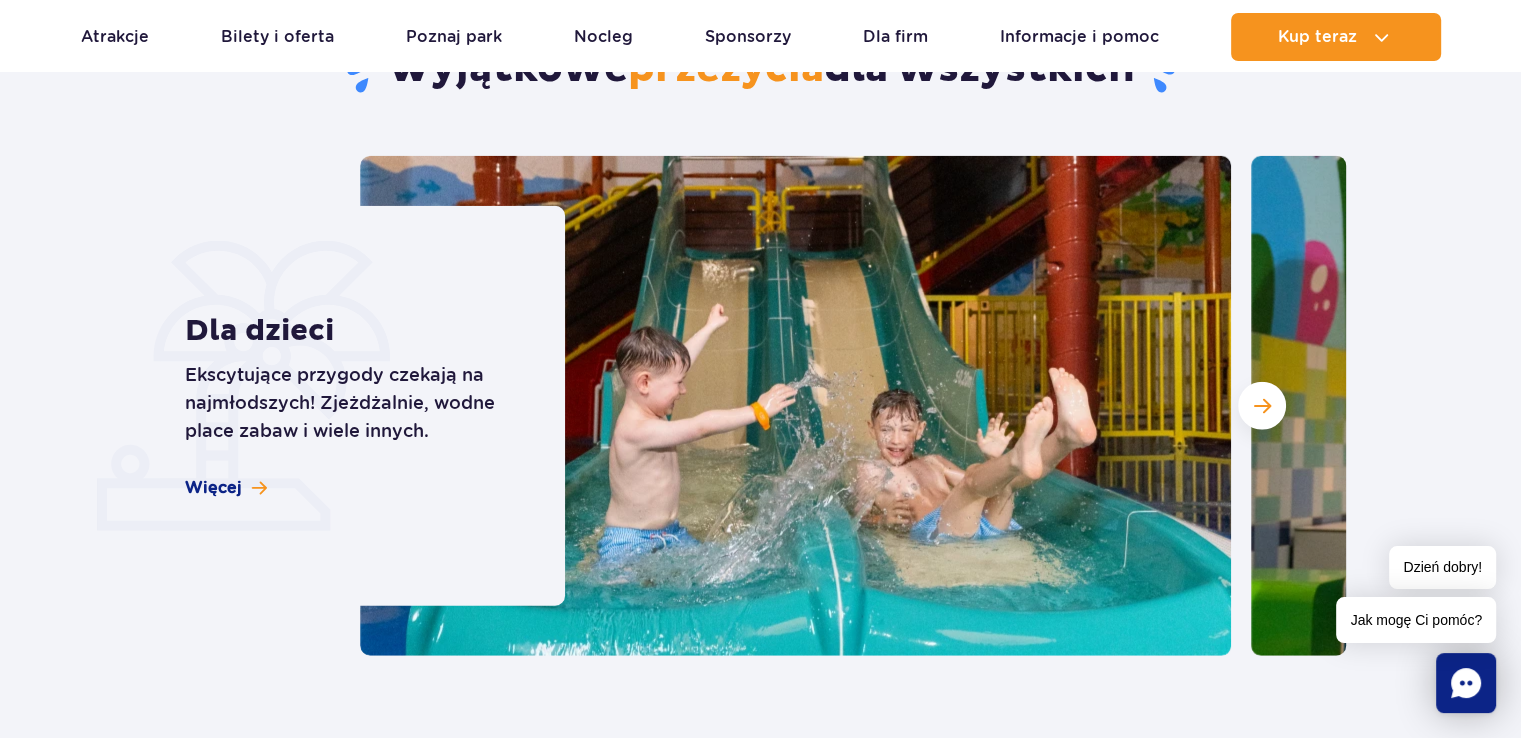 scroll, scrollTop: 5200, scrollLeft: 0, axis: vertical 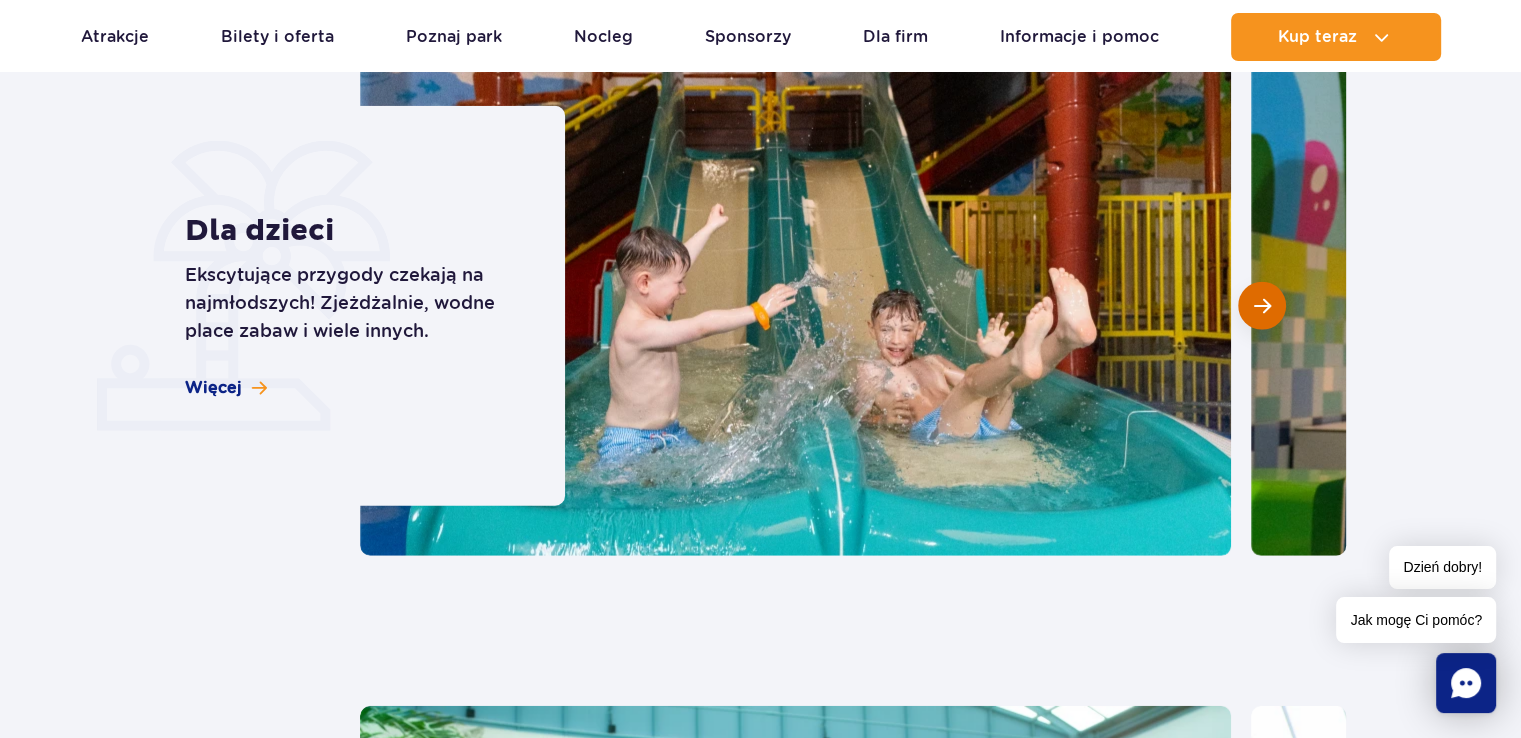click at bounding box center (1262, 306) 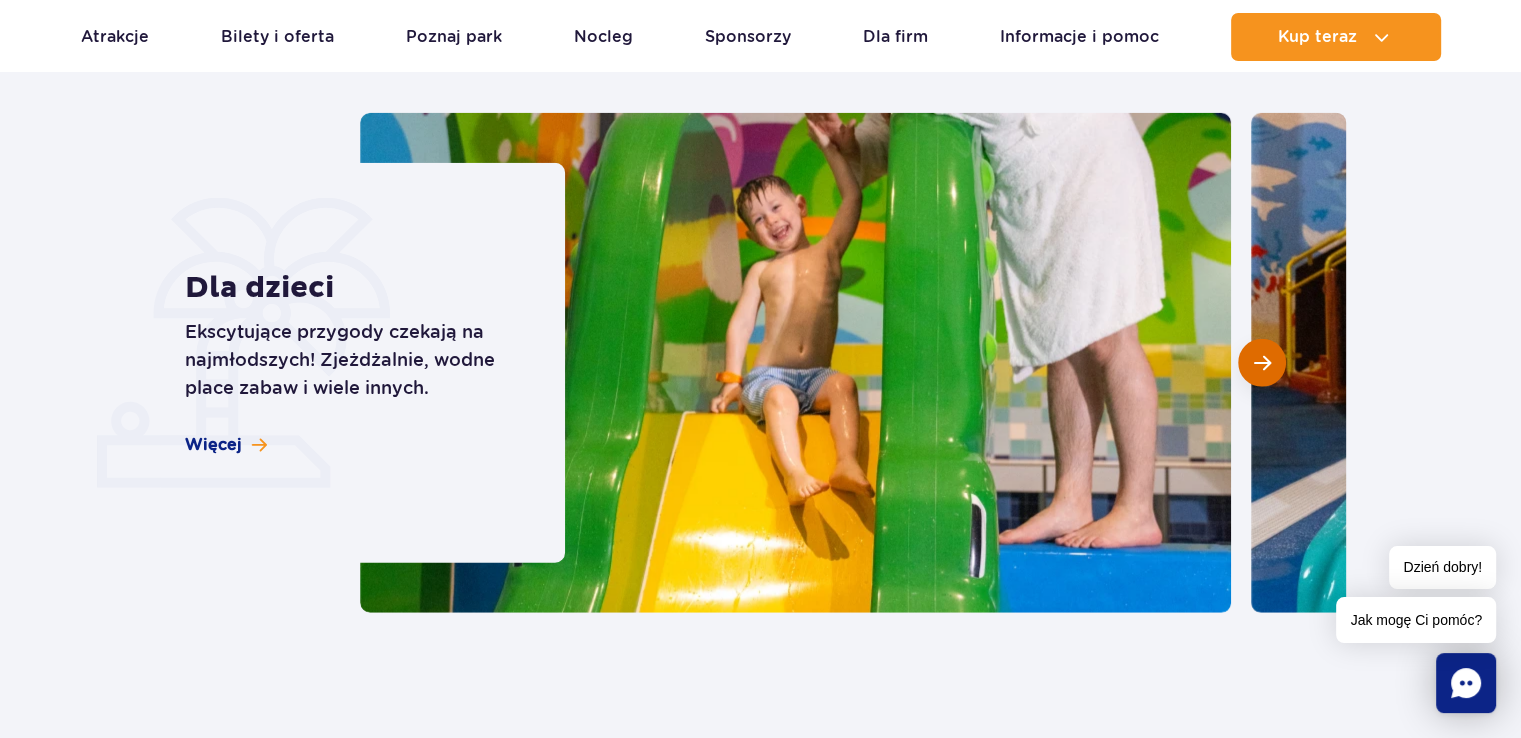 scroll, scrollTop: 5100, scrollLeft: 0, axis: vertical 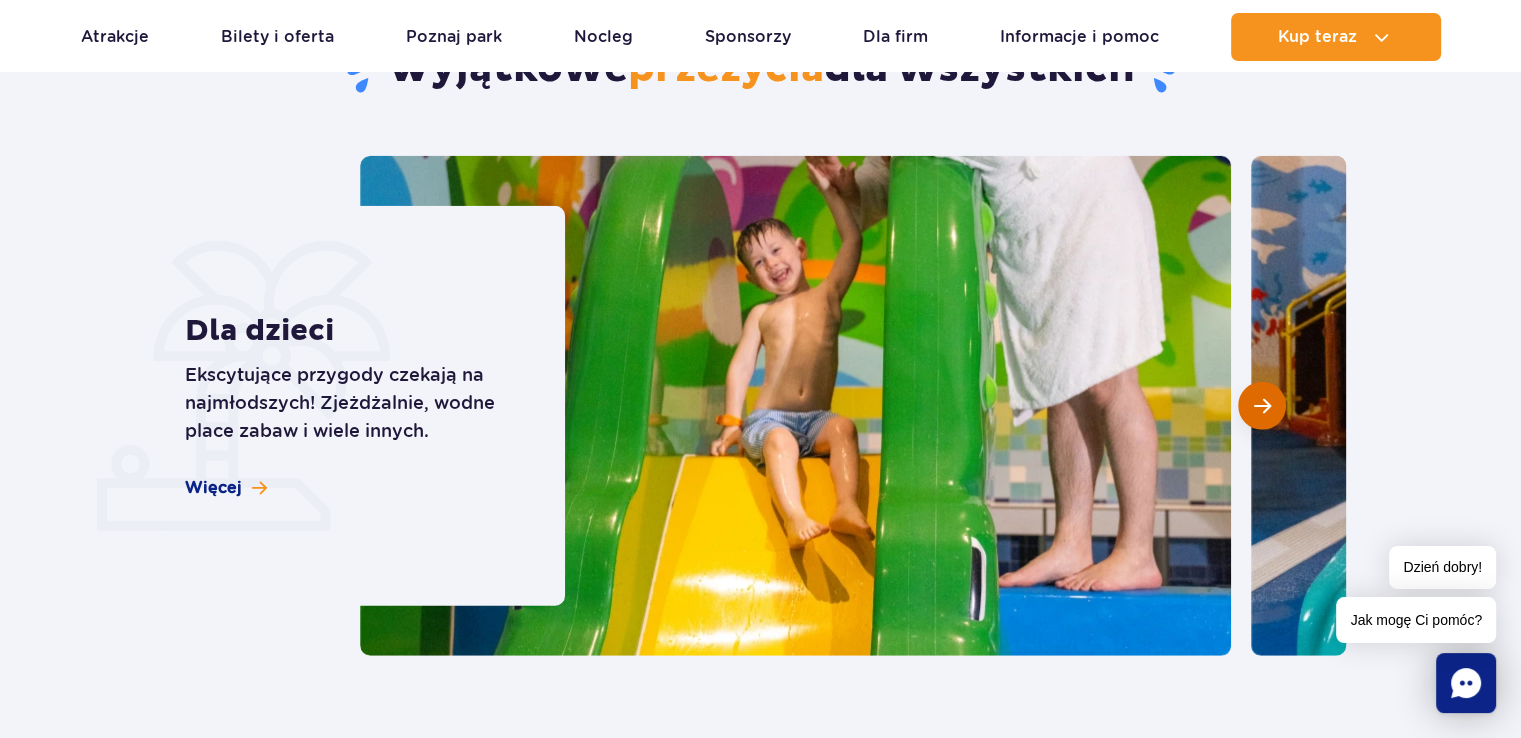 click at bounding box center [1262, 406] 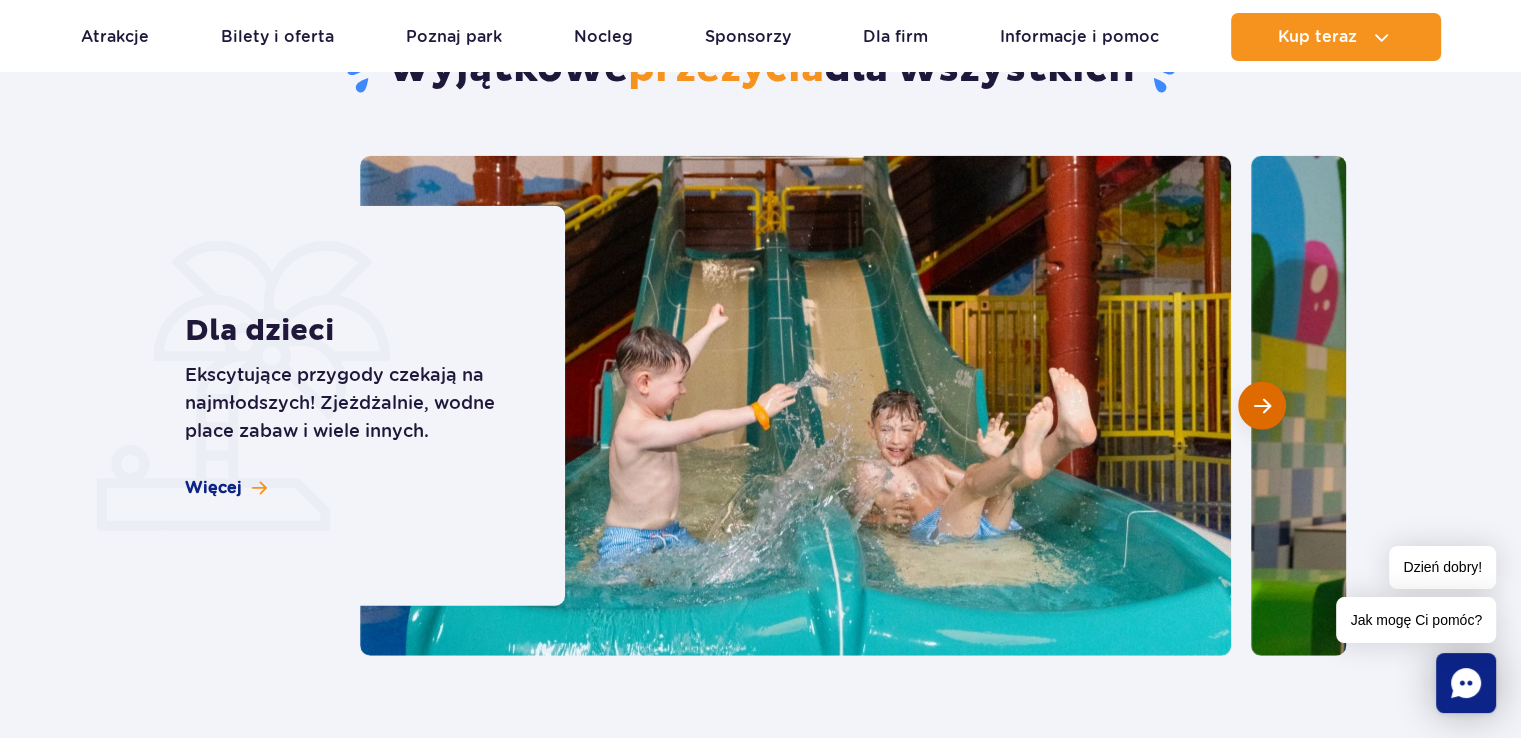 click at bounding box center (1262, 406) 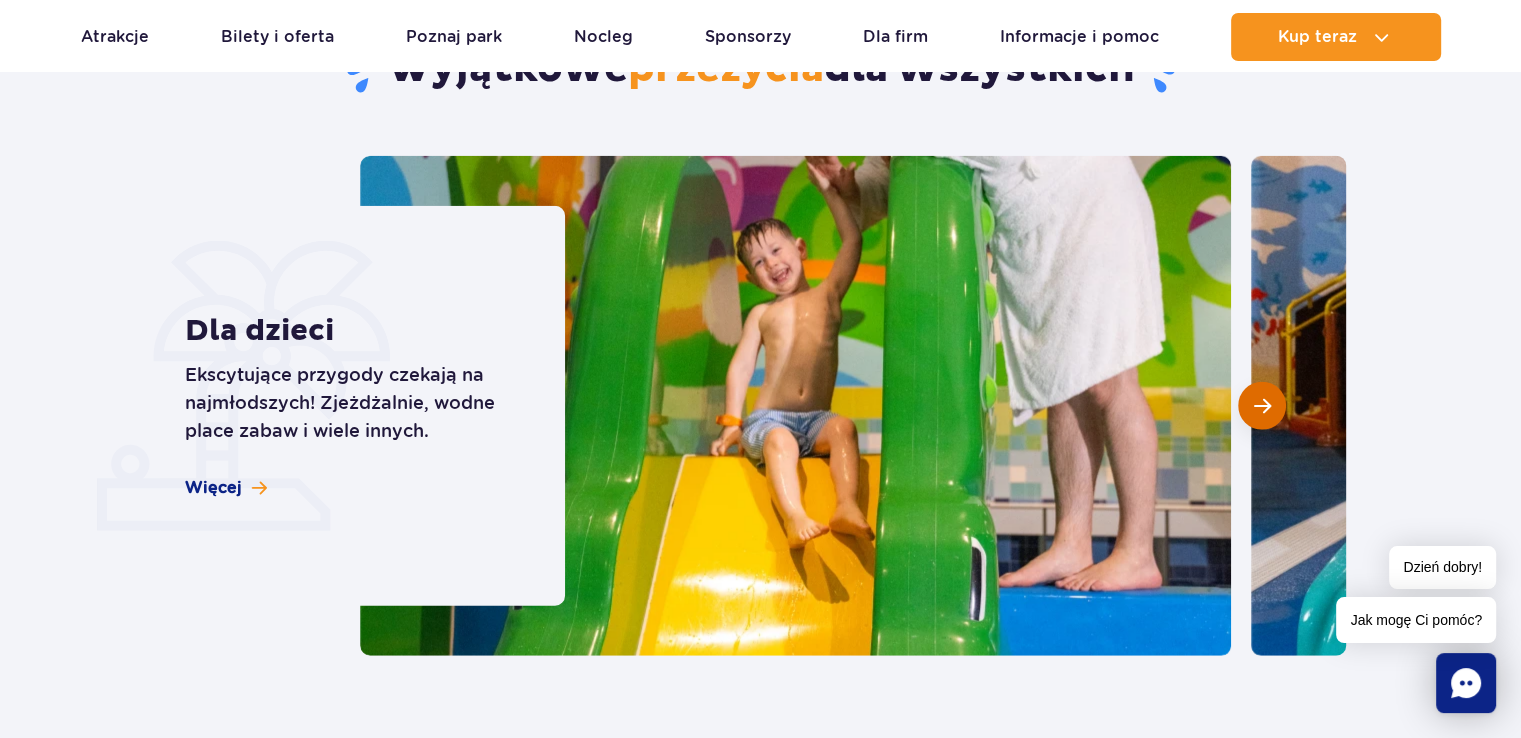 click at bounding box center [1262, 406] 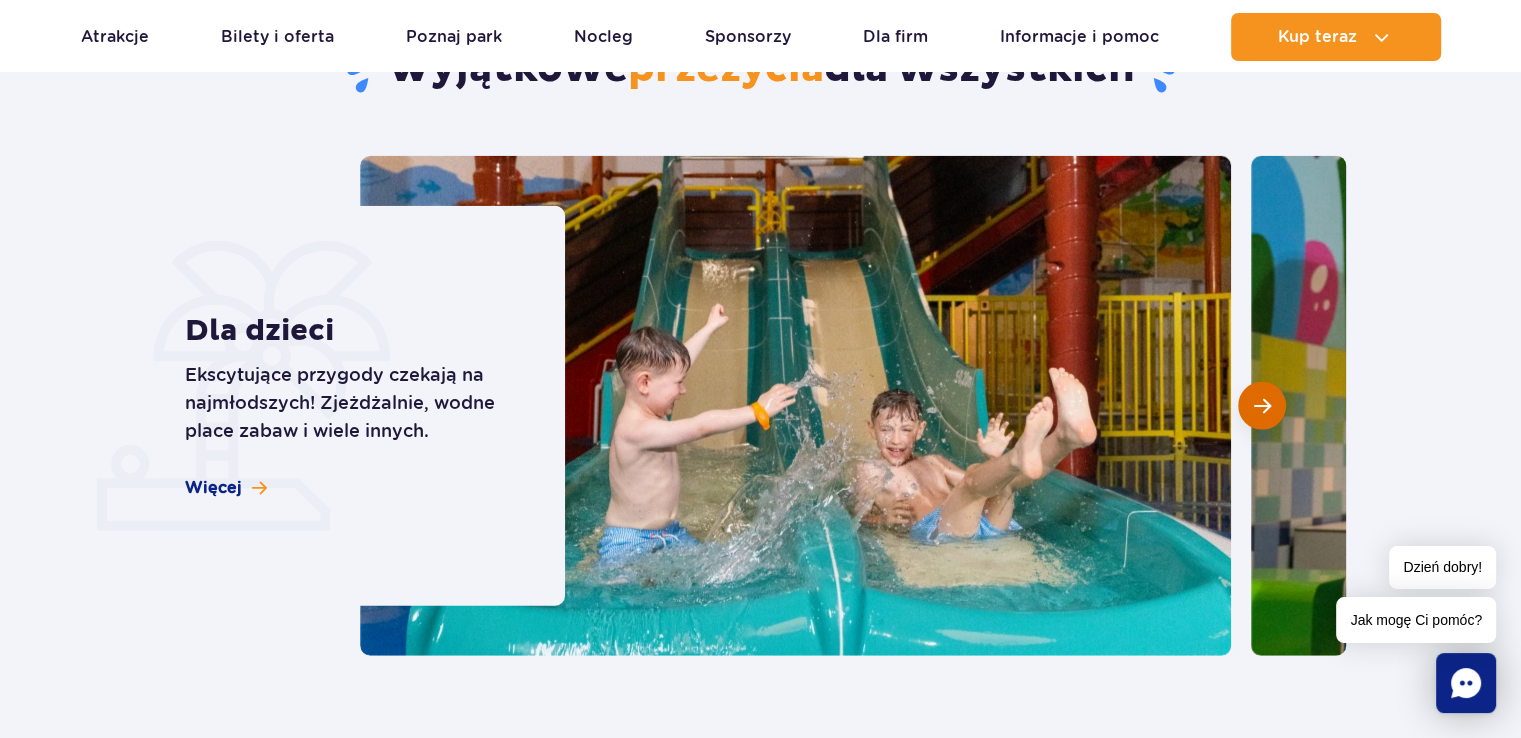click at bounding box center [1262, 406] 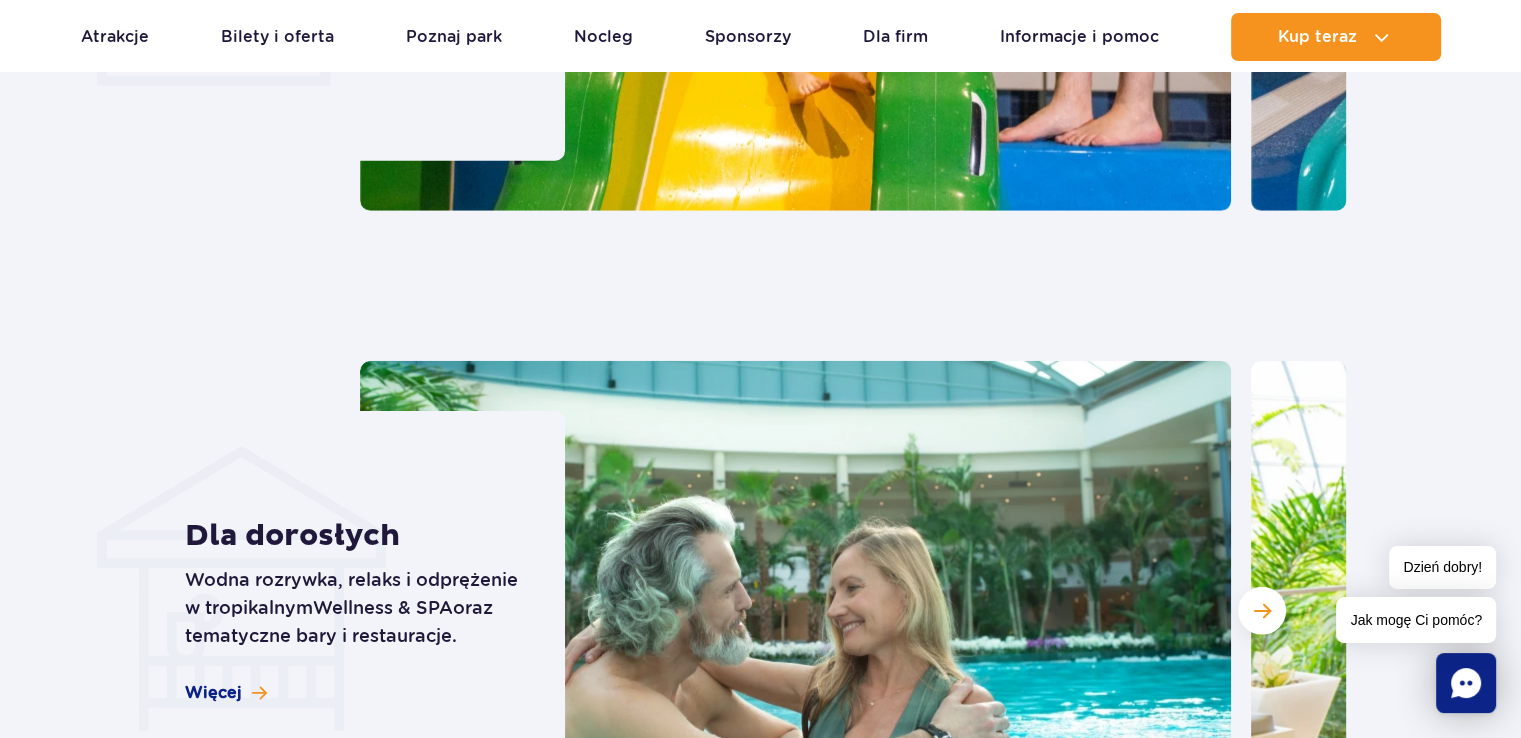 scroll, scrollTop: 5700, scrollLeft: 0, axis: vertical 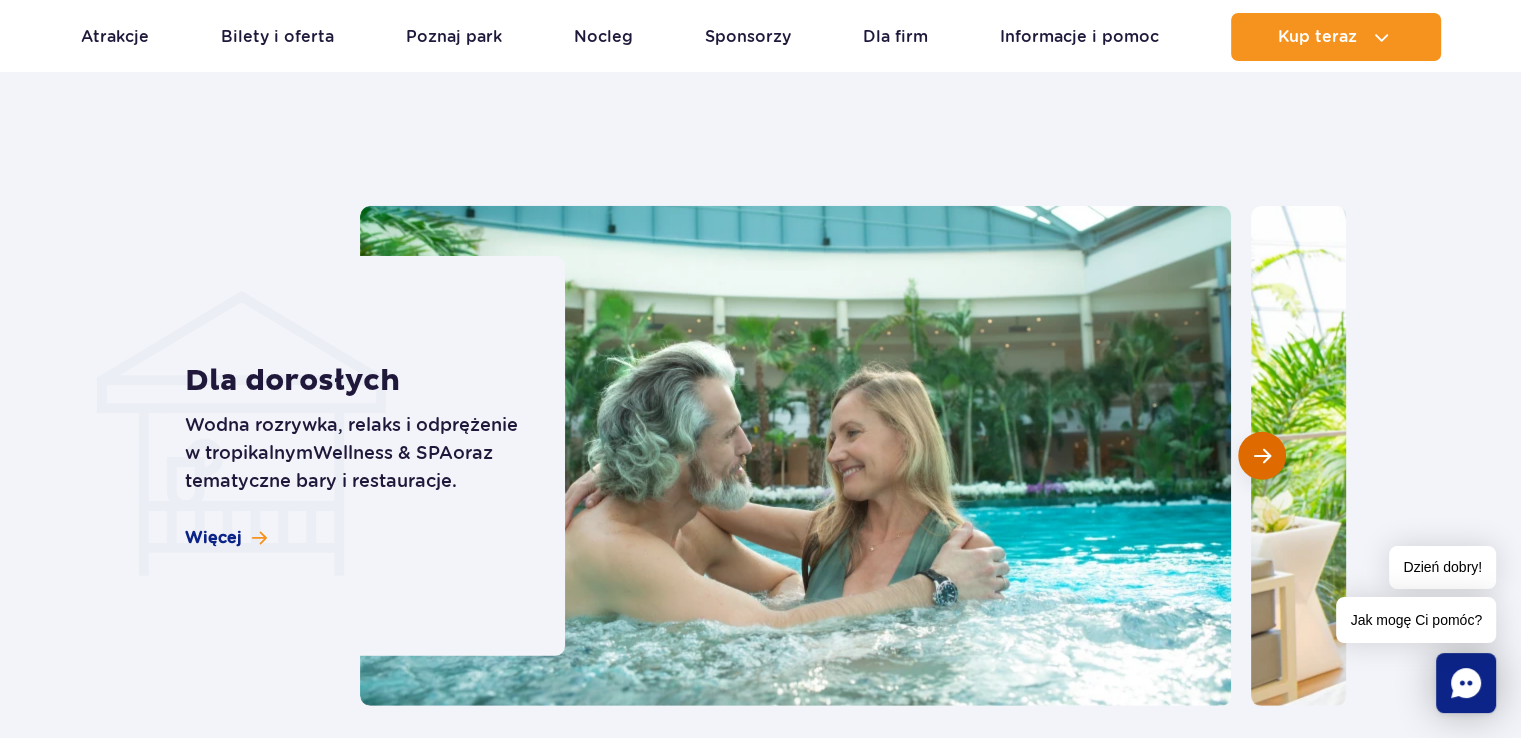 click at bounding box center (1262, 456) 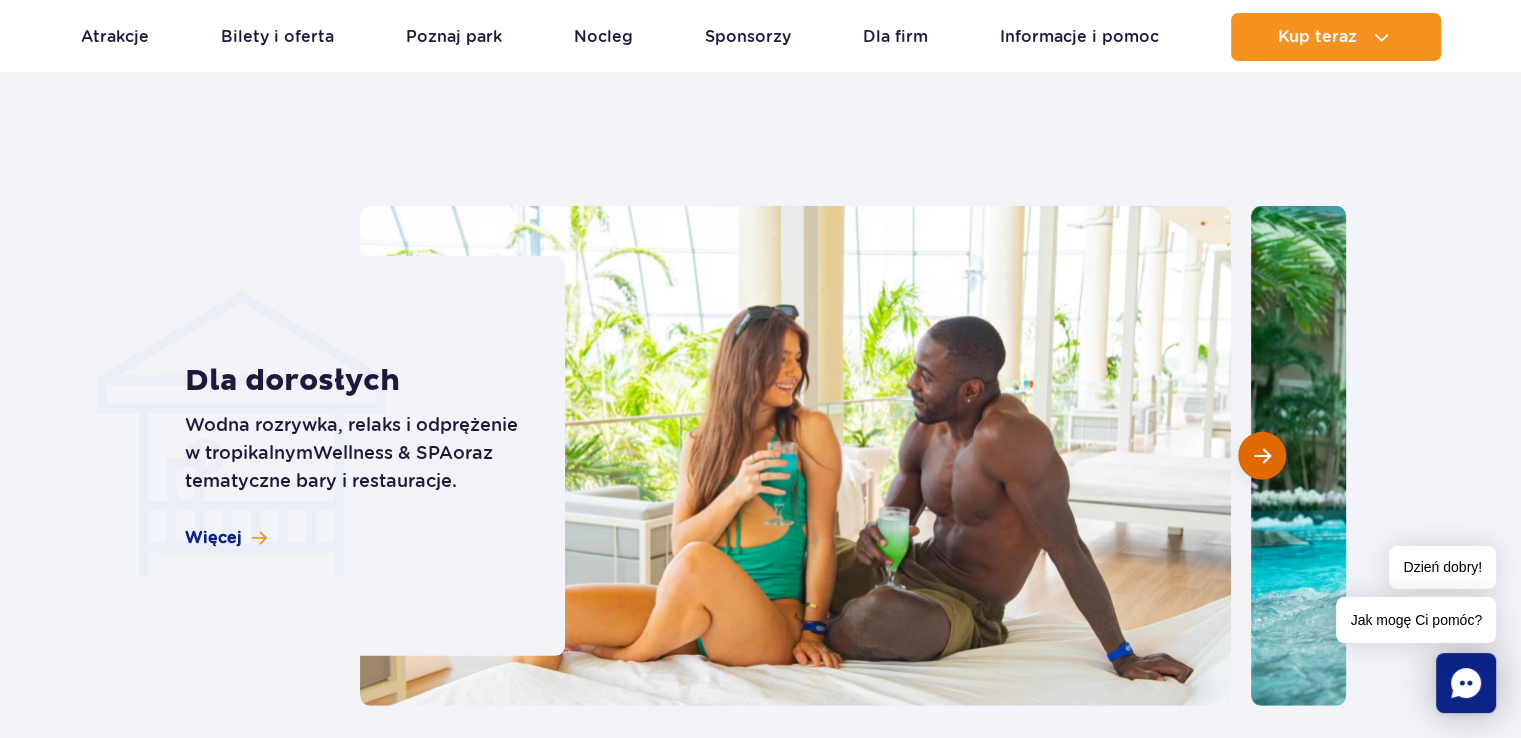 click at bounding box center [1262, 456] 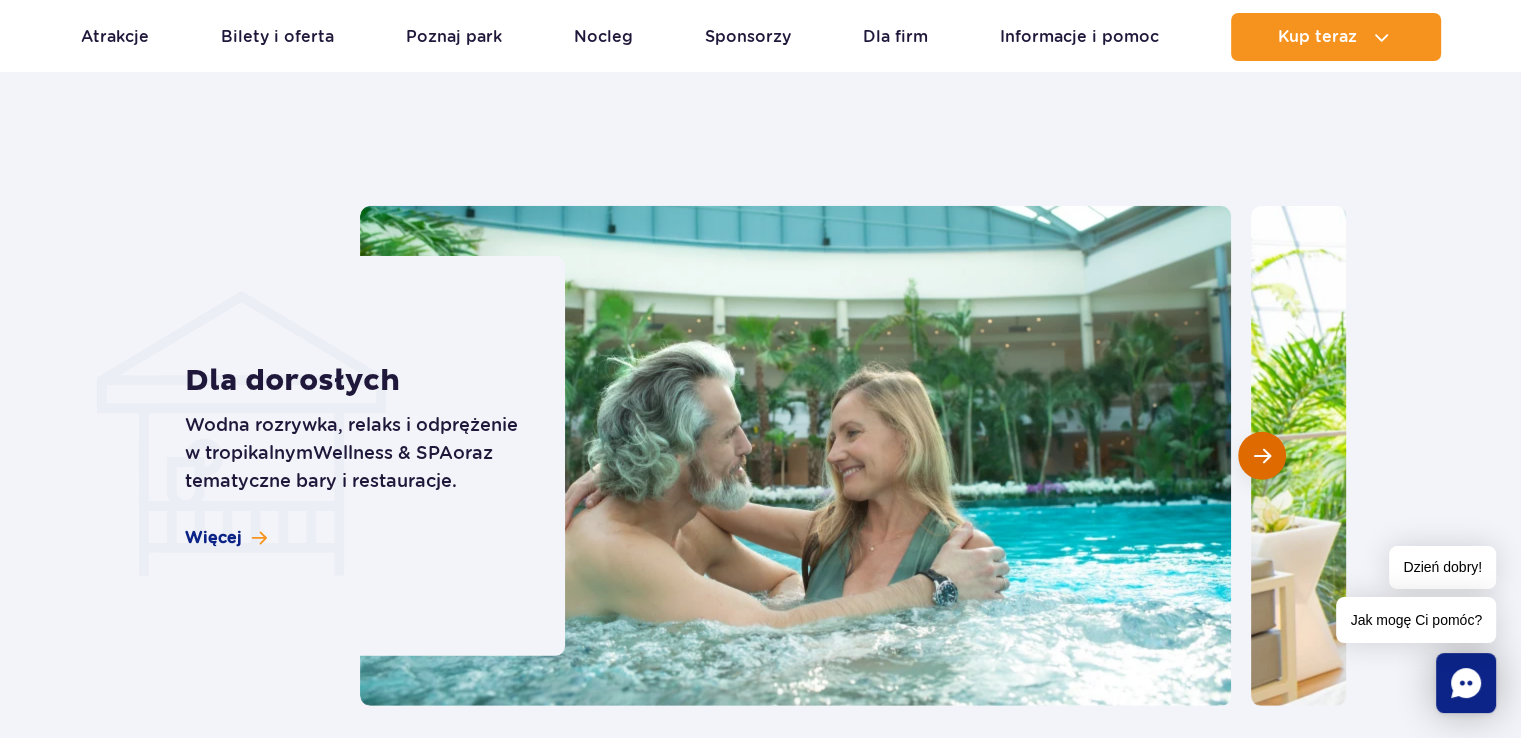 click at bounding box center (1262, 456) 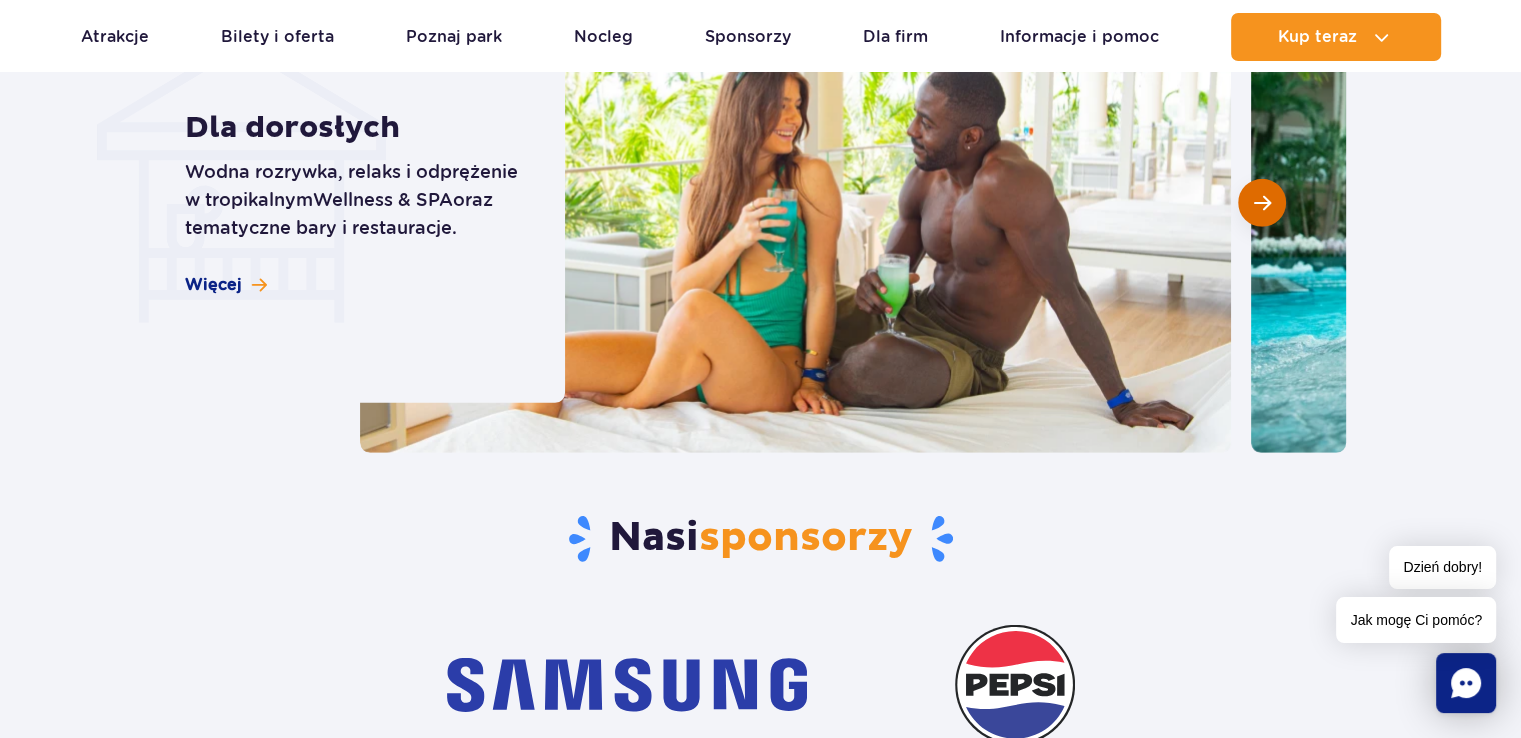 scroll, scrollTop: 5900, scrollLeft: 0, axis: vertical 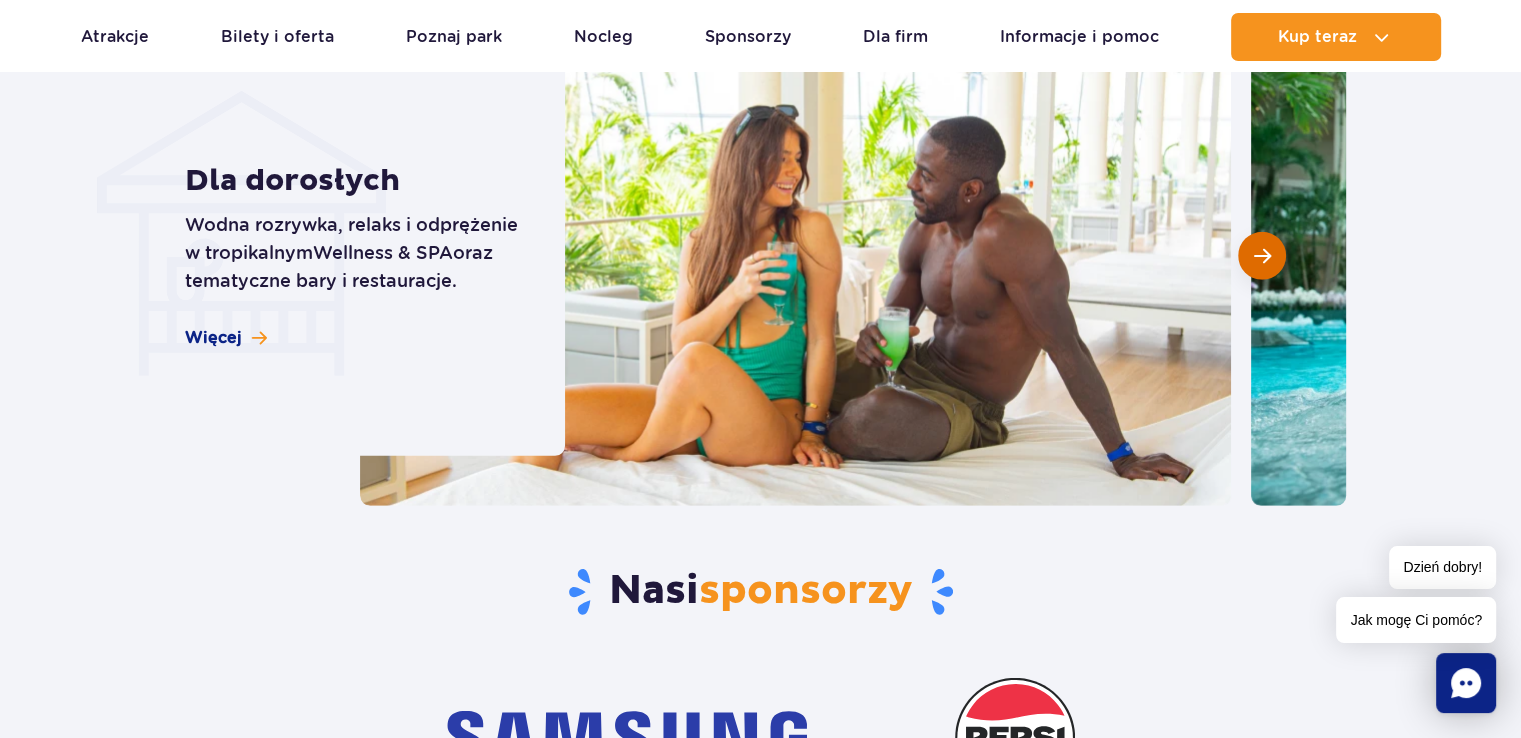 click at bounding box center (1262, 256) 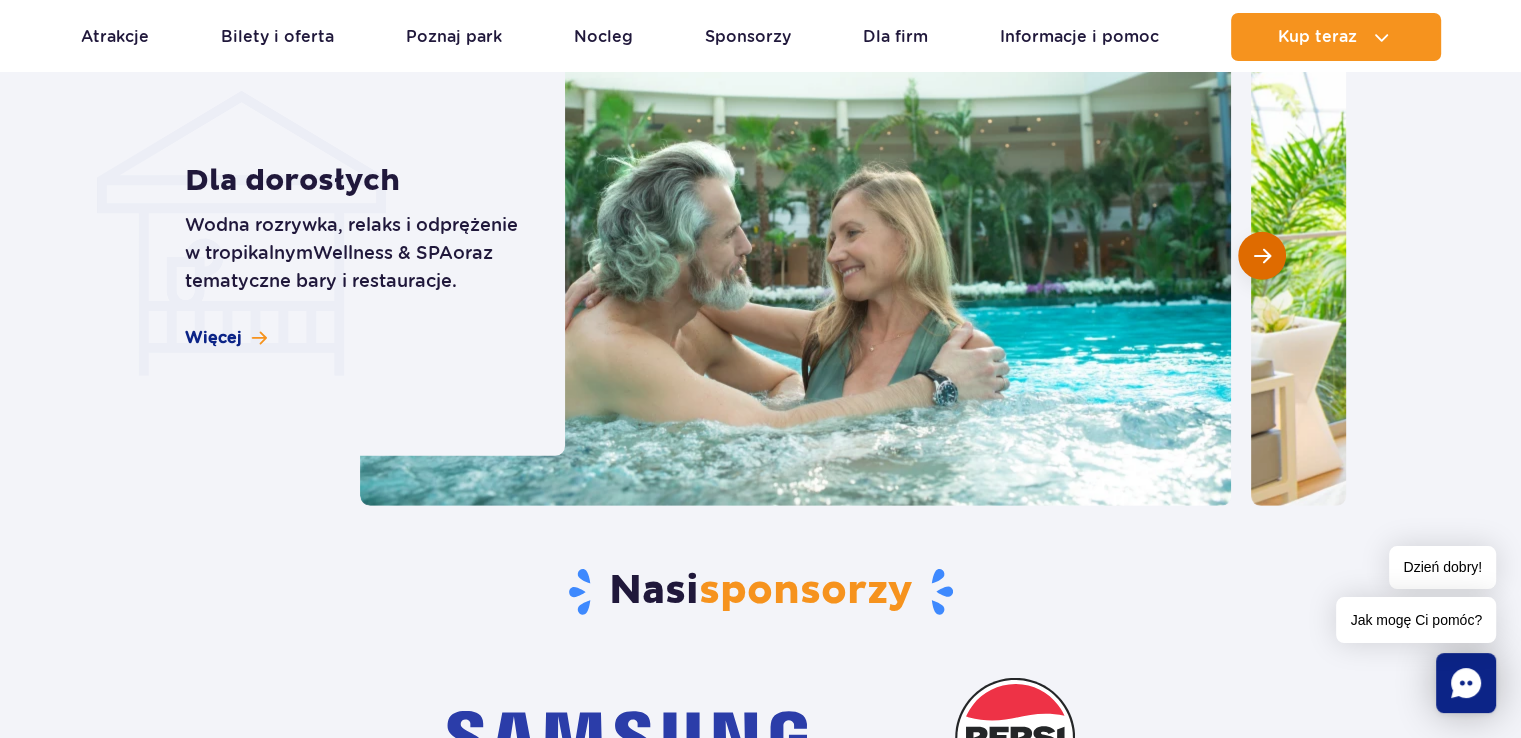 click at bounding box center [1262, 256] 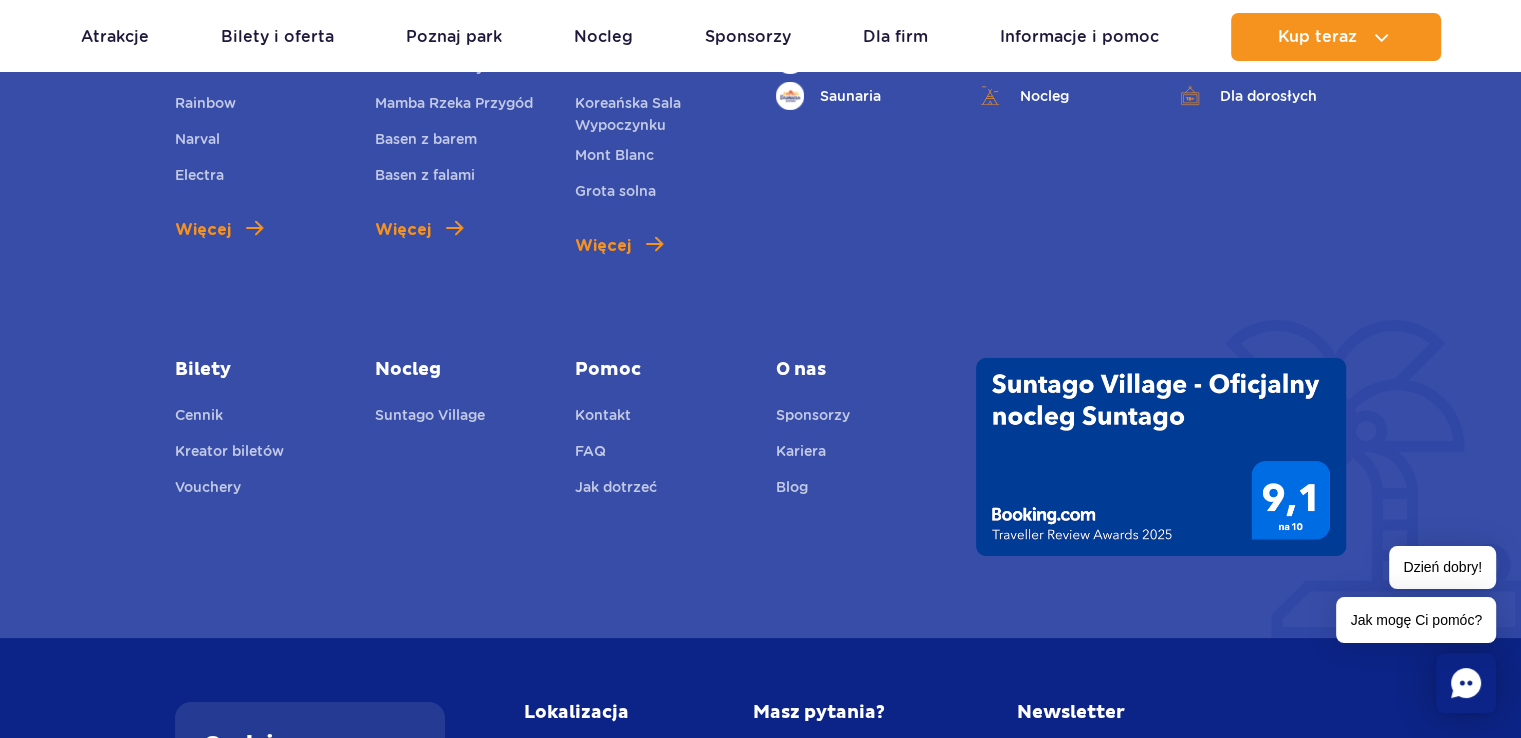 scroll, scrollTop: 7300, scrollLeft: 0, axis: vertical 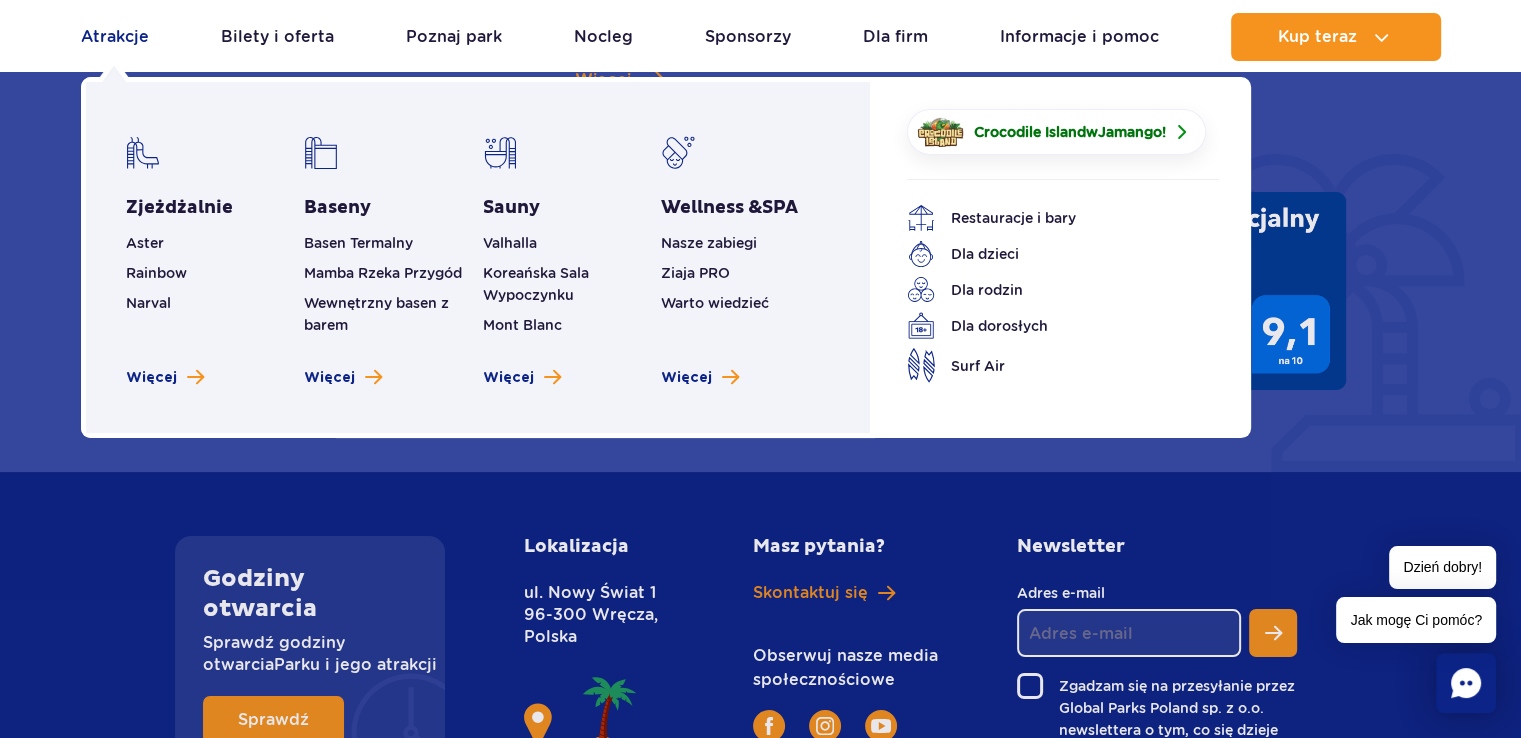 click on "Atrakcje" at bounding box center (115, 37) 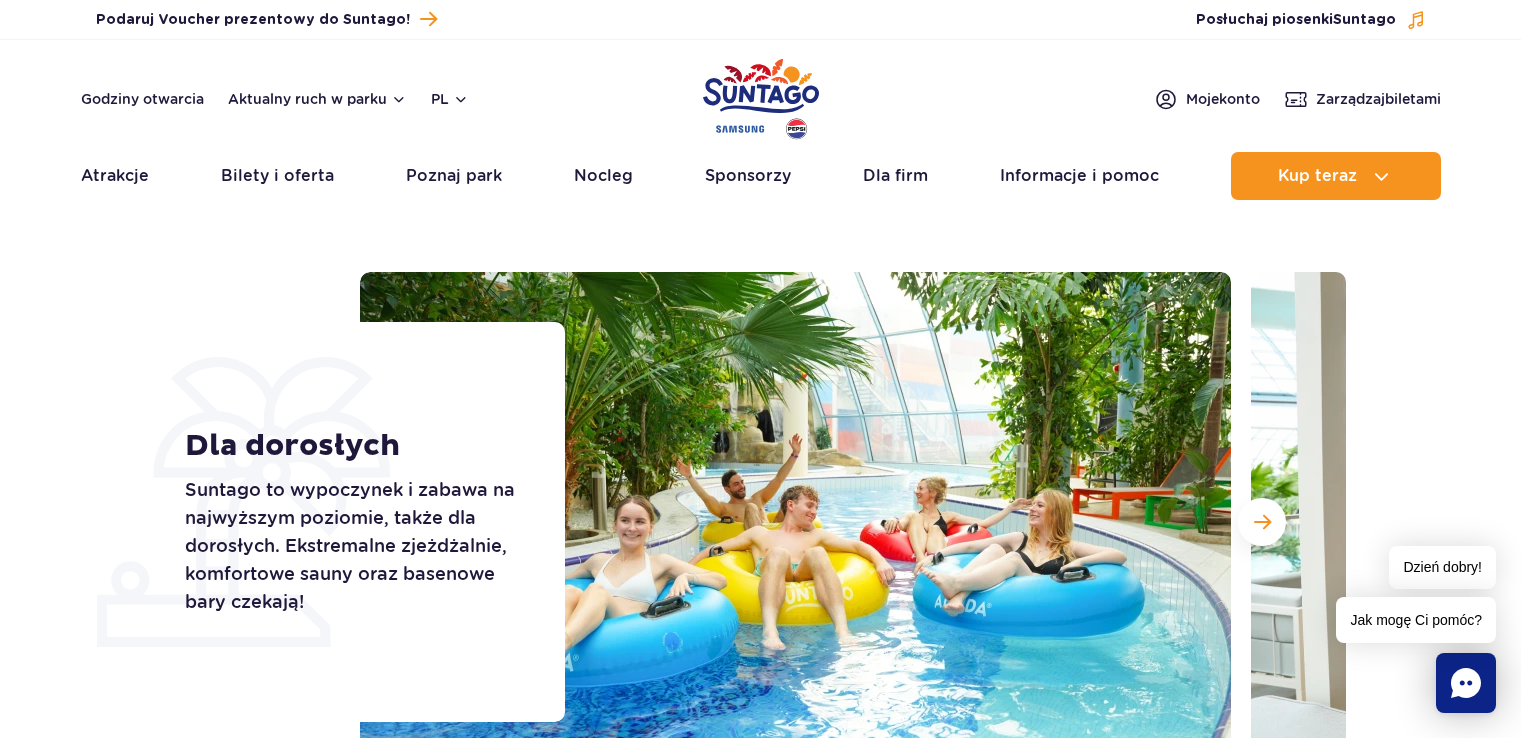 scroll, scrollTop: 0, scrollLeft: 0, axis: both 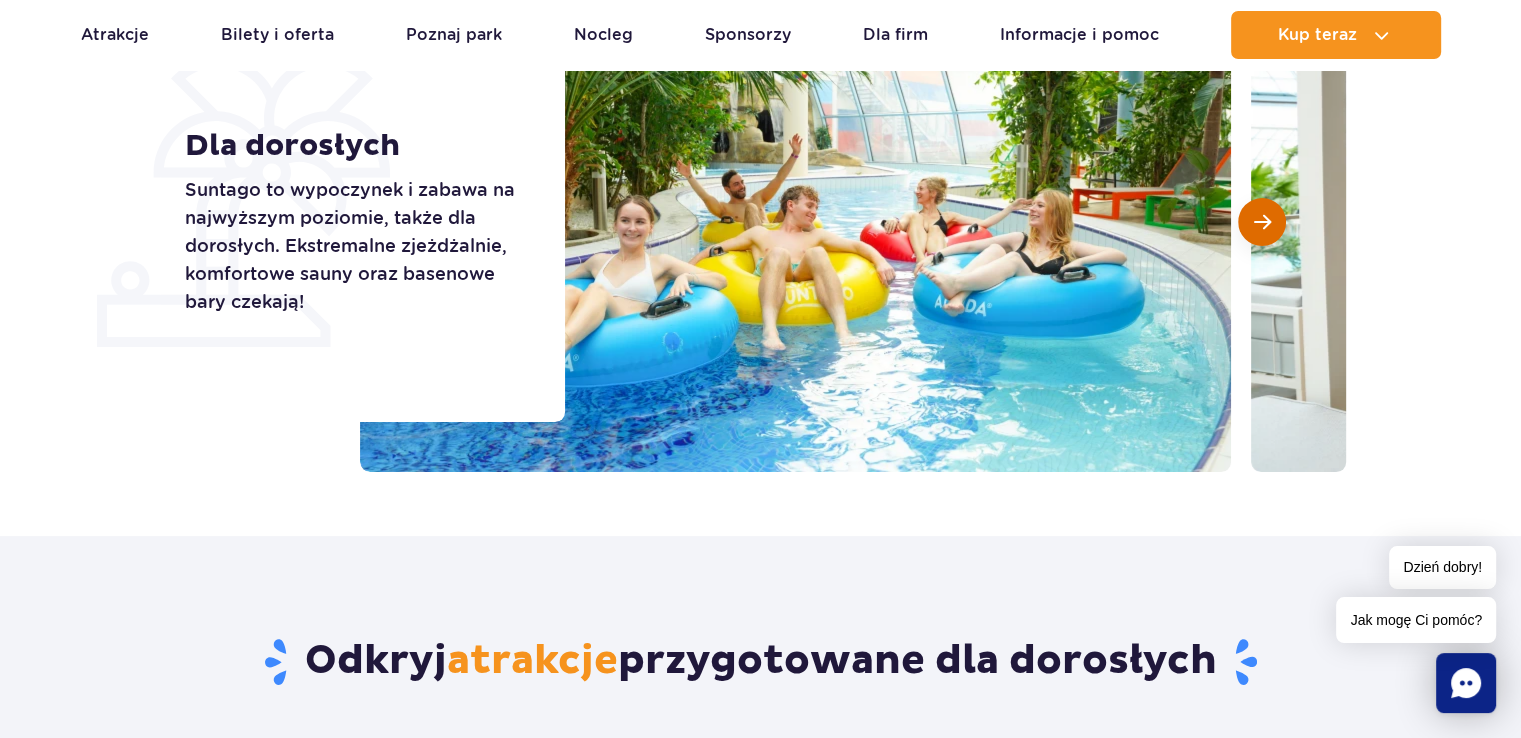 click at bounding box center [1262, 222] 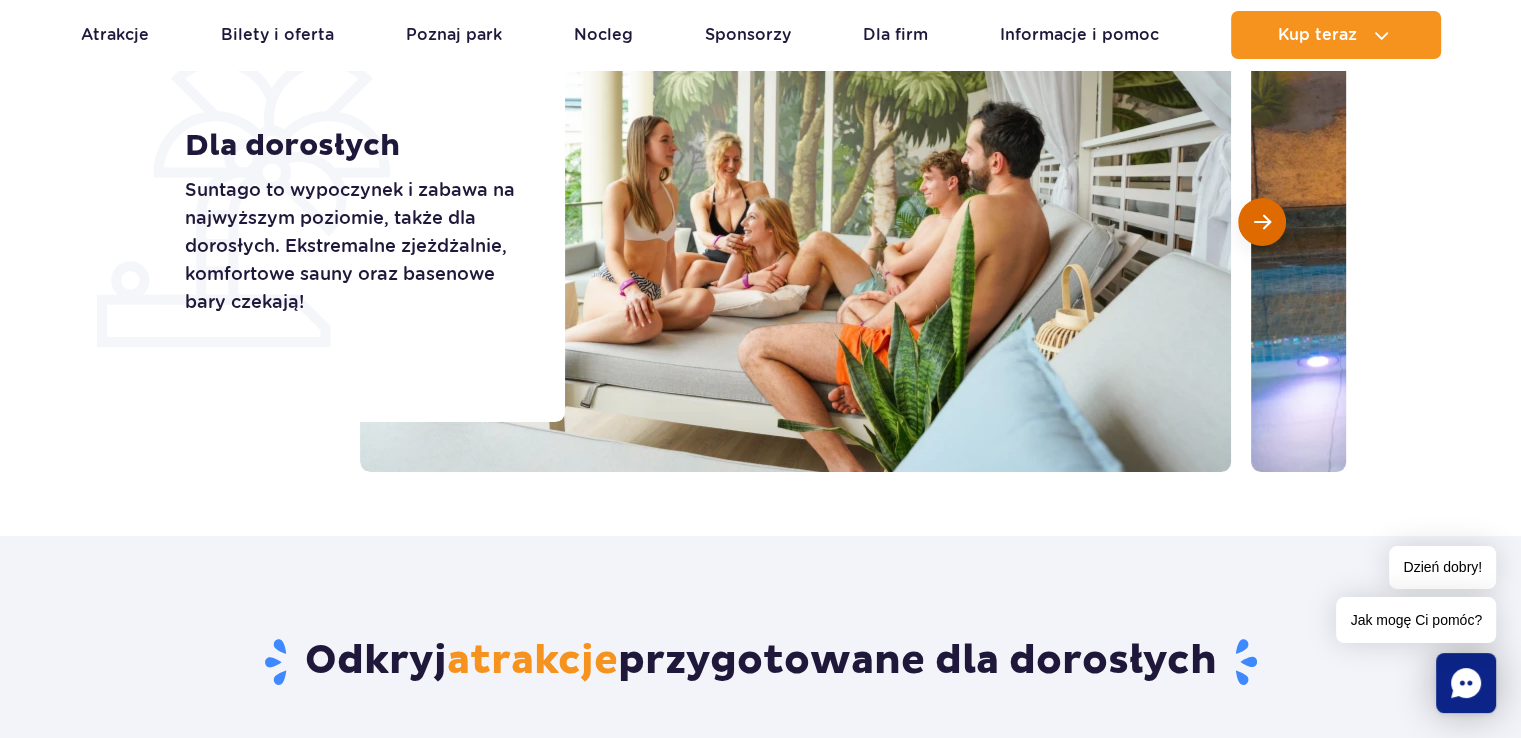 click at bounding box center (1262, 222) 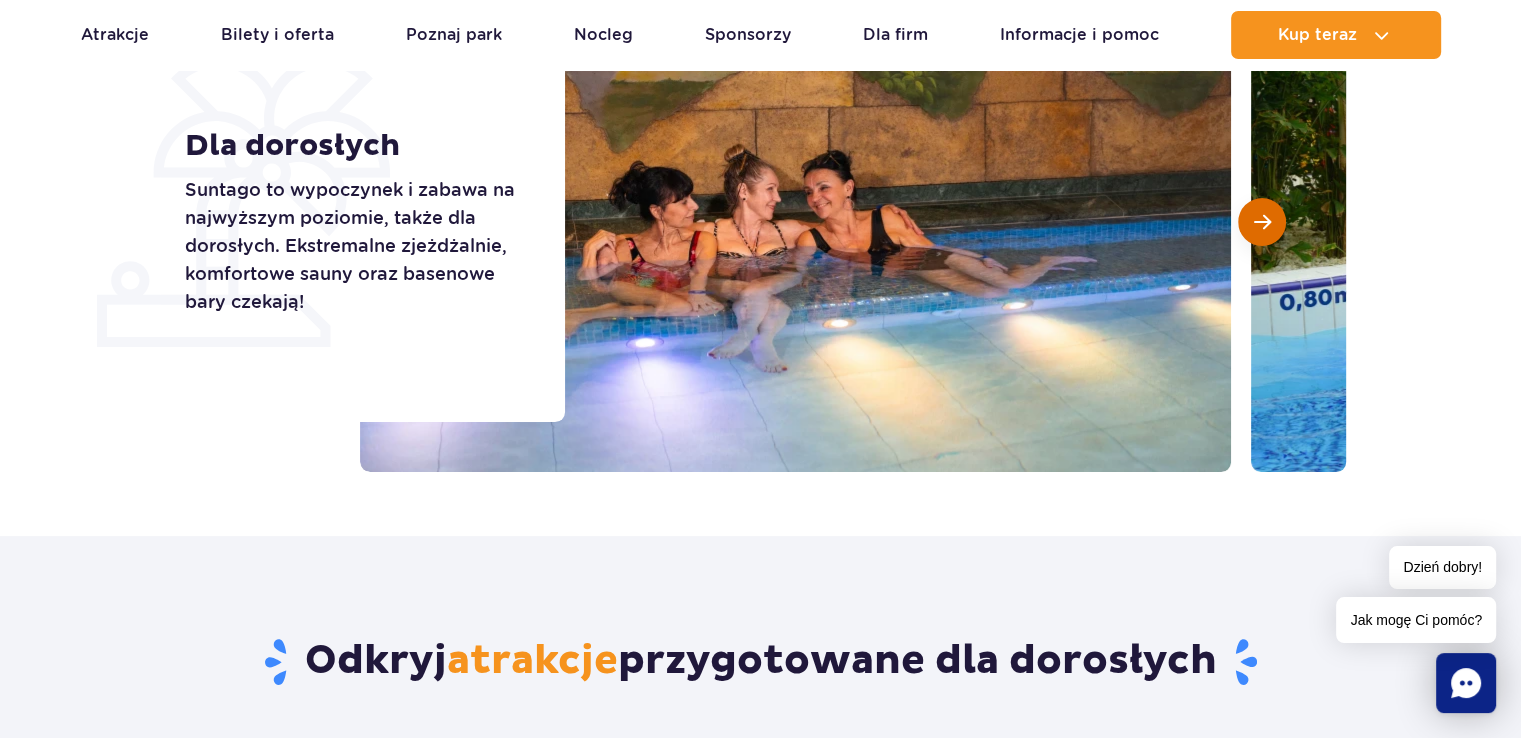 click at bounding box center [1262, 222] 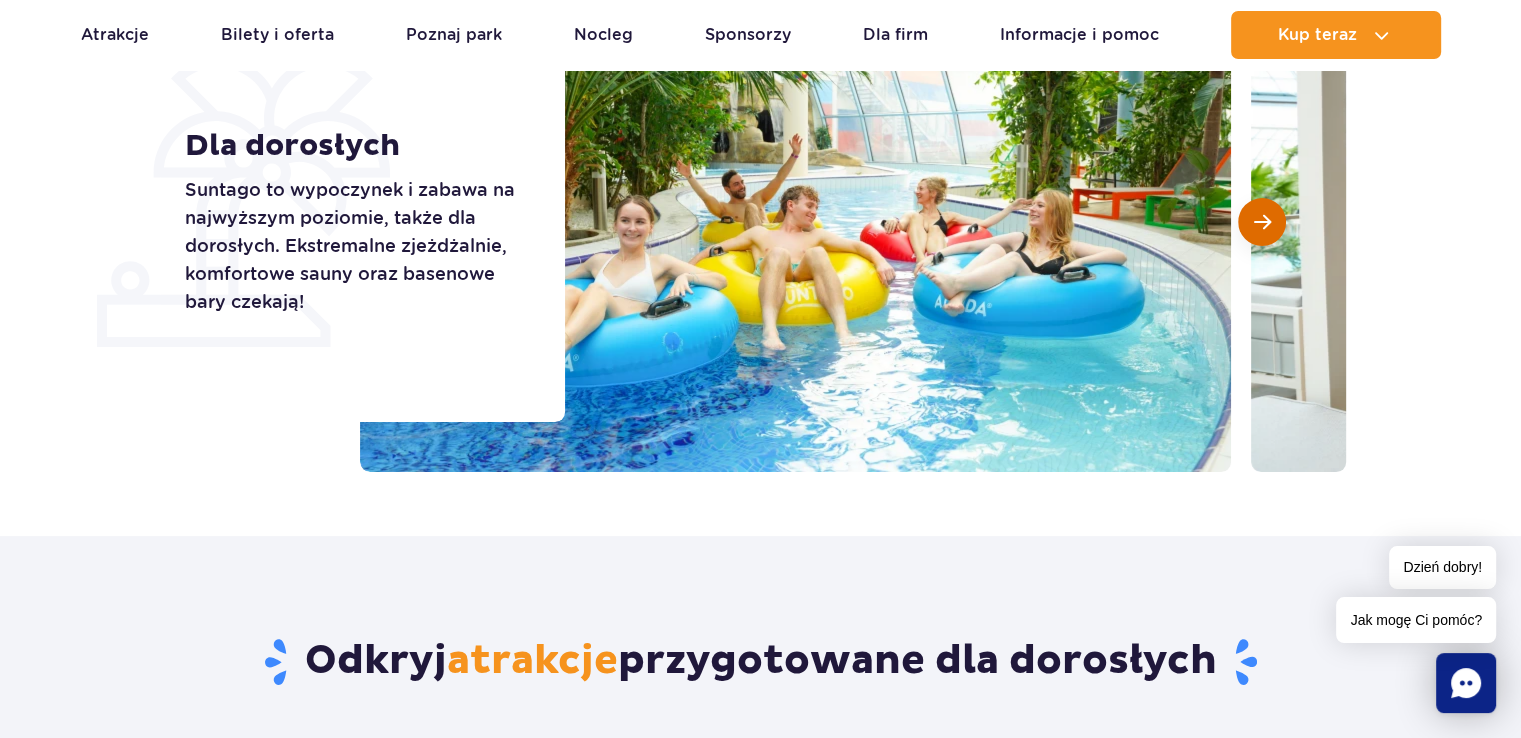 click at bounding box center (1262, 222) 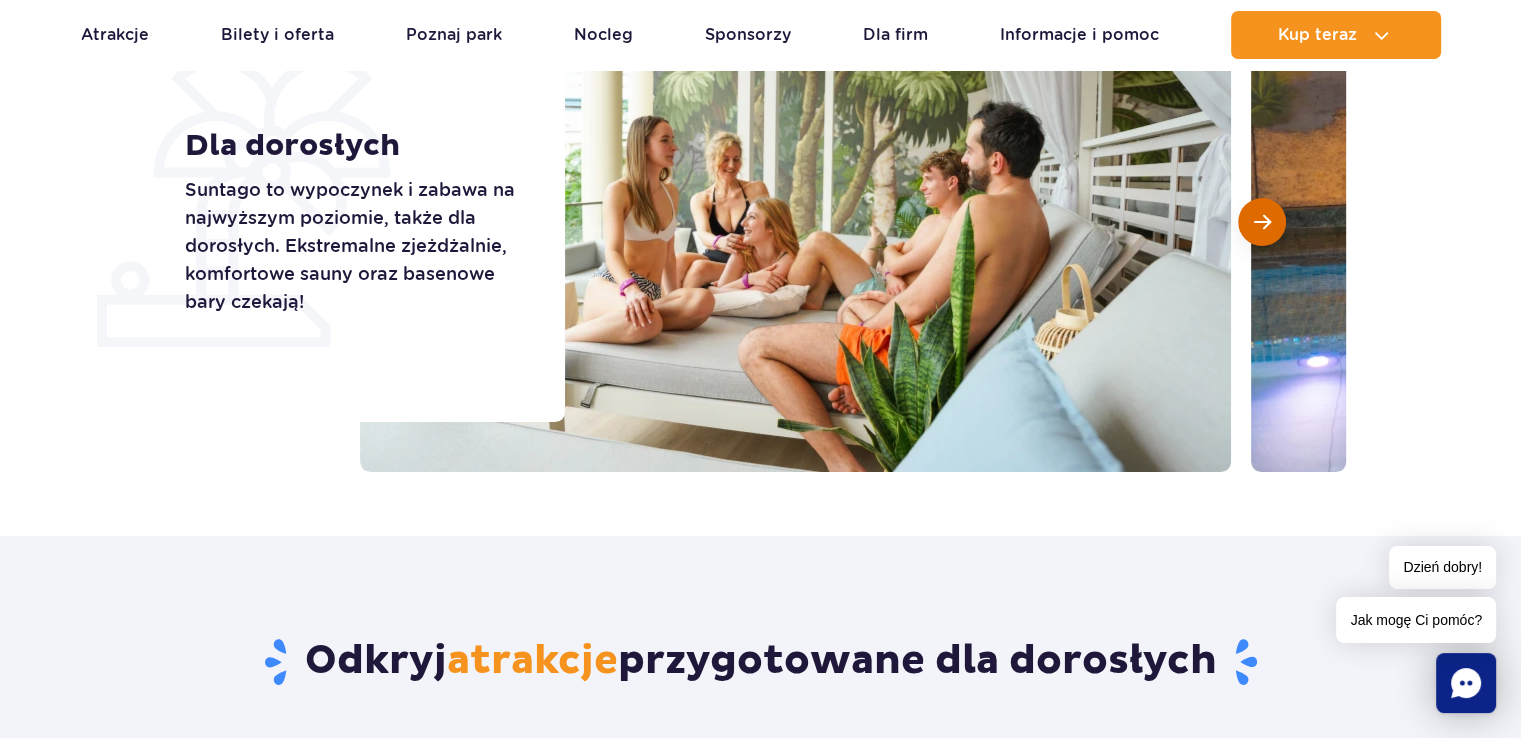 click at bounding box center [1262, 222] 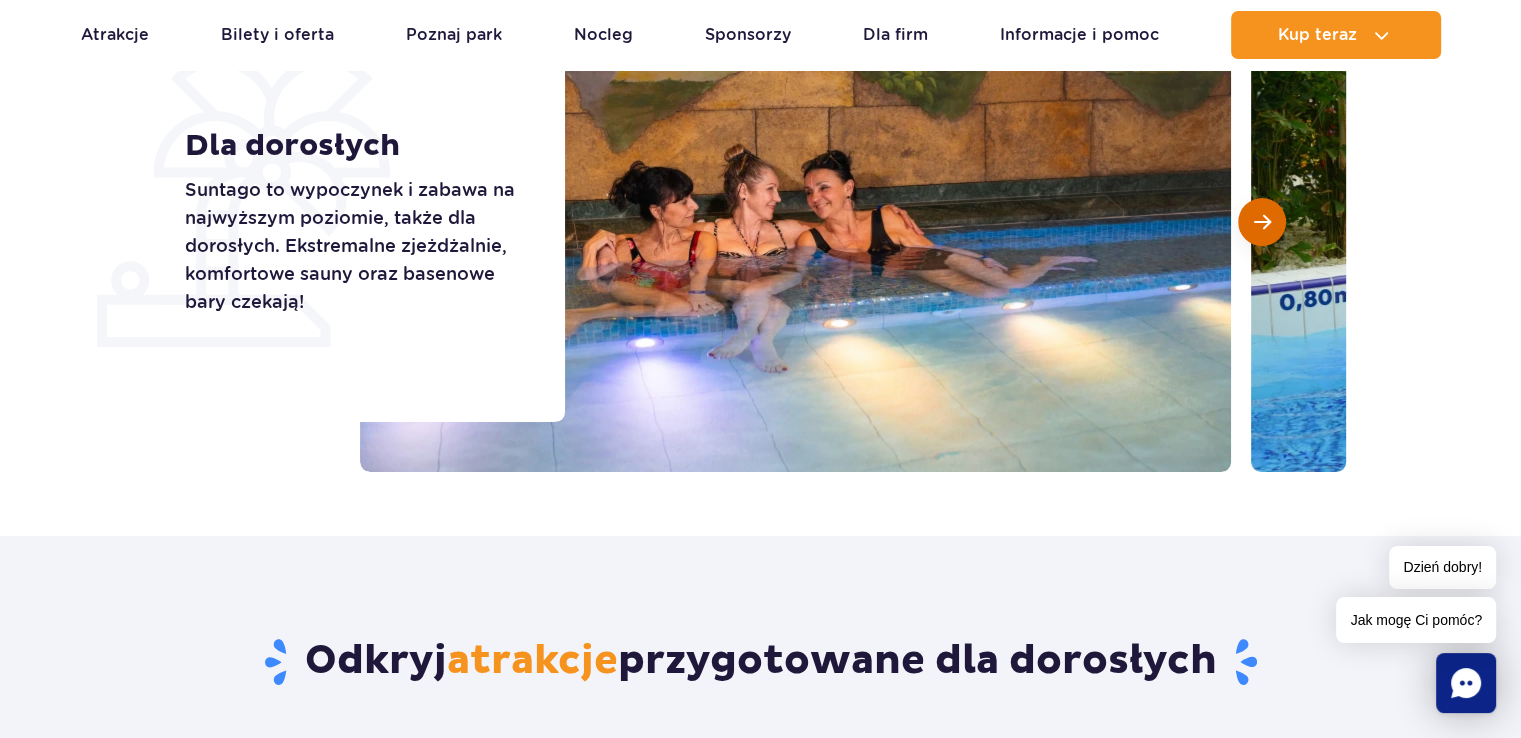 click at bounding box center [1262, 222] 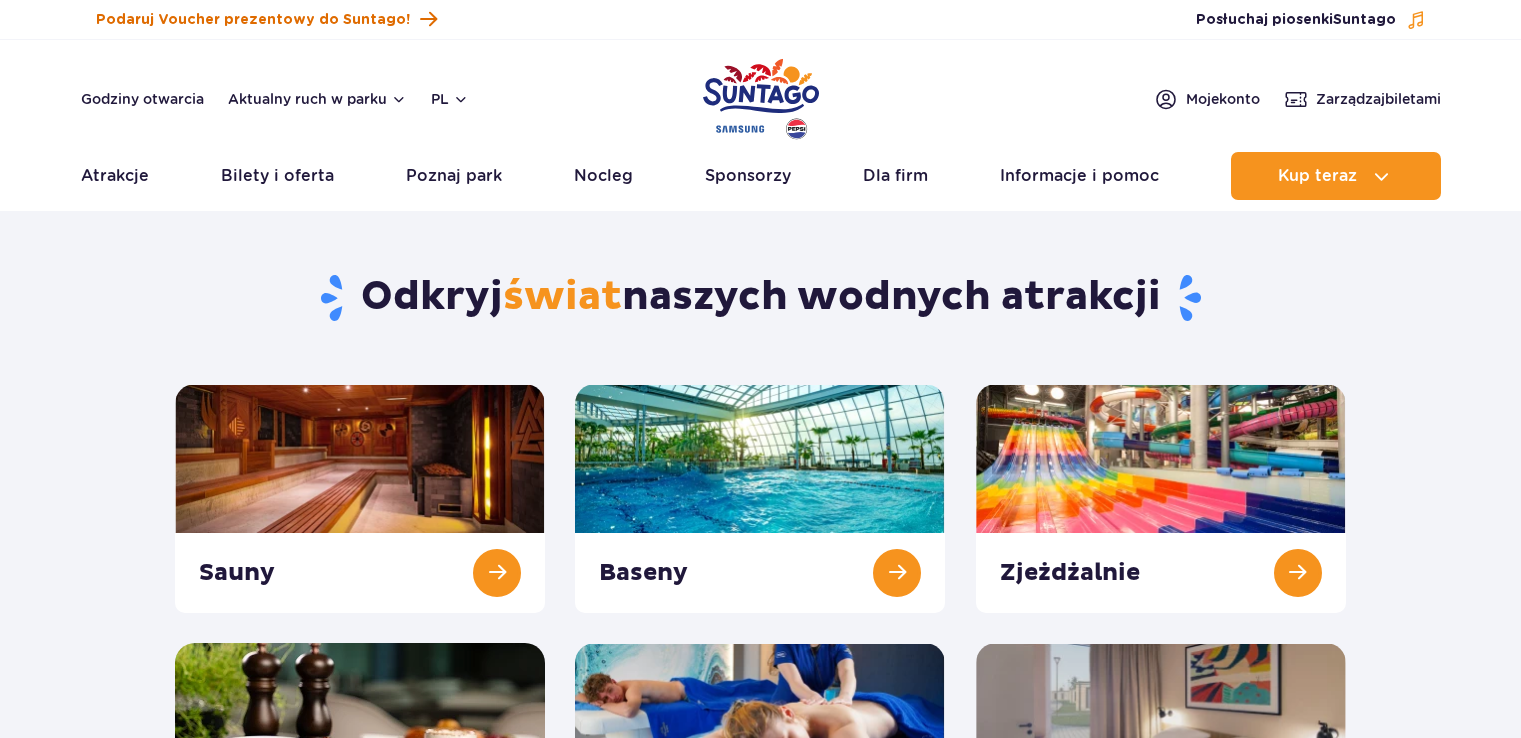 scroll, scrollTop: 0, scrollLeft: 0, axis: both 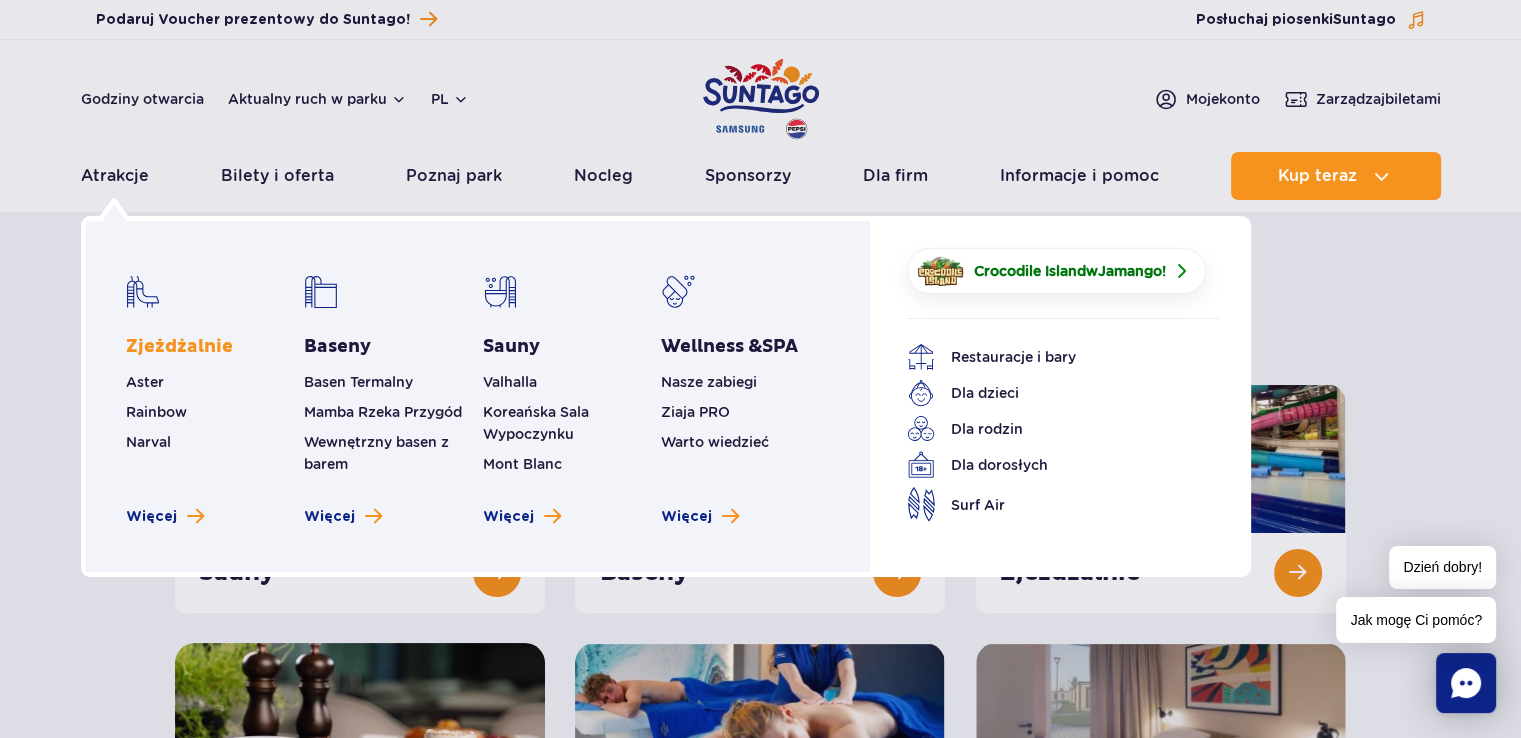 click on "Zjeżdżalnie" at bounding box center (179, 347) 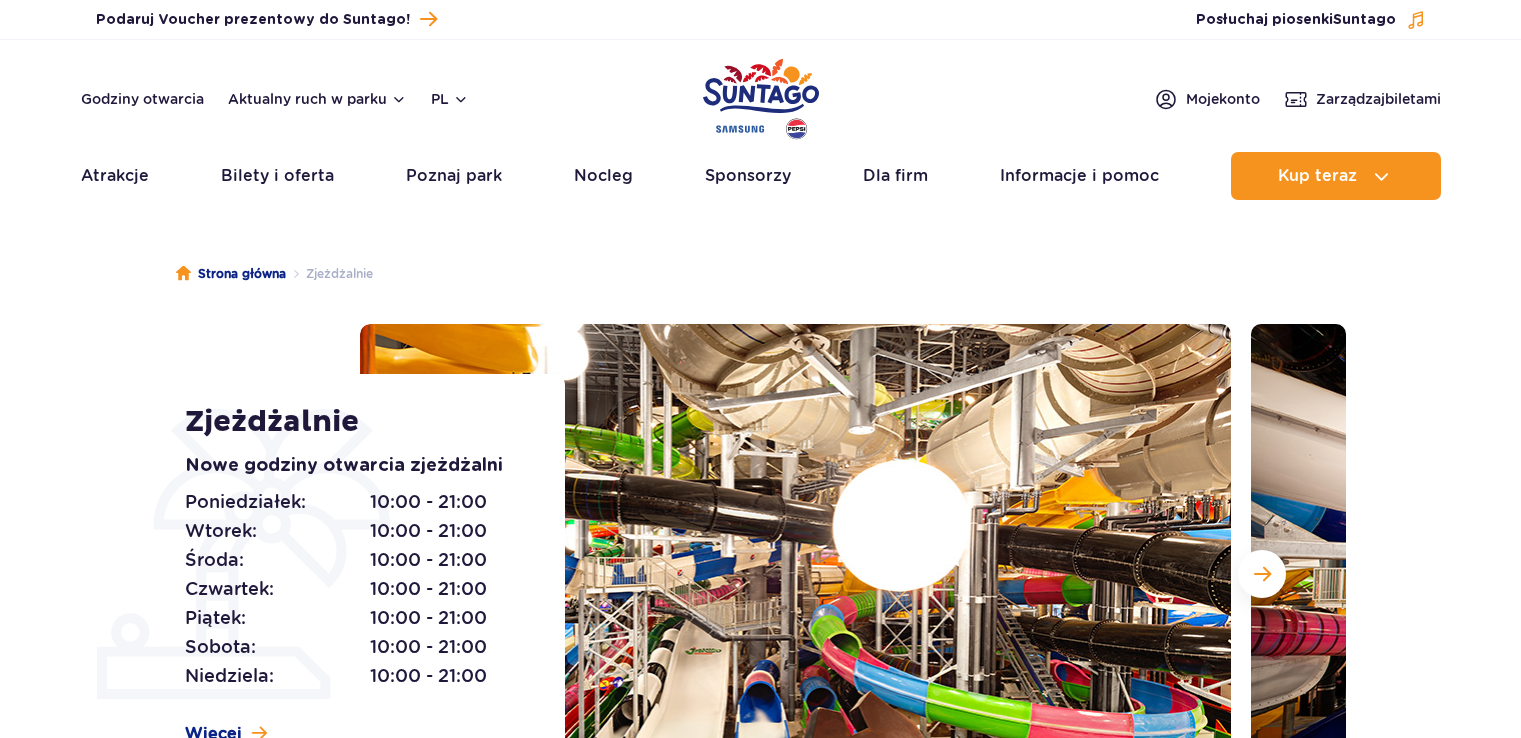 scroll, scrollTop: 0, scrollLeft: 0, axis: both 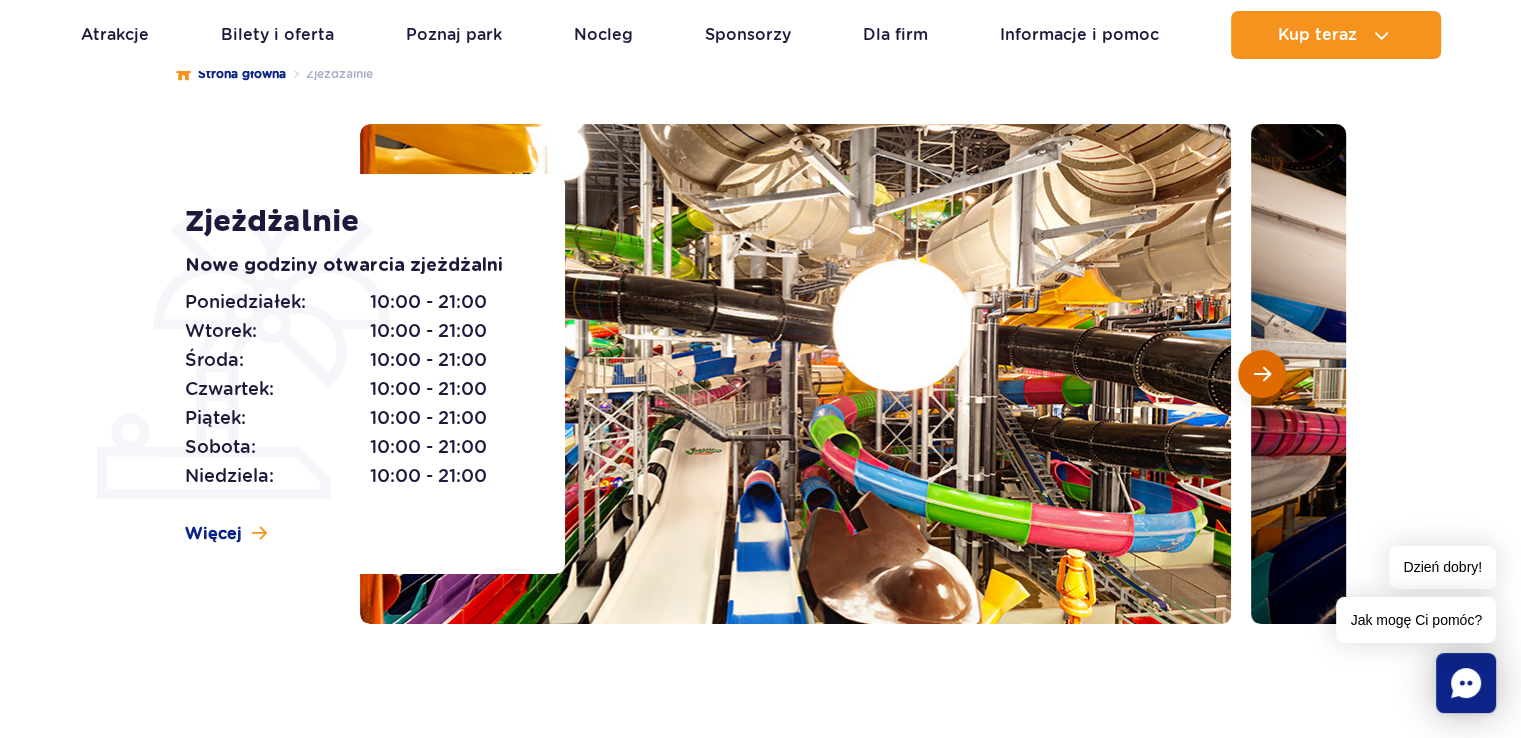 click at bounding box center [1262, 374] 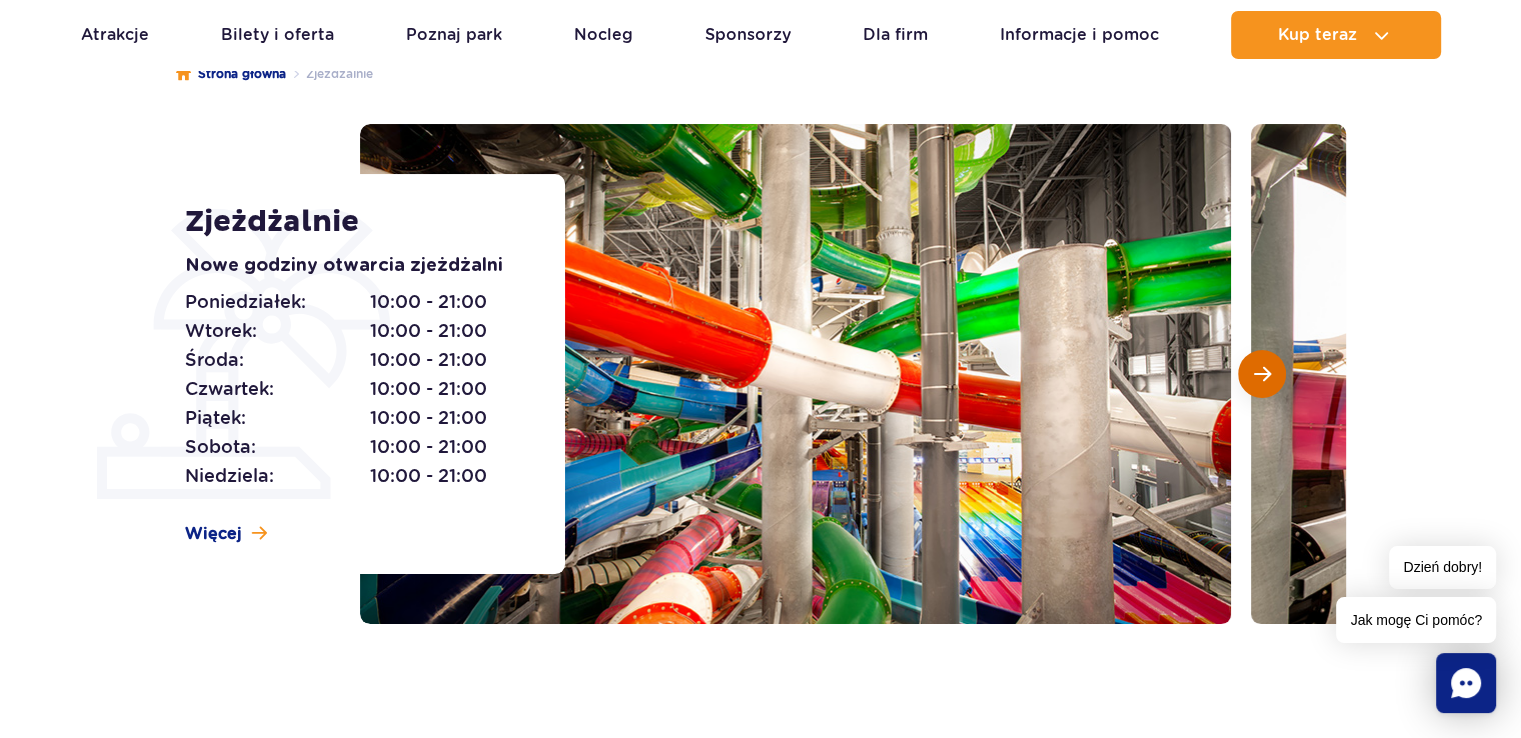 click at bounding box center [1262, 374] 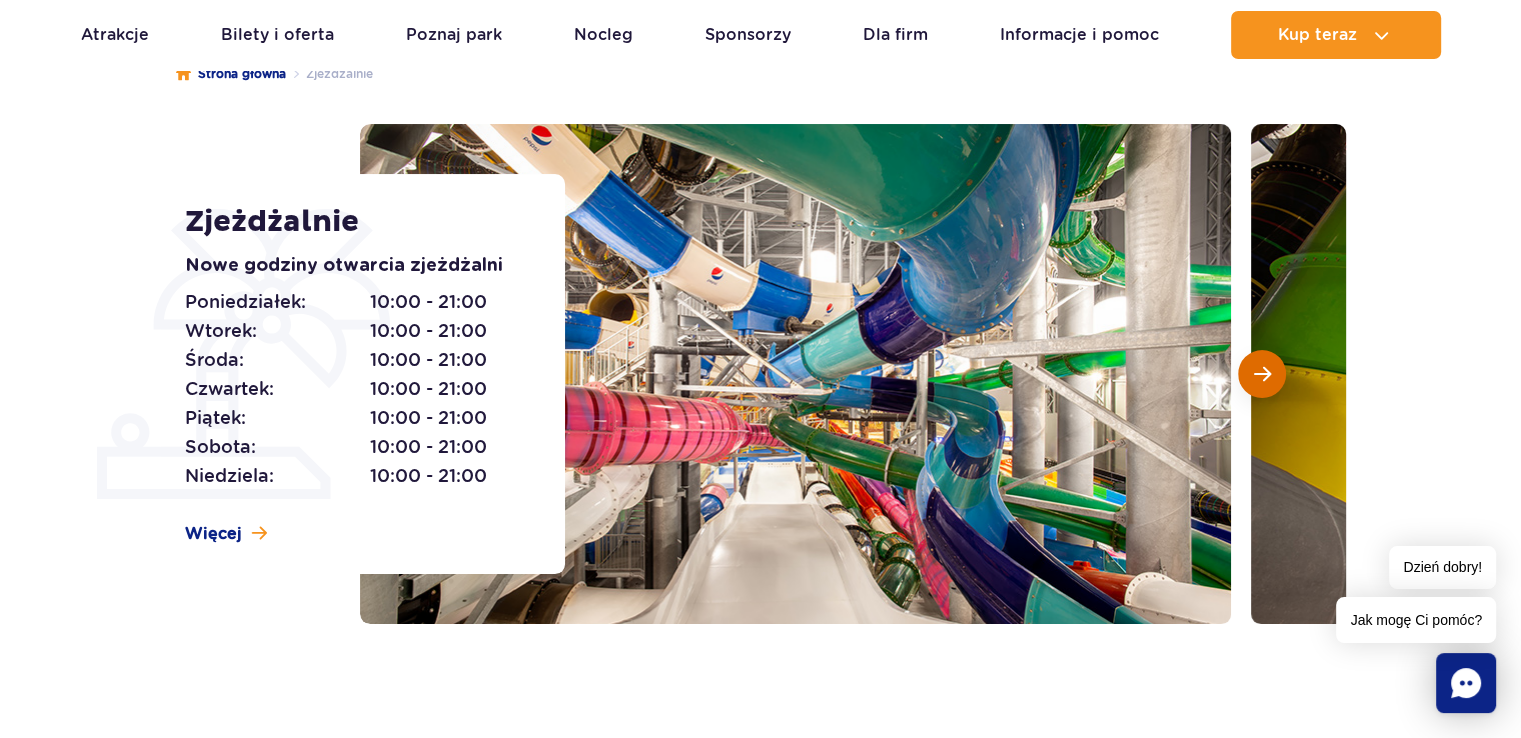 click at bounding box center (1262, 374) 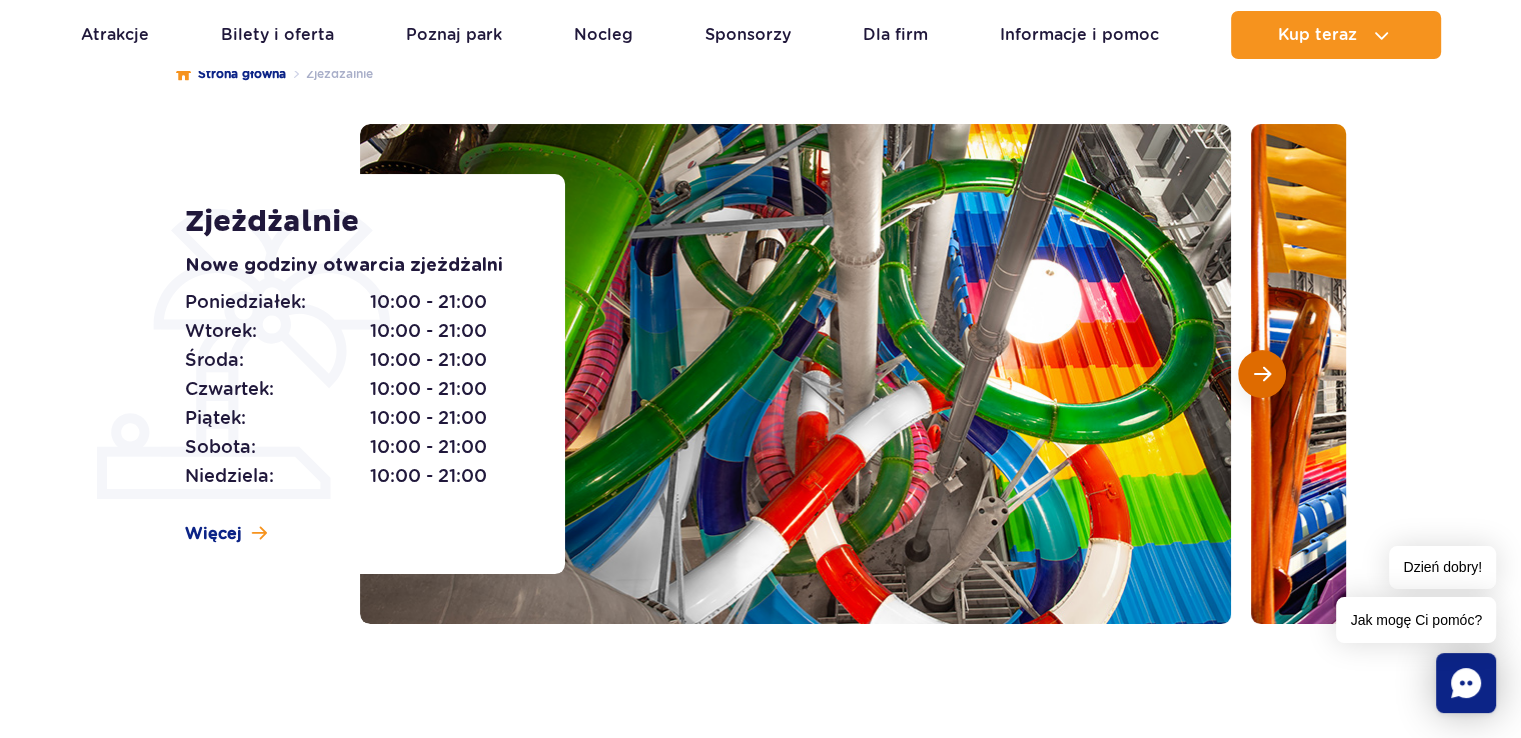 click at bounding box center (1262, 374) 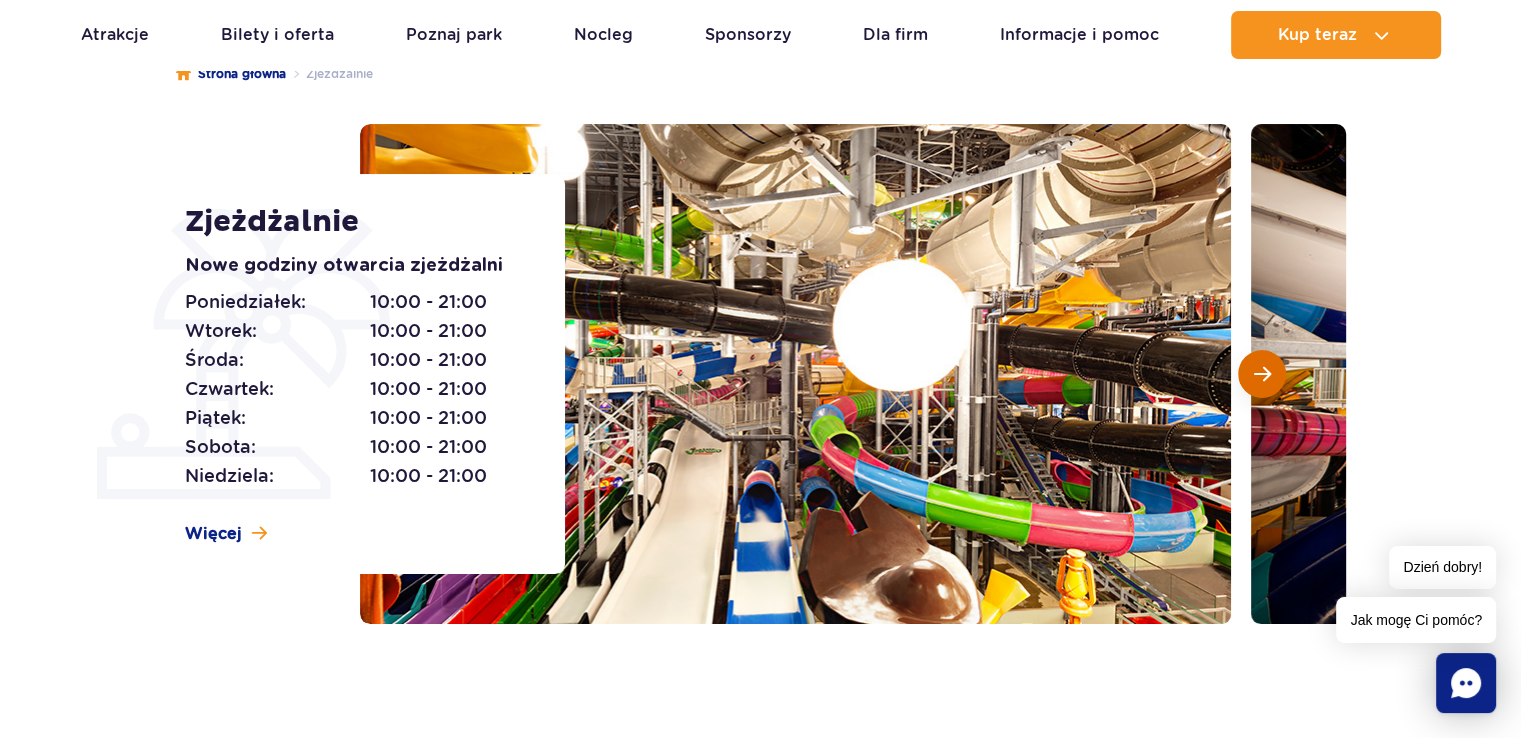 click at bounding box center (1262, 374) 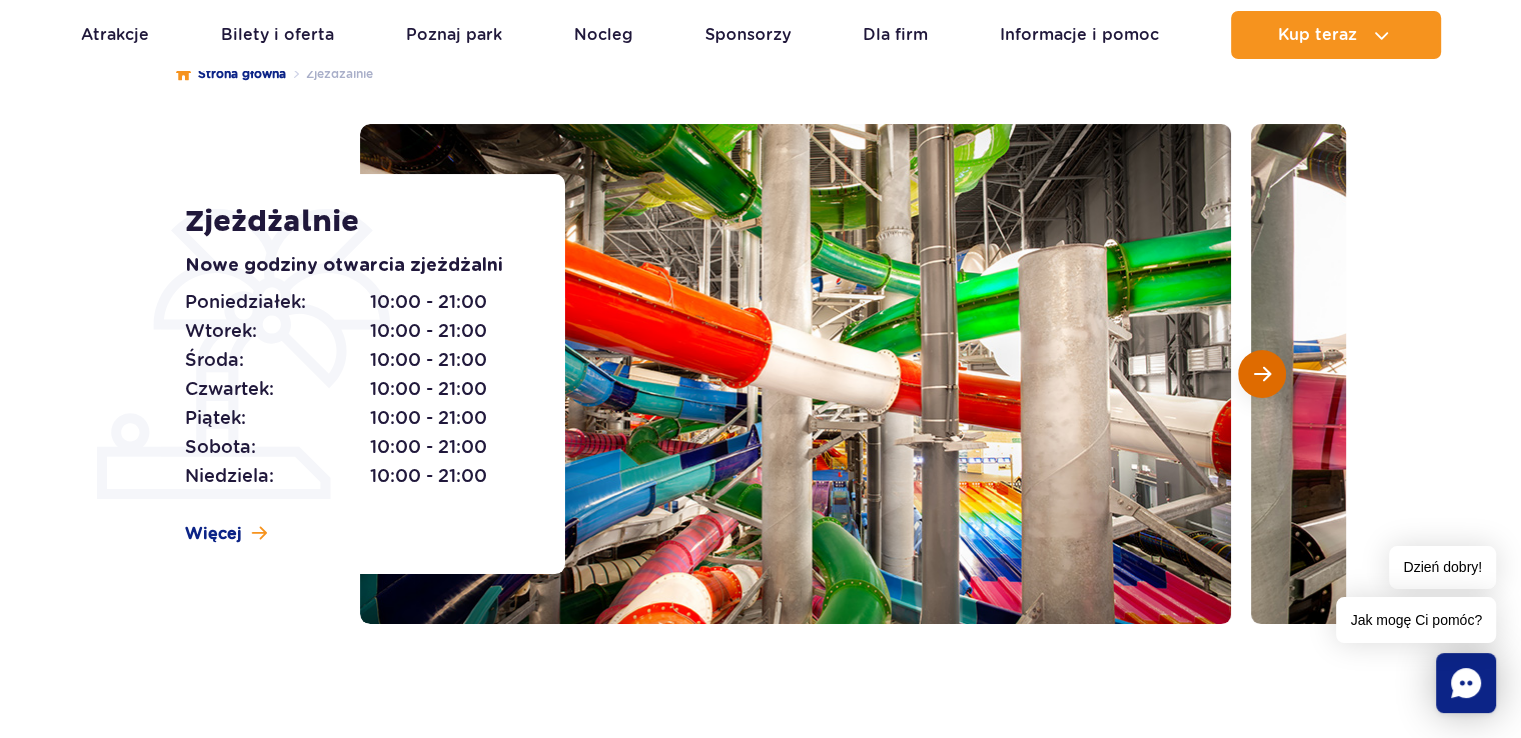 click at bounding box center [1262, 374] 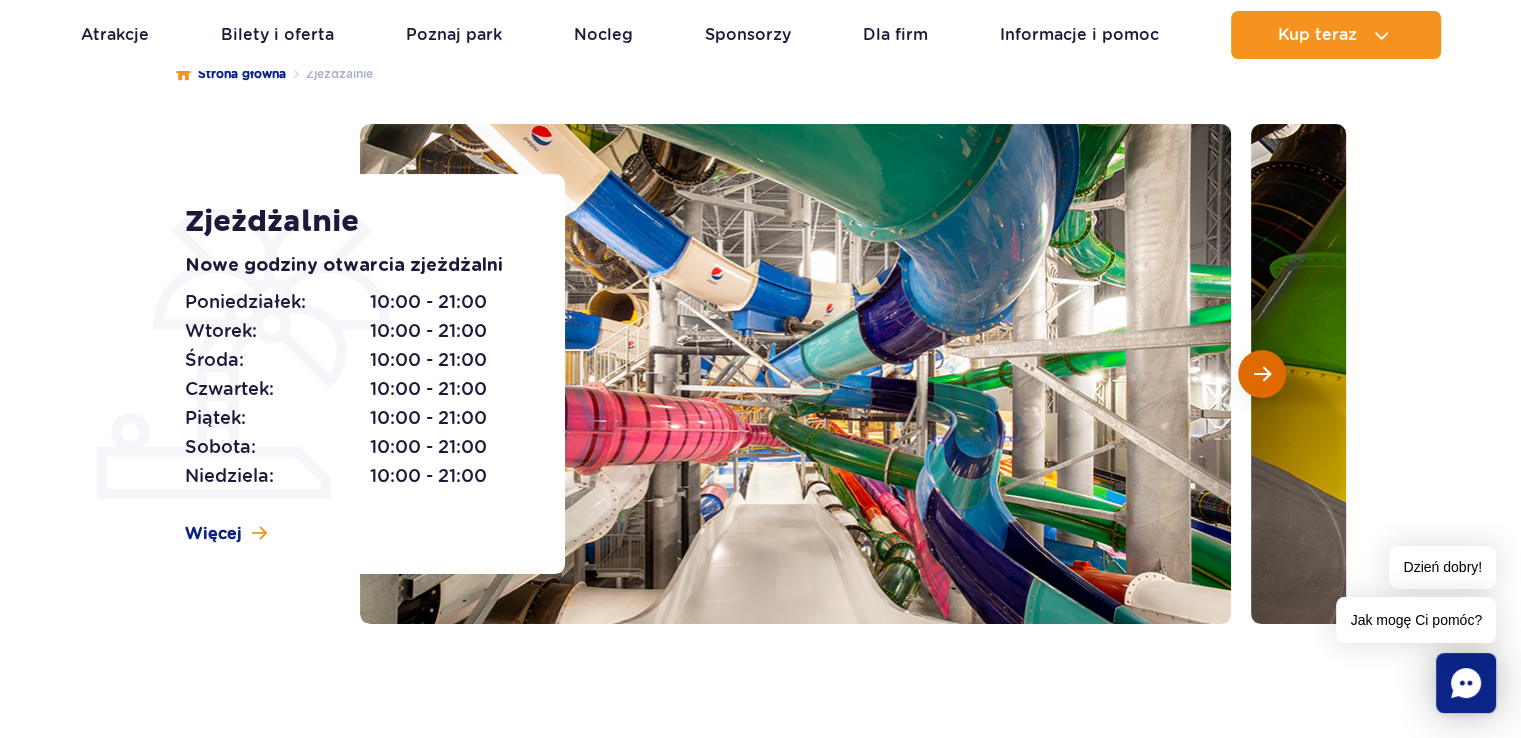 click at bounding box center (1262, 374) 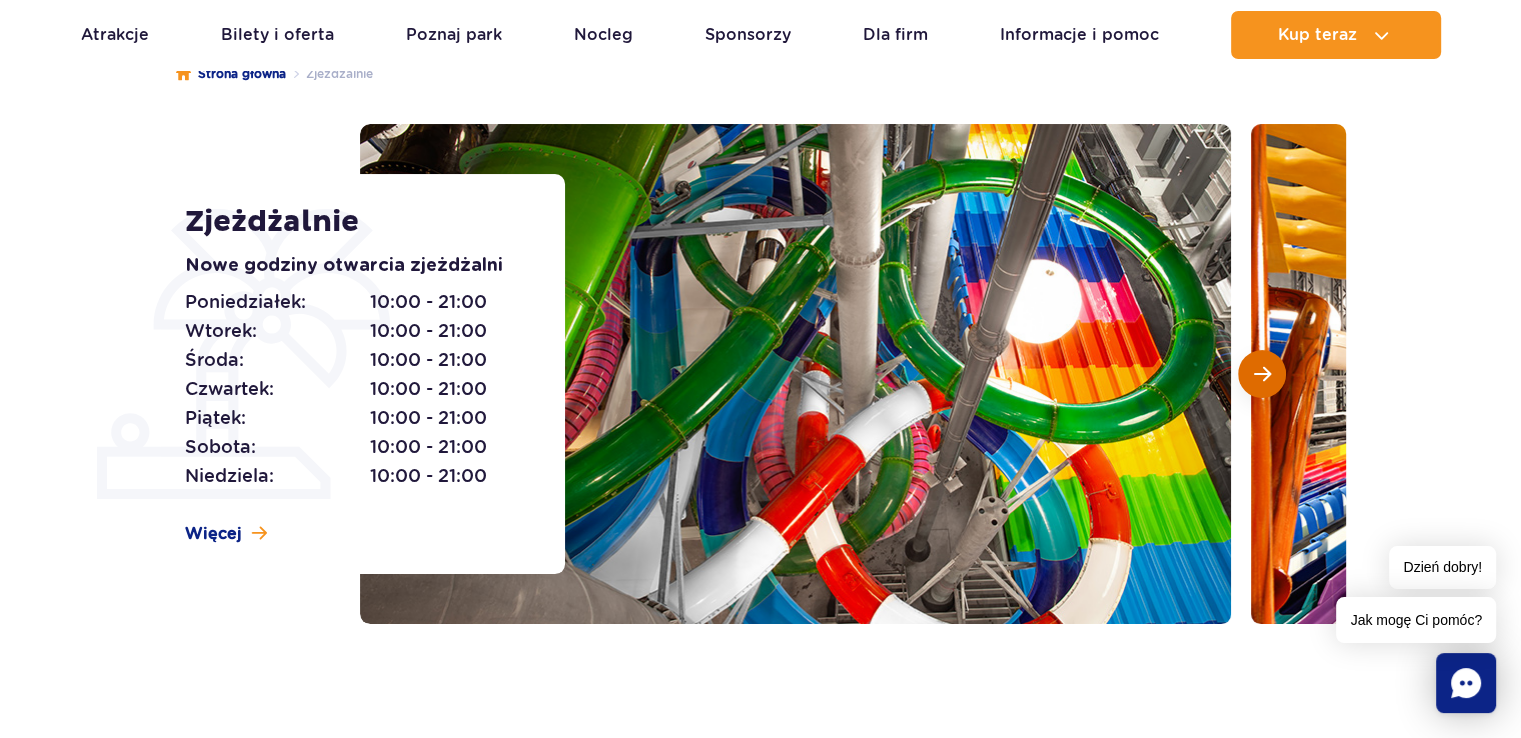 click at bounding box center (1262, 374) 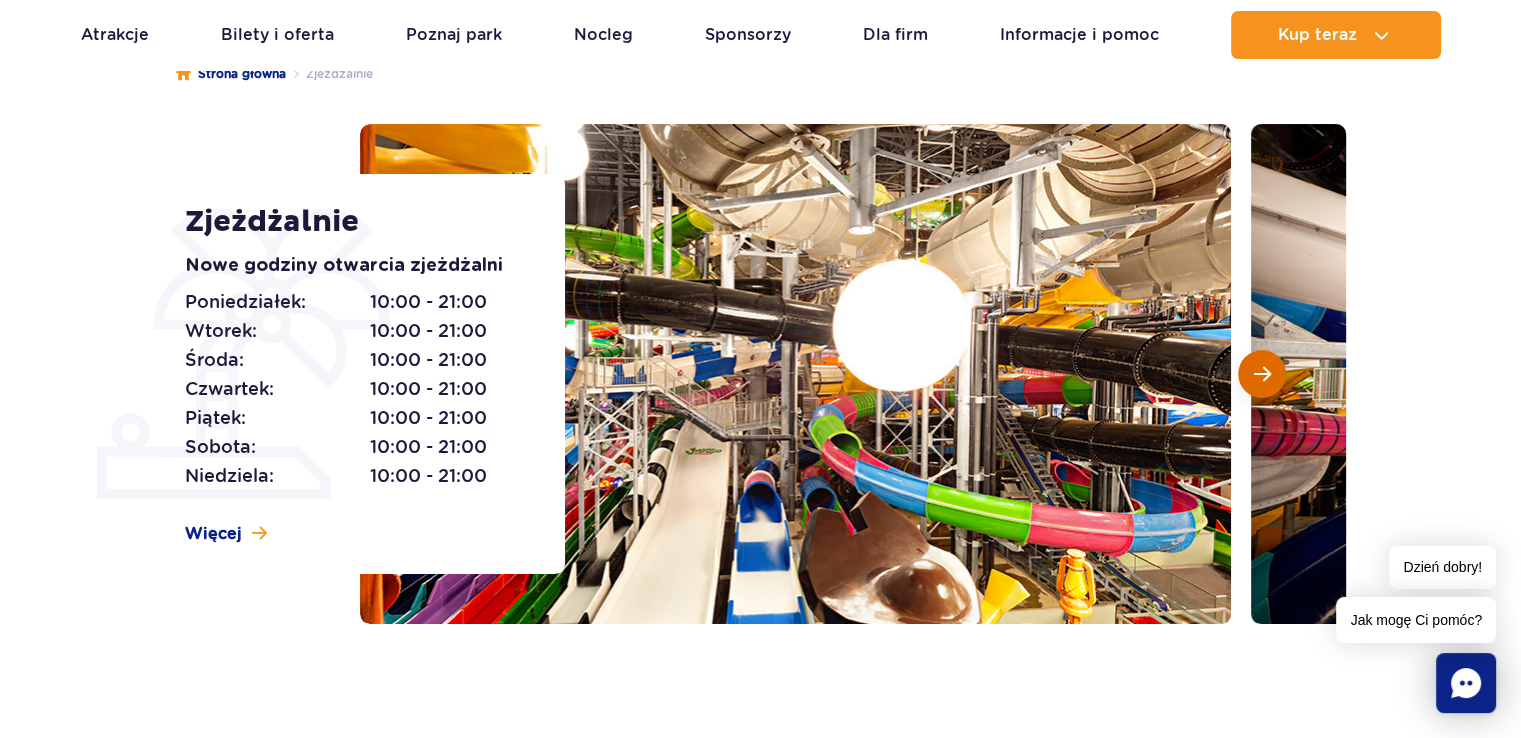 click at bounding box center (1262, 374) 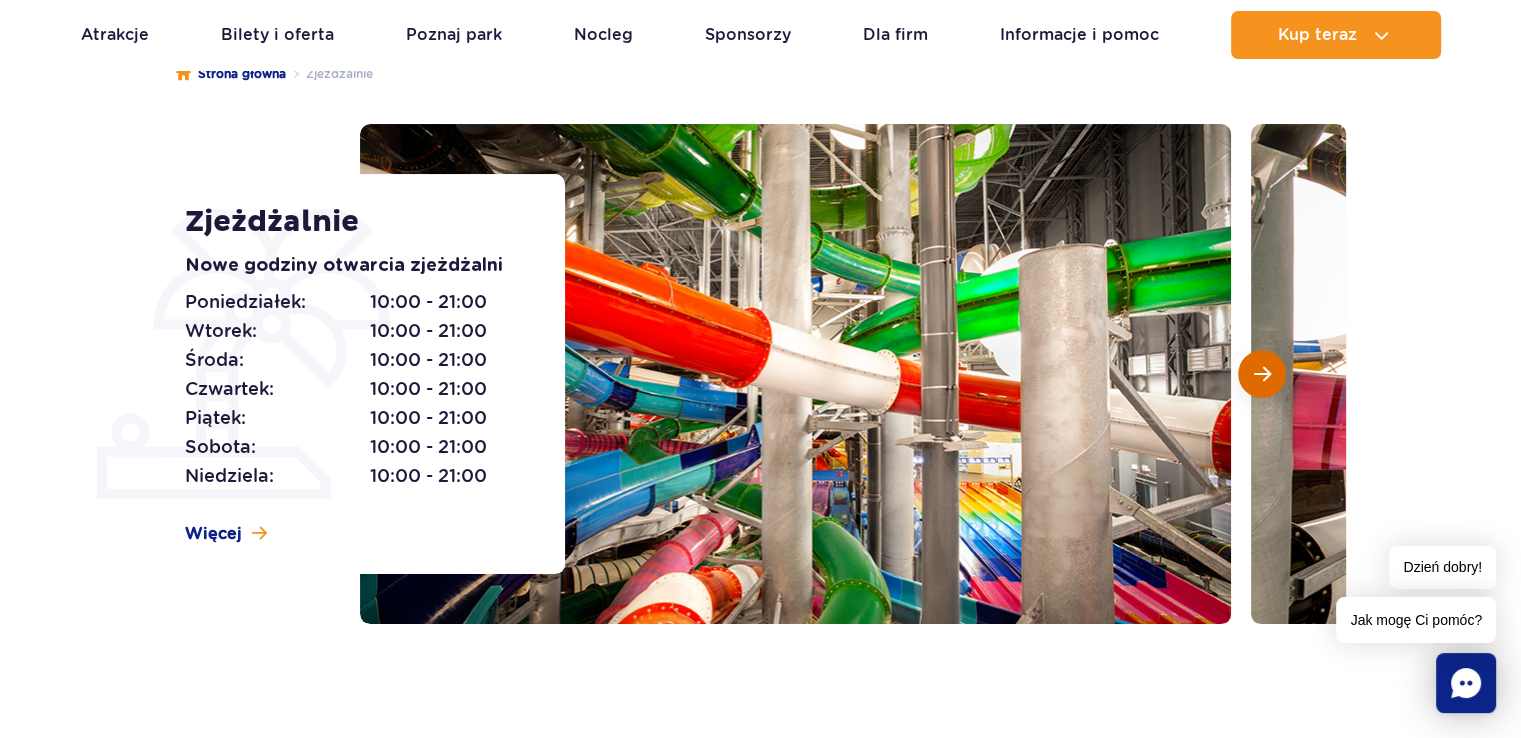 click at bounding box center [1262, 374] 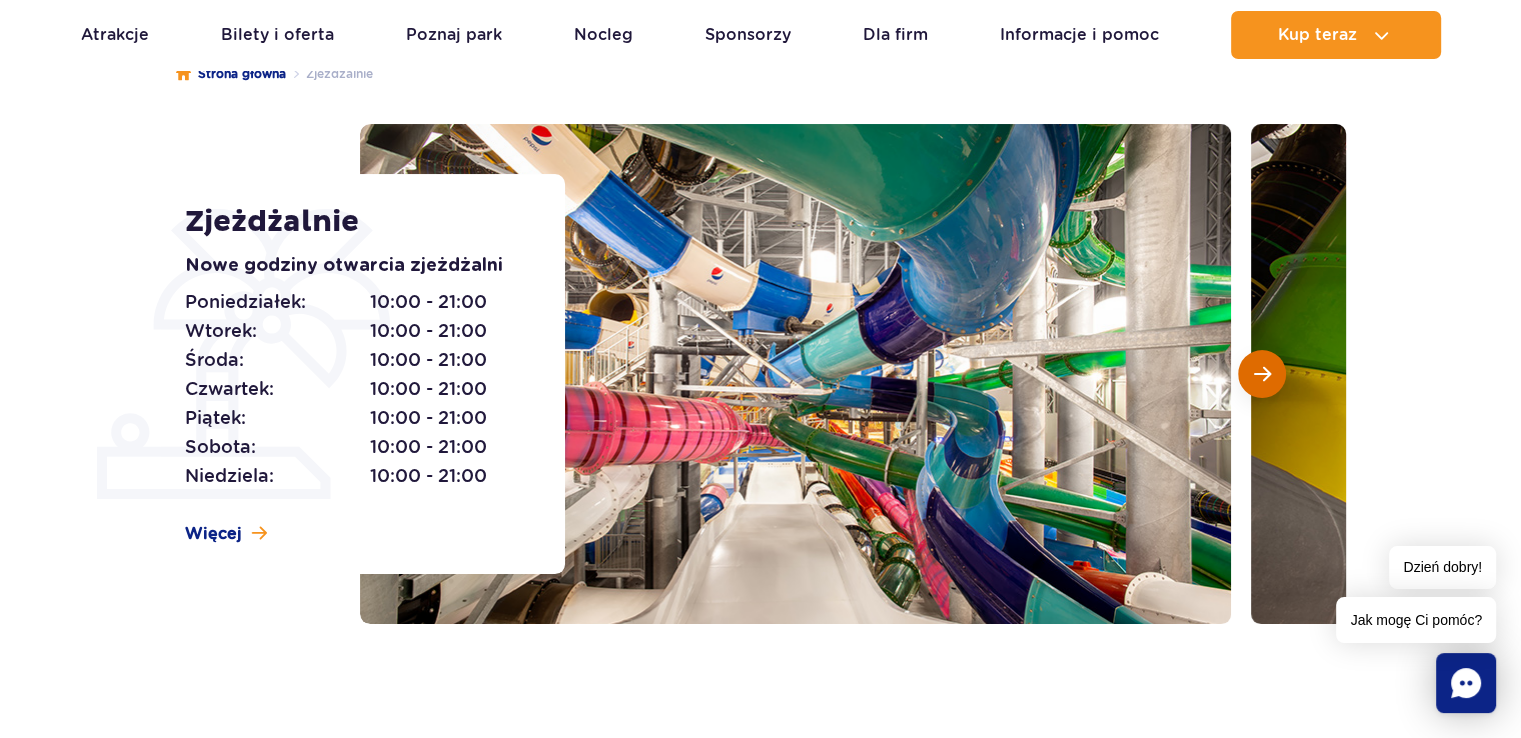 click at bounding box center [1262, 374] 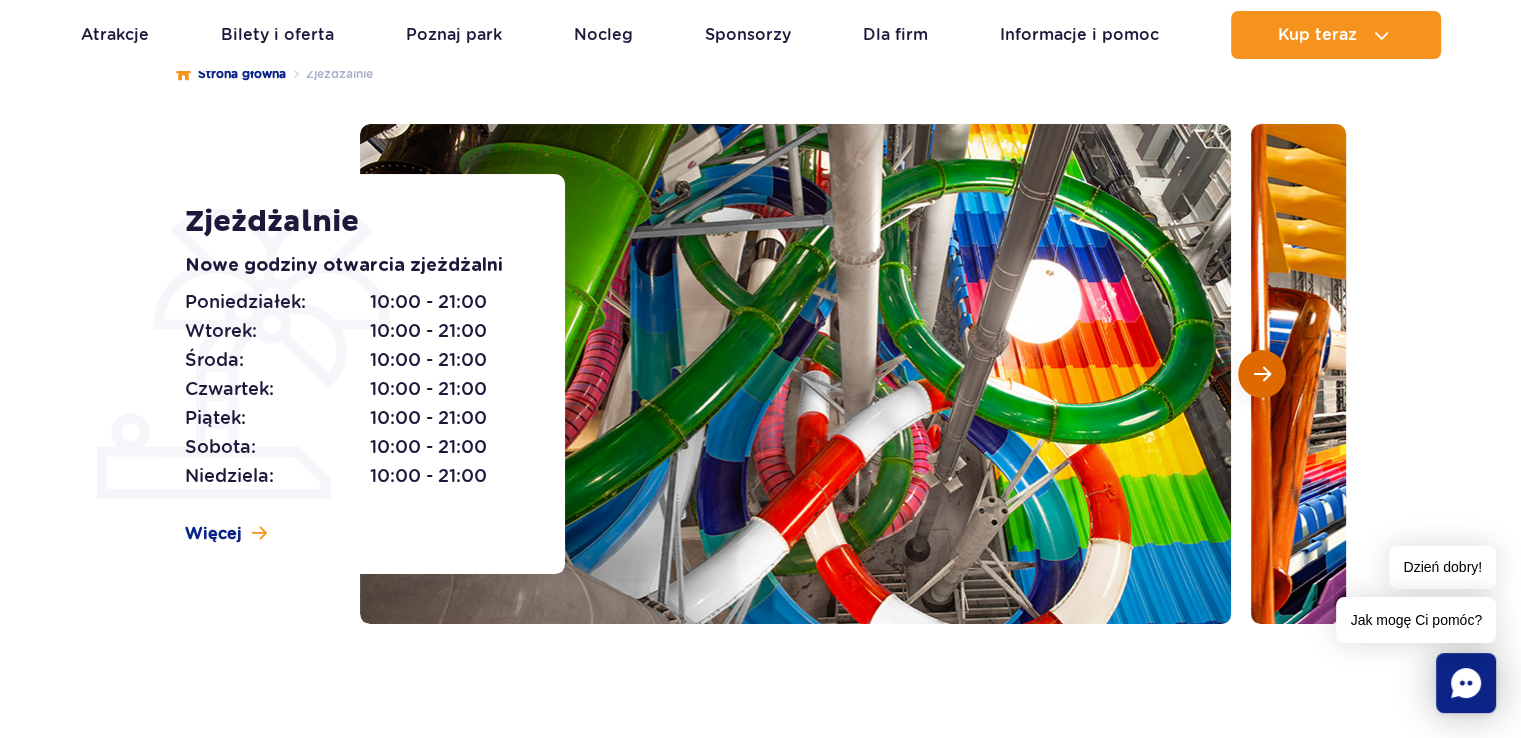 click at bounding box center [1262, 374] 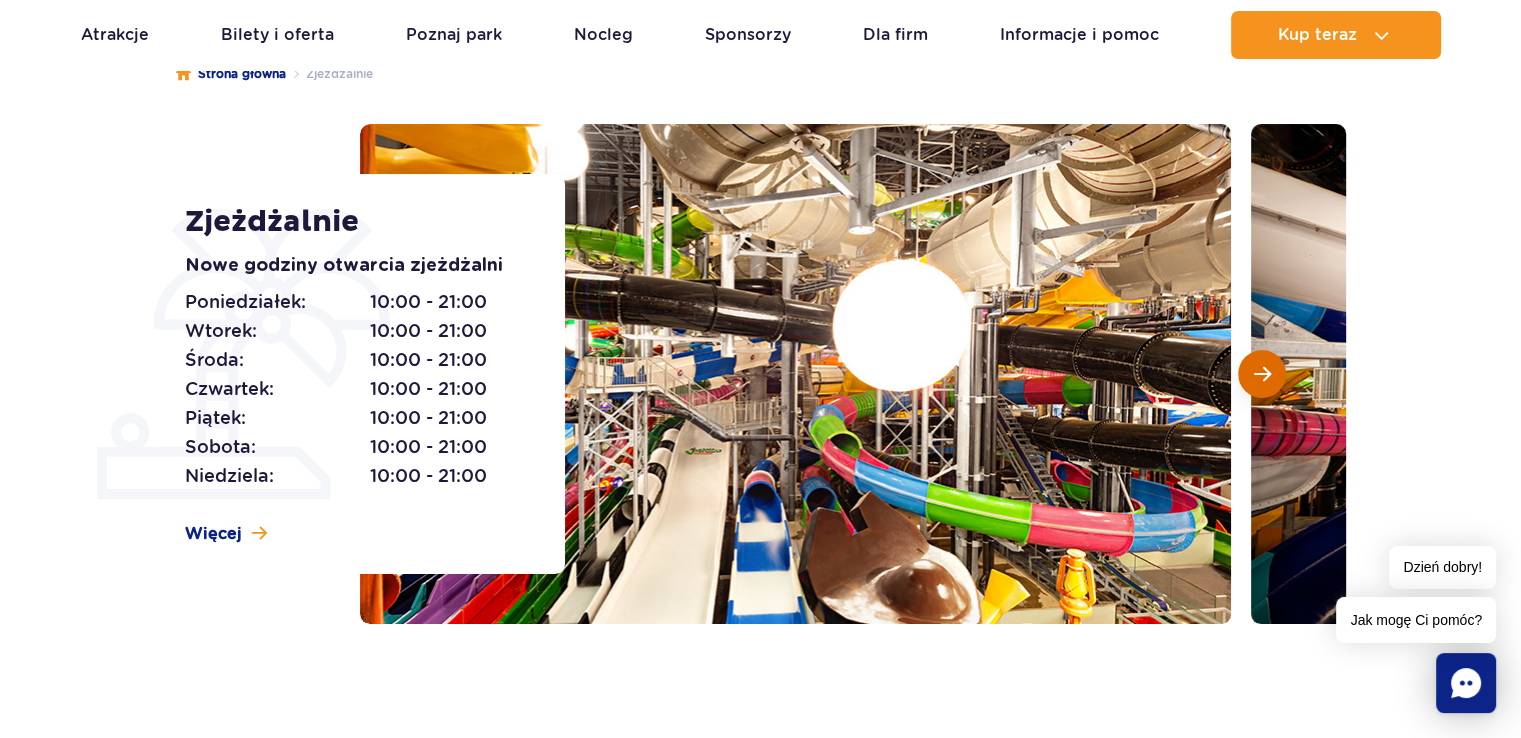 click at bounding box center [1262, 374] 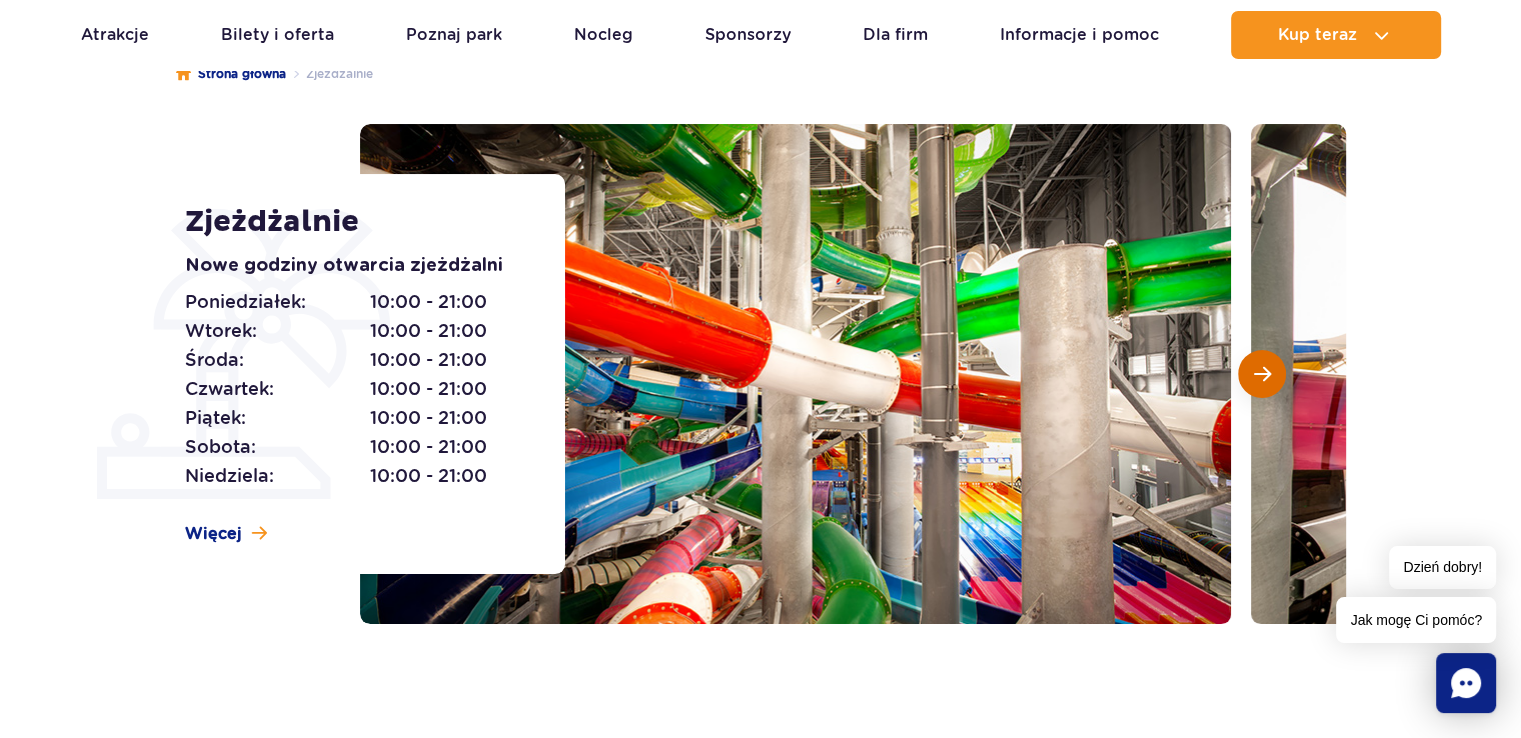 click at bounding box center [1262, 374] 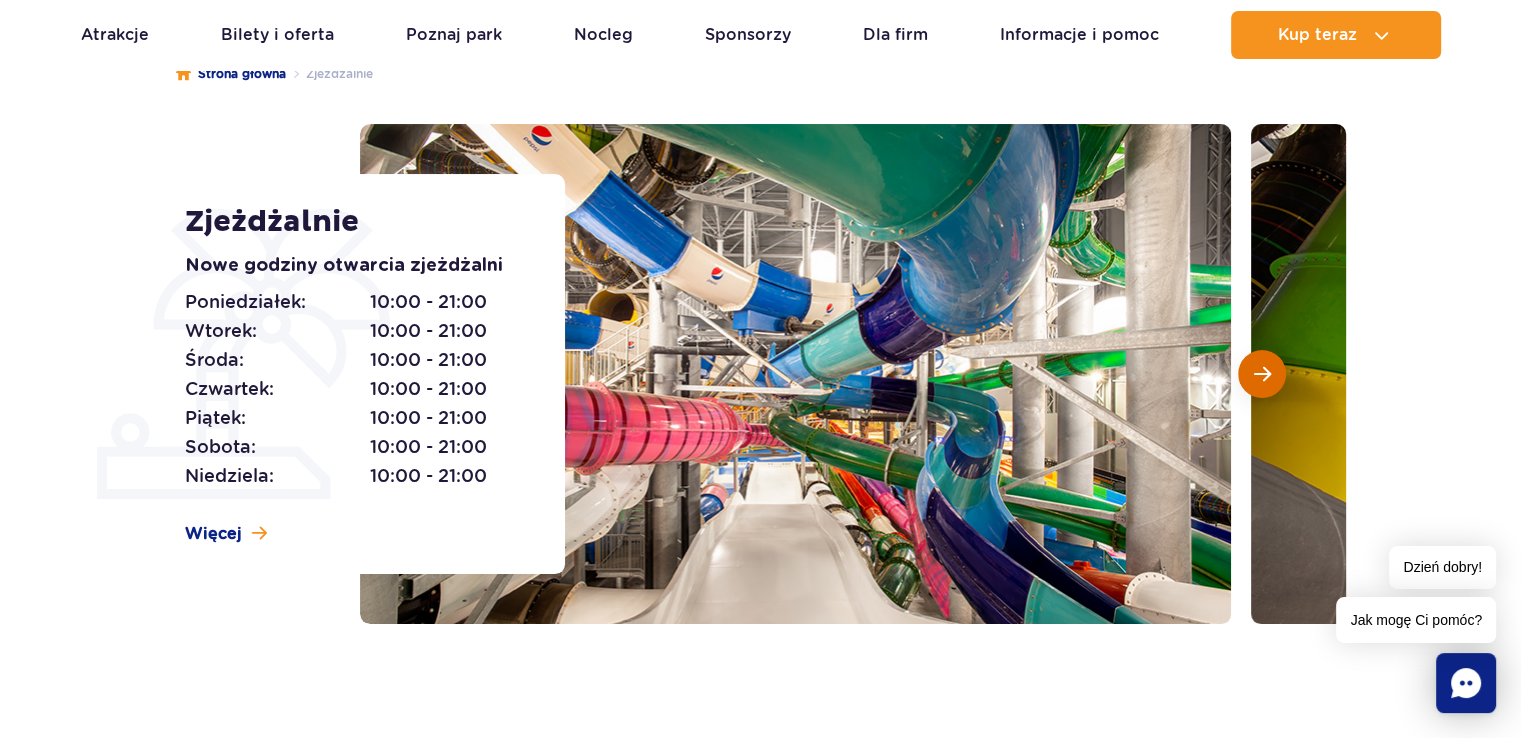 click at bounding box center (1262, 374) 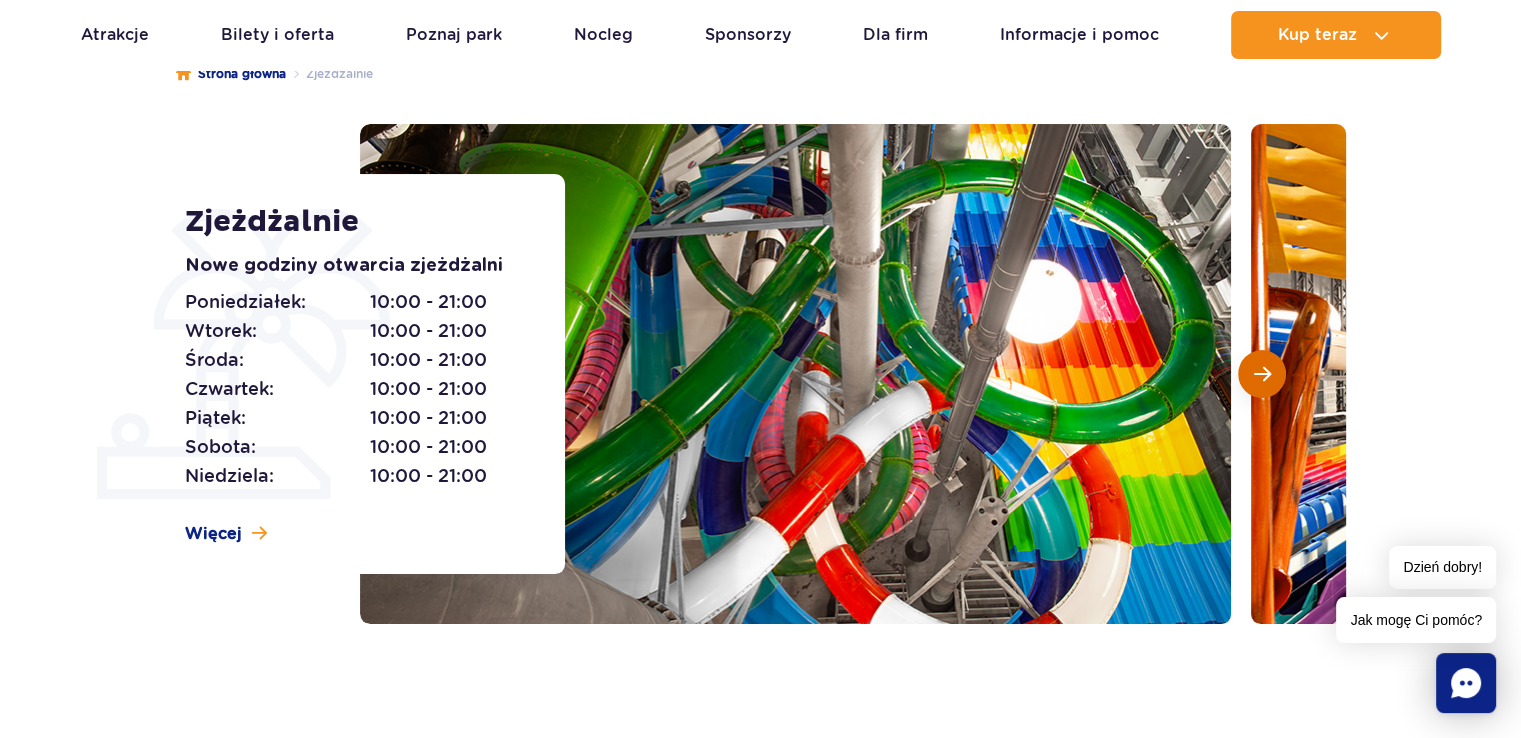 click at bounding box center (1262, 374) 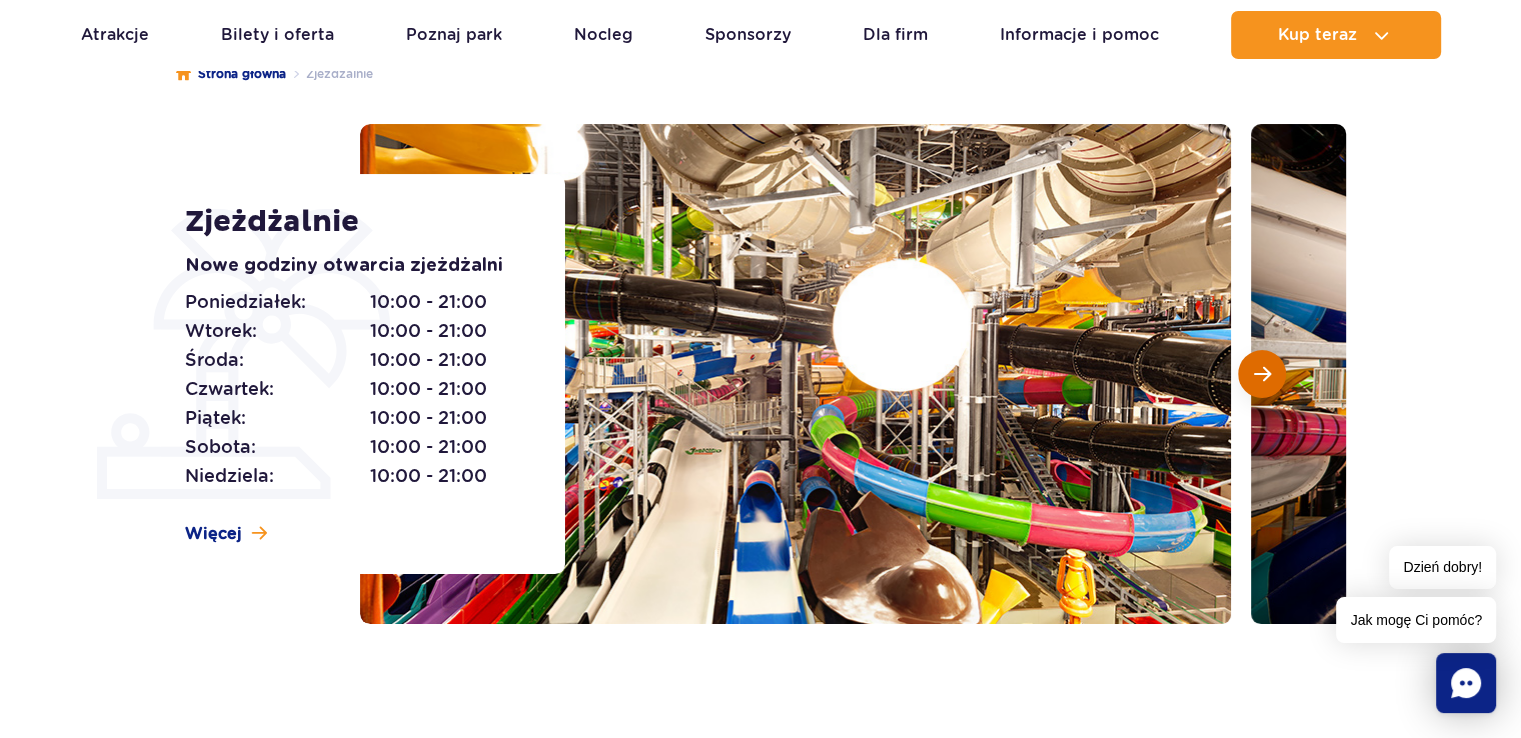 click at bounding box center [1262, 374] 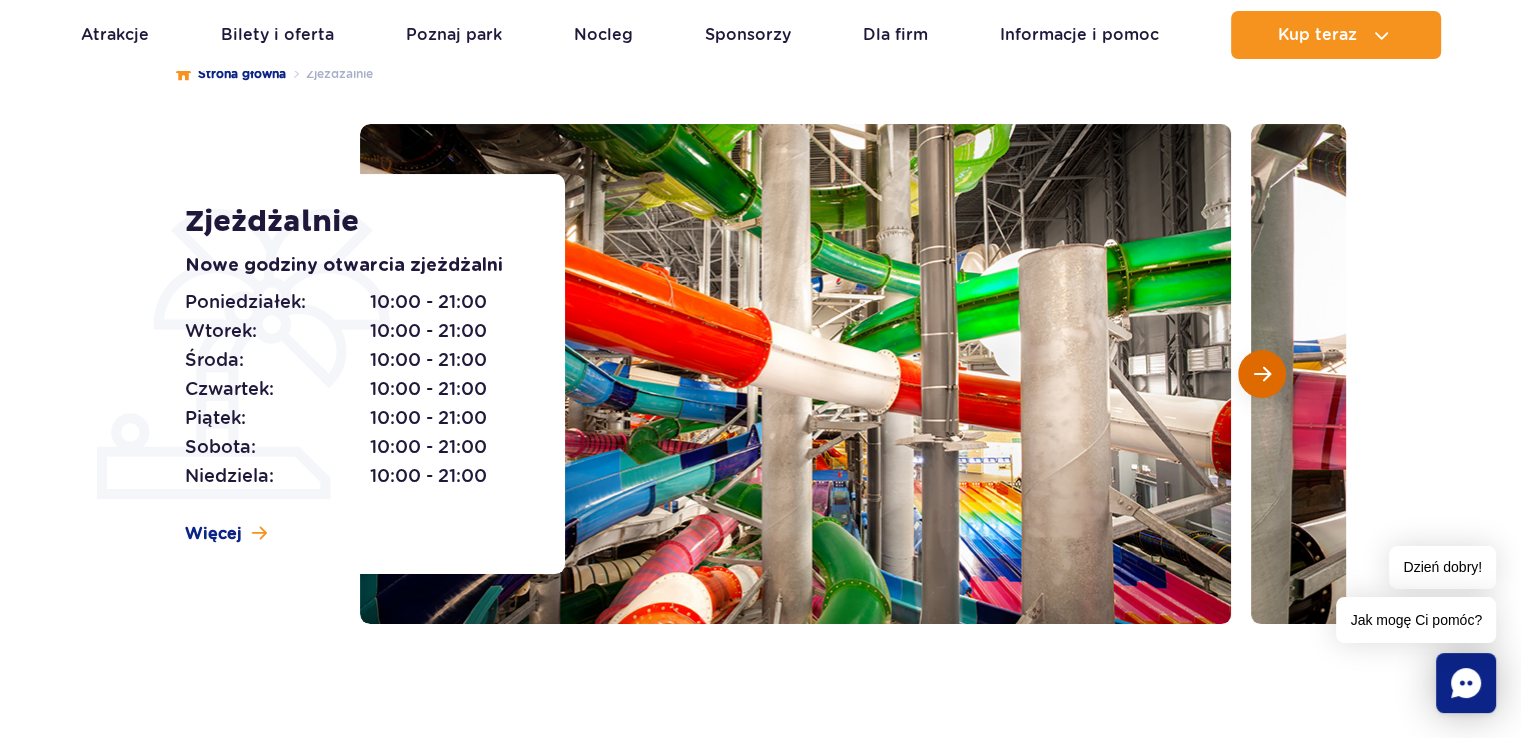 click at bounding box center [1262, 374] 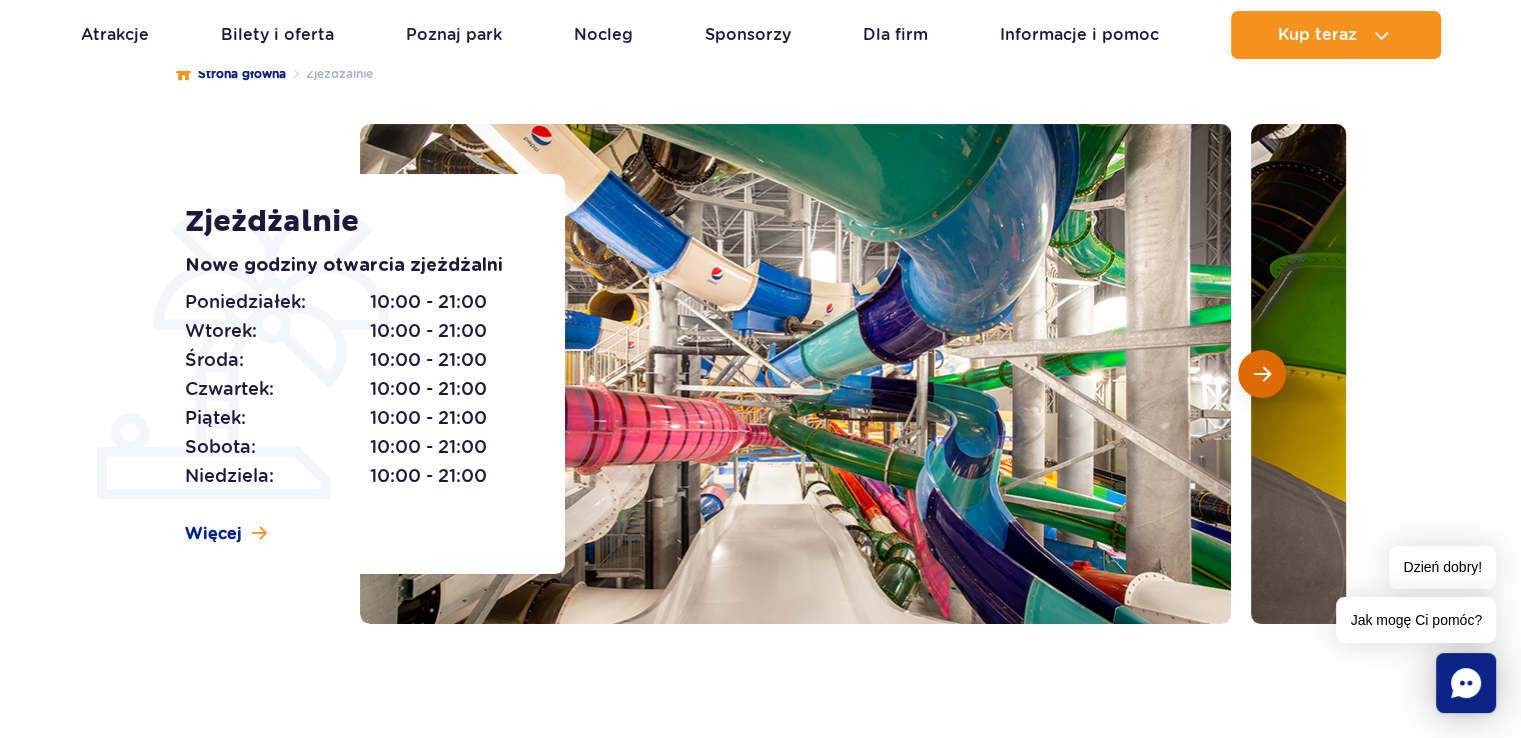 click at bounding box center [1262, 374] 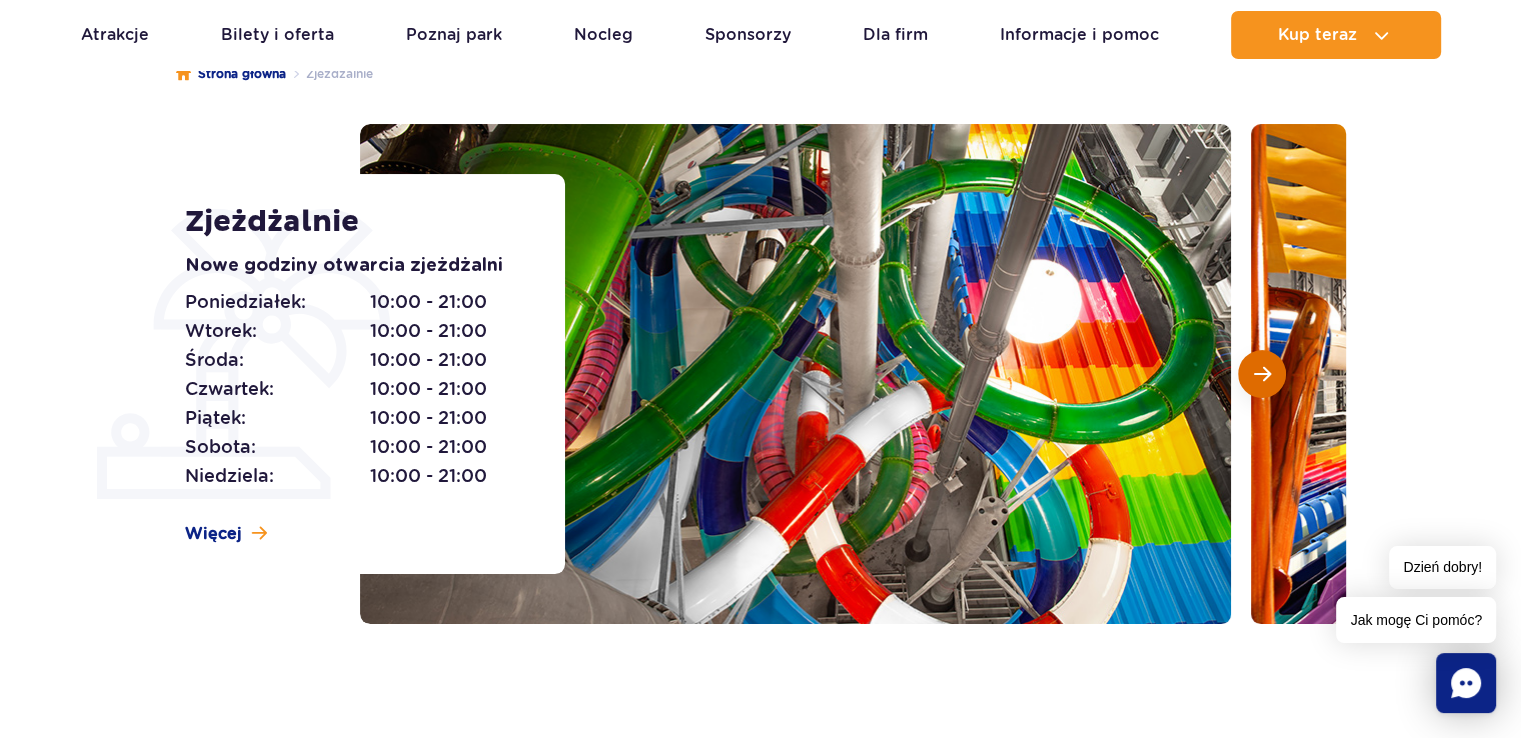 click at bounding box center (1262, 374) 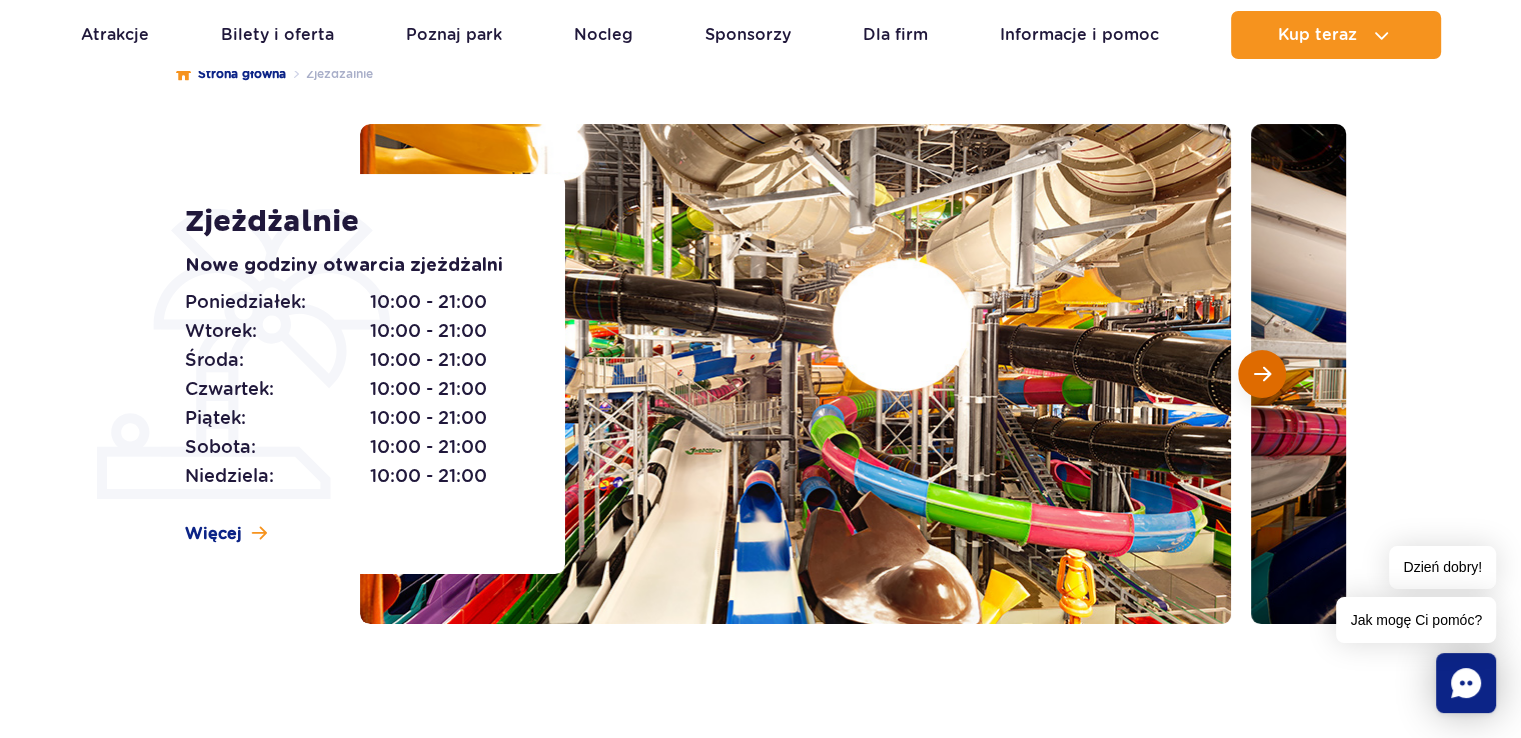 click at bounding box center (1262, 374) 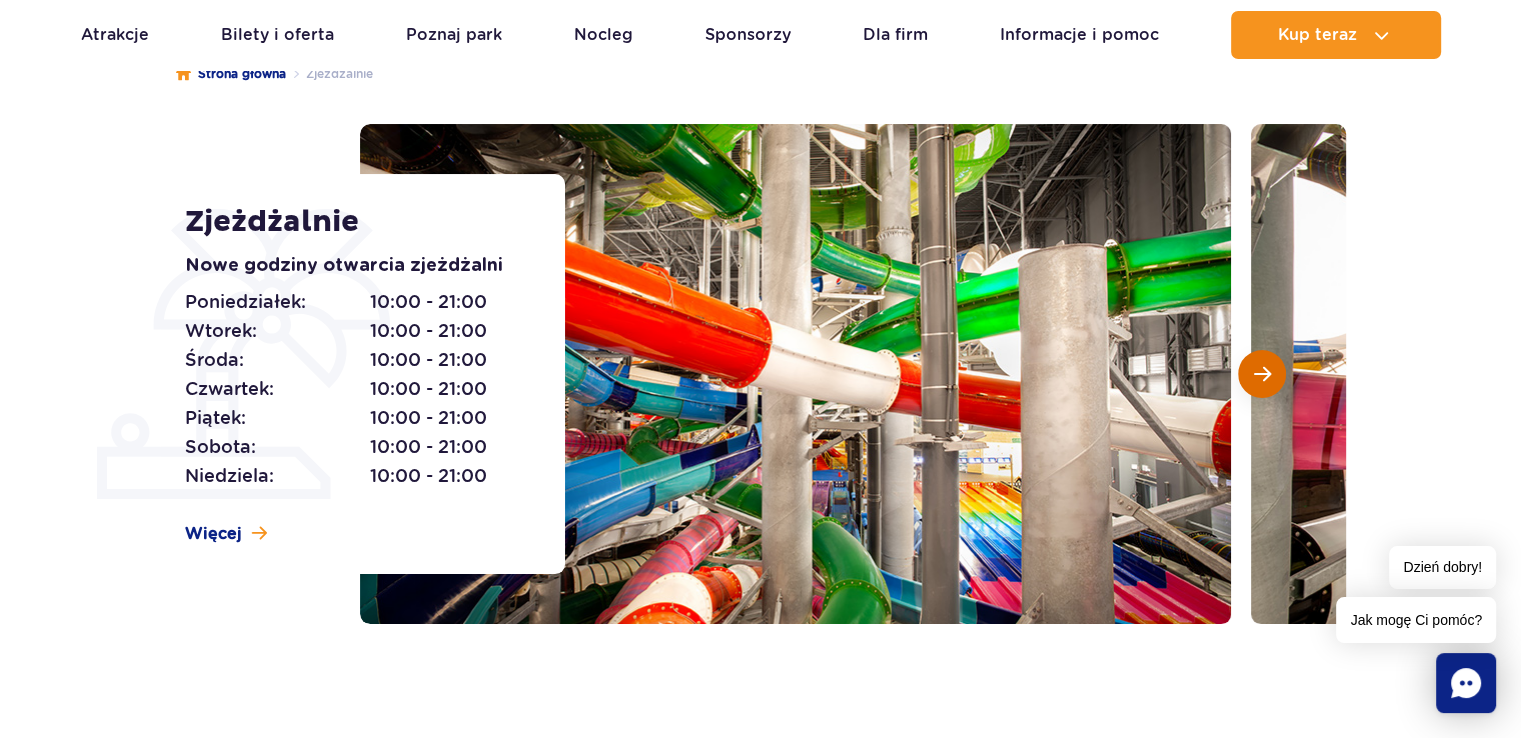 click at bounding box center (1262, 374) 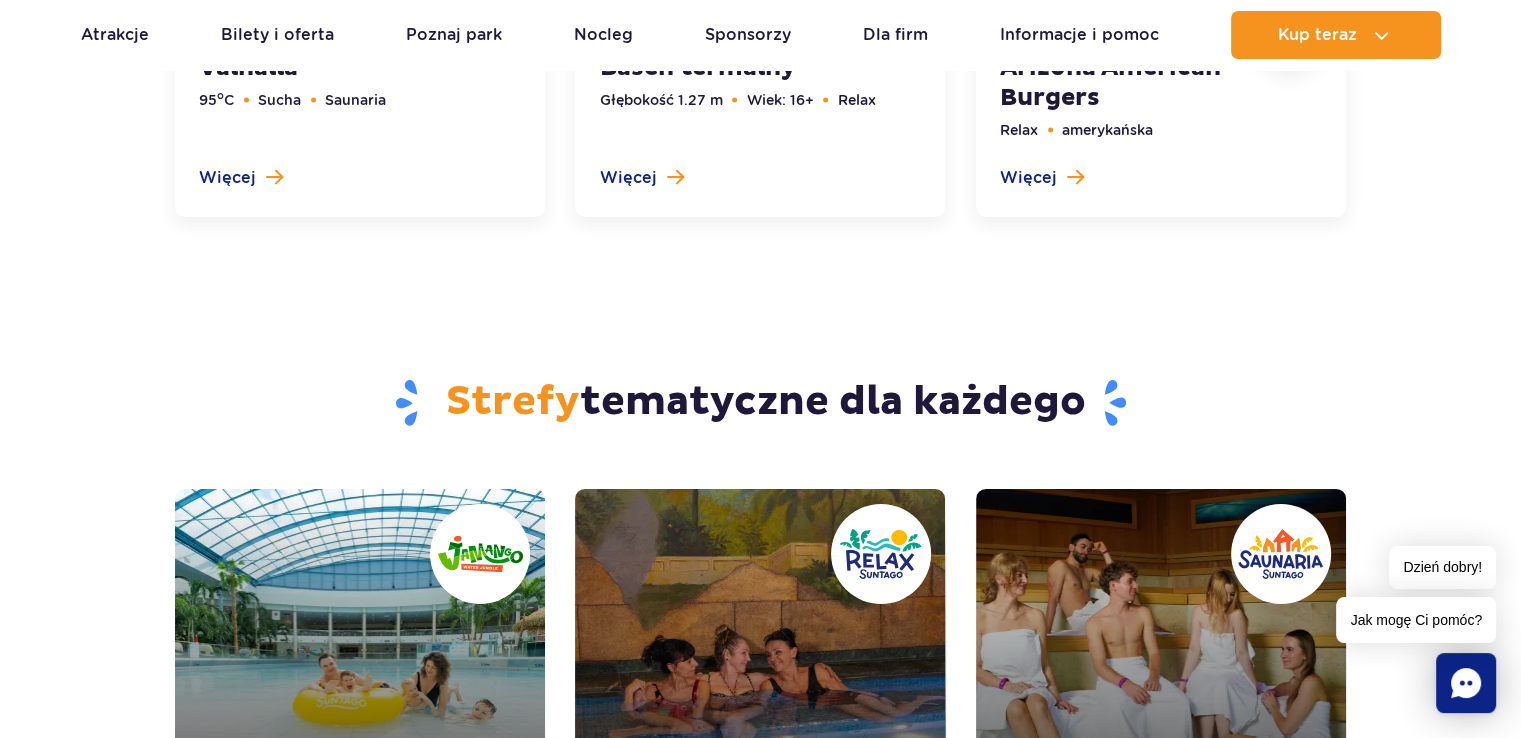 scroll, scrollTop: 6900, scrollLeft: 0, axis: vertical 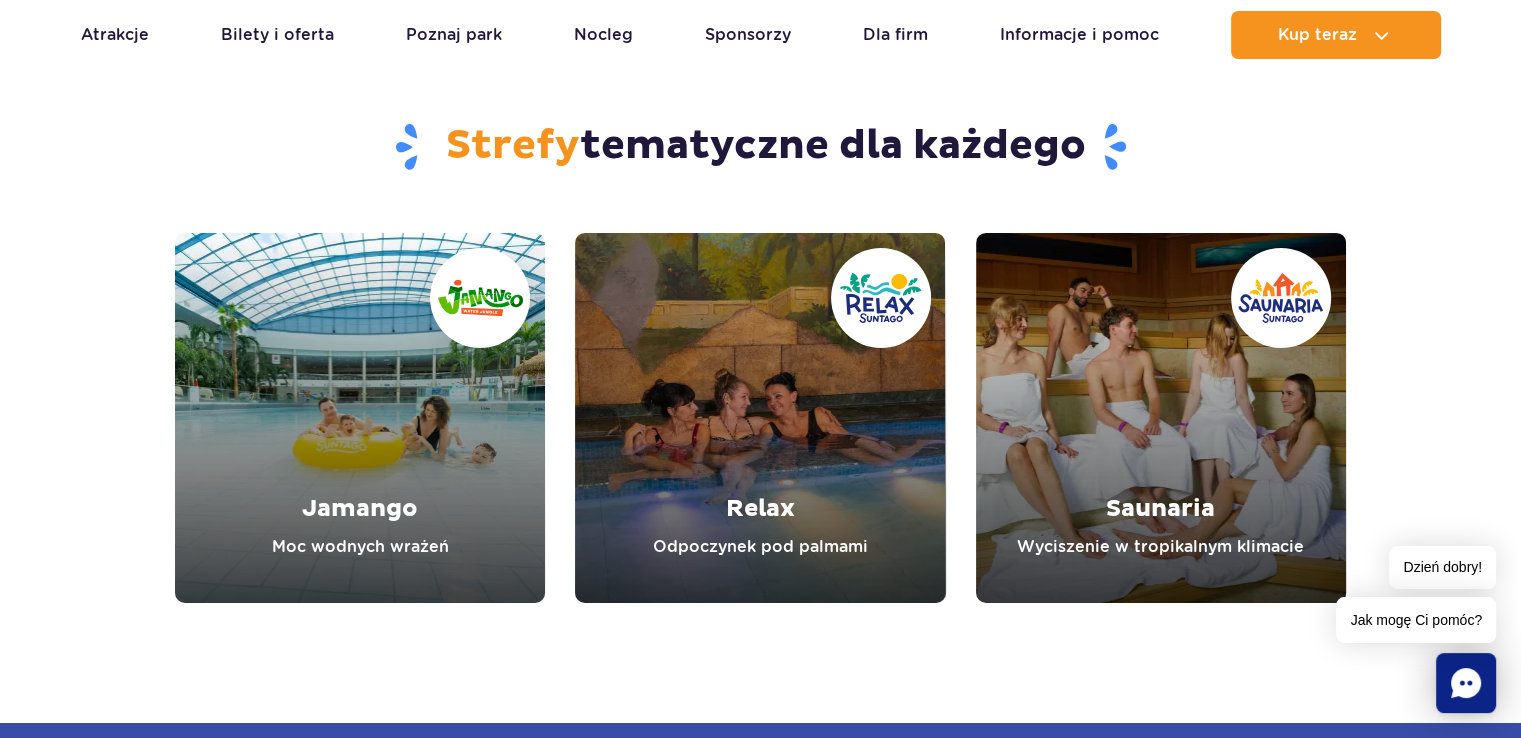 click at bounding box center [360, 418] 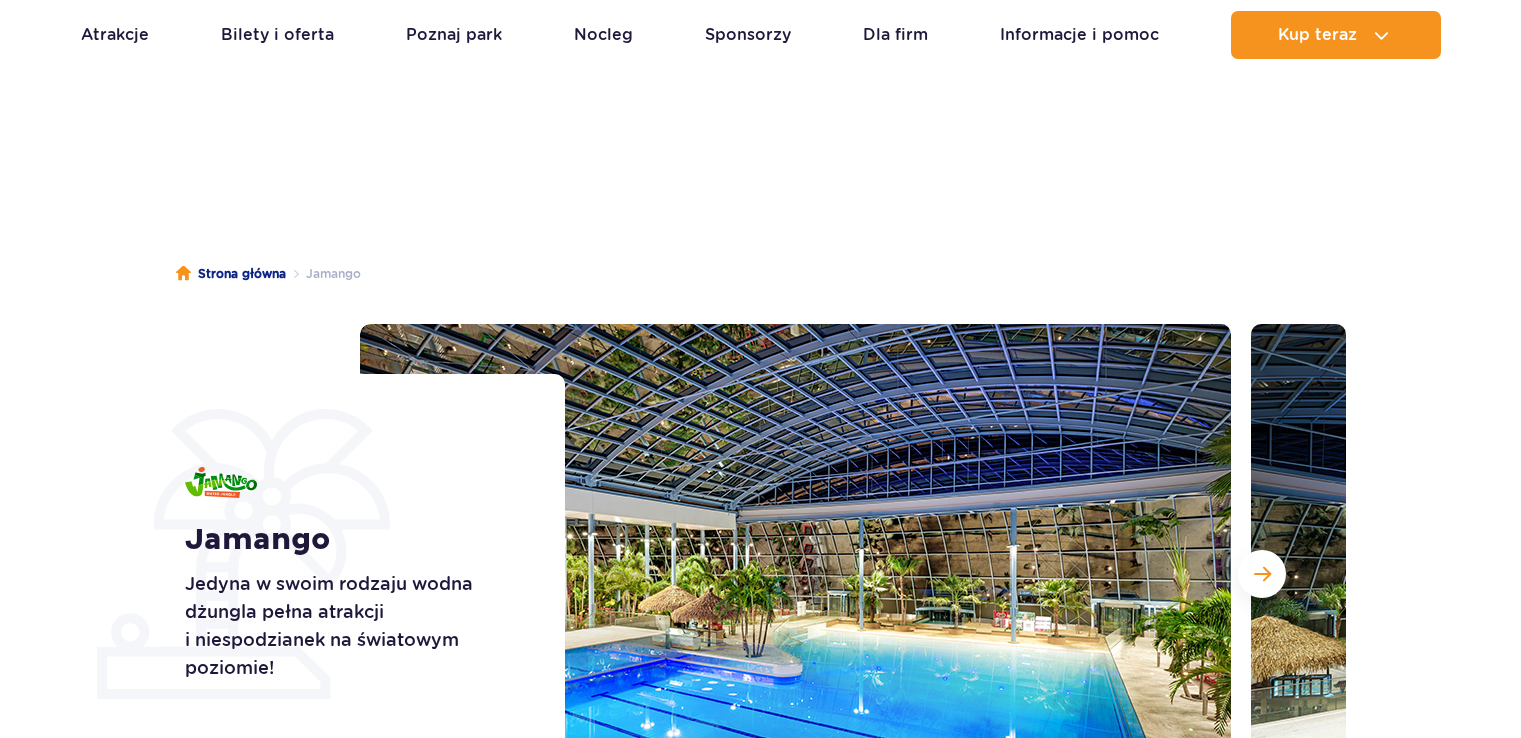 scroll, scrollTop: 196, scrollLeft: 0, axis: vertical 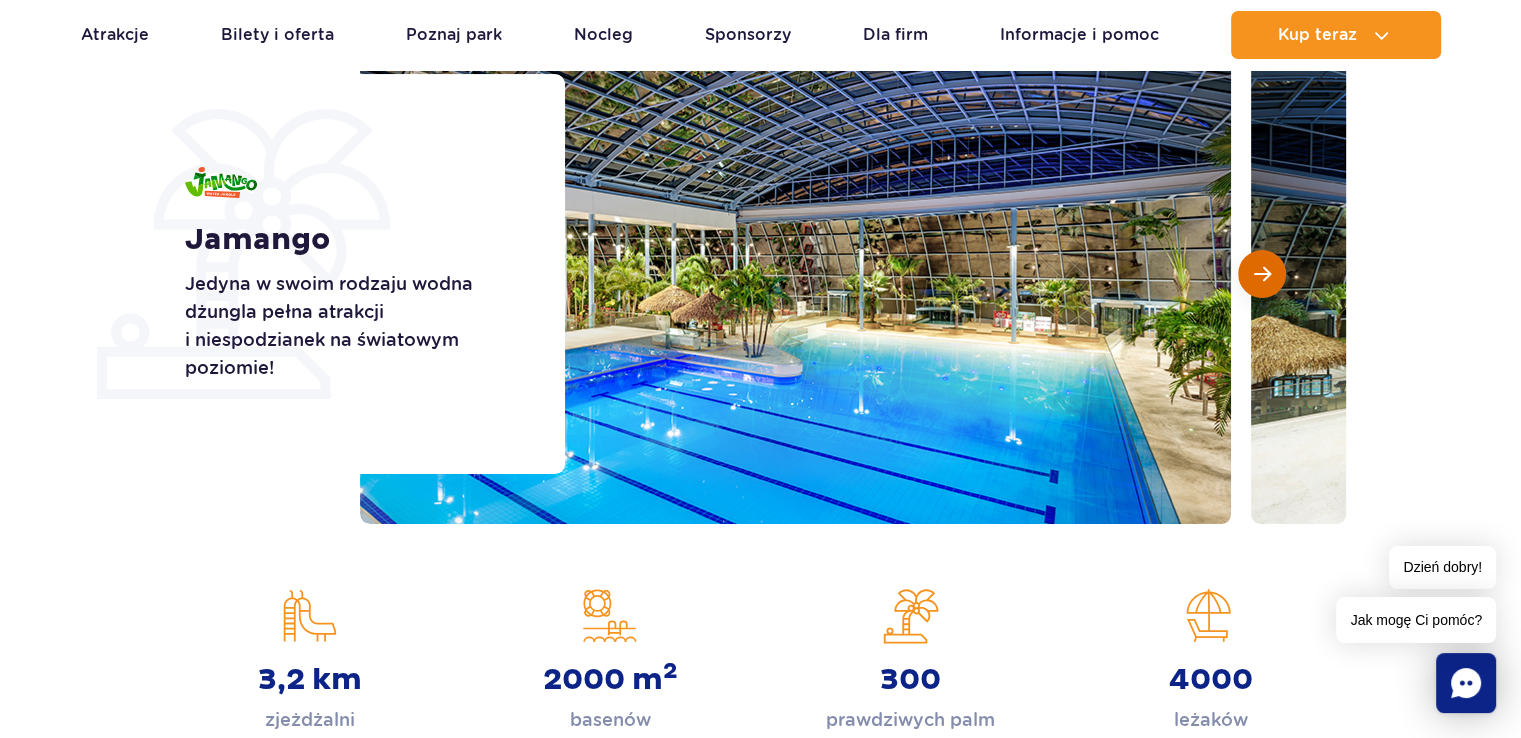 click at bounding box center [1262, 274] 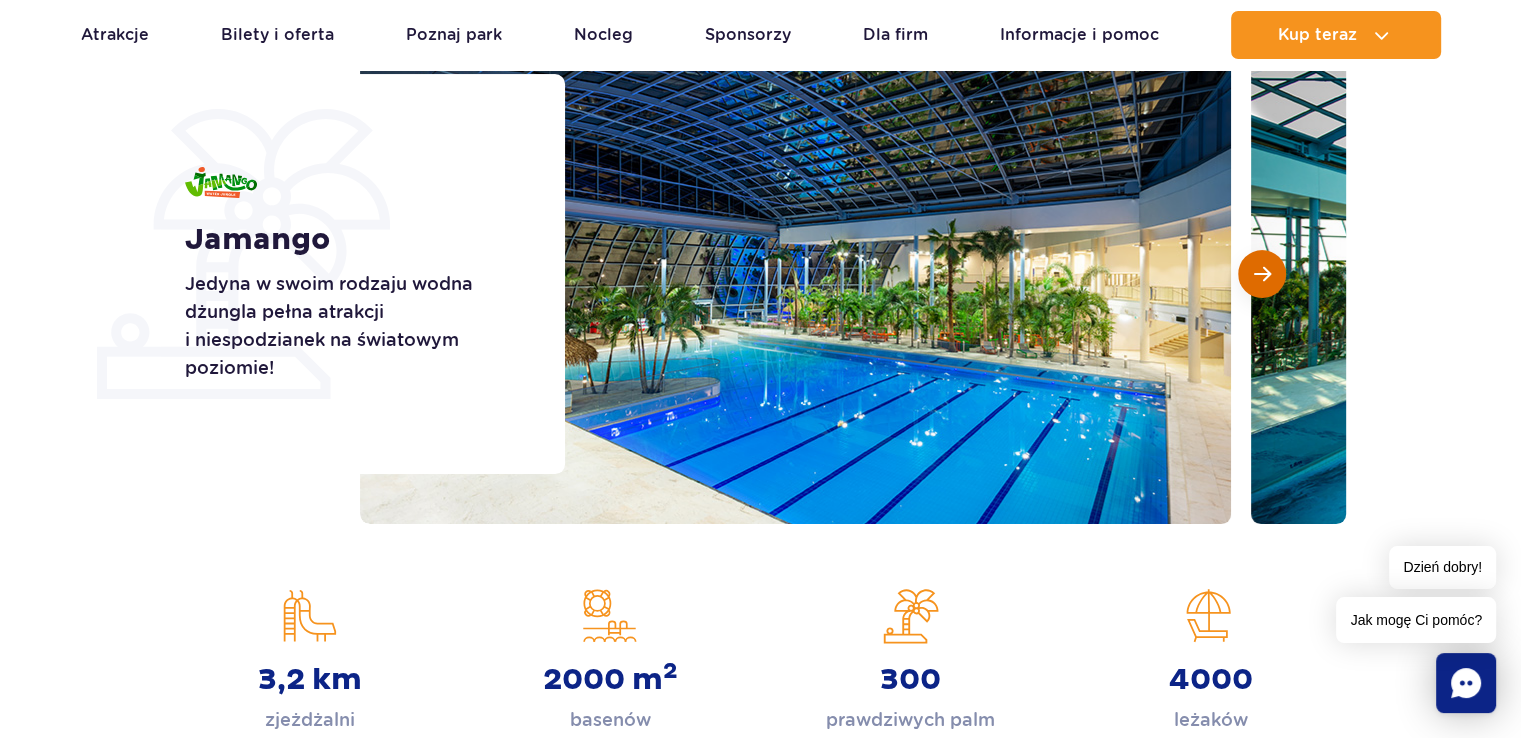 click at bounding box center (1262, 274) 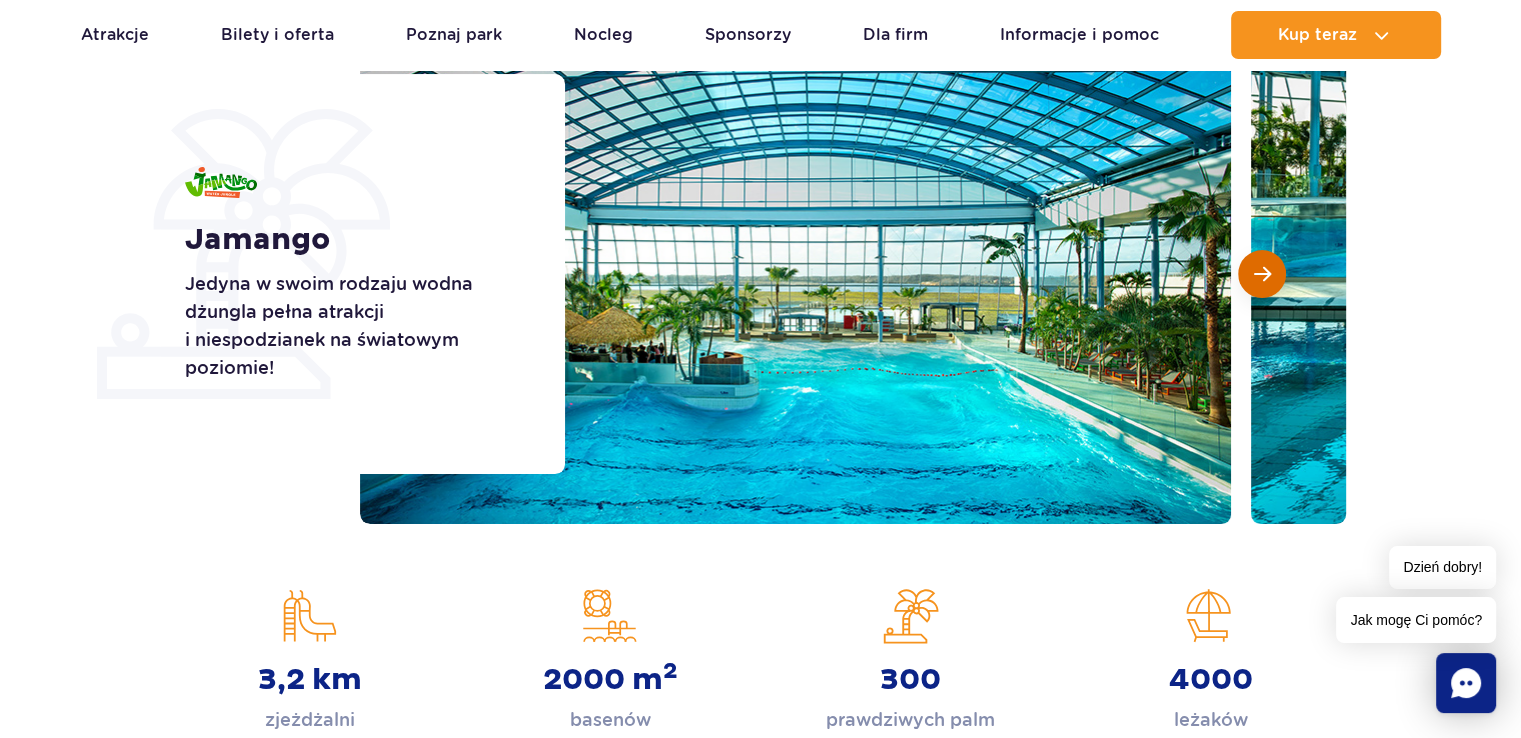click at bounding box center [1262, 274] 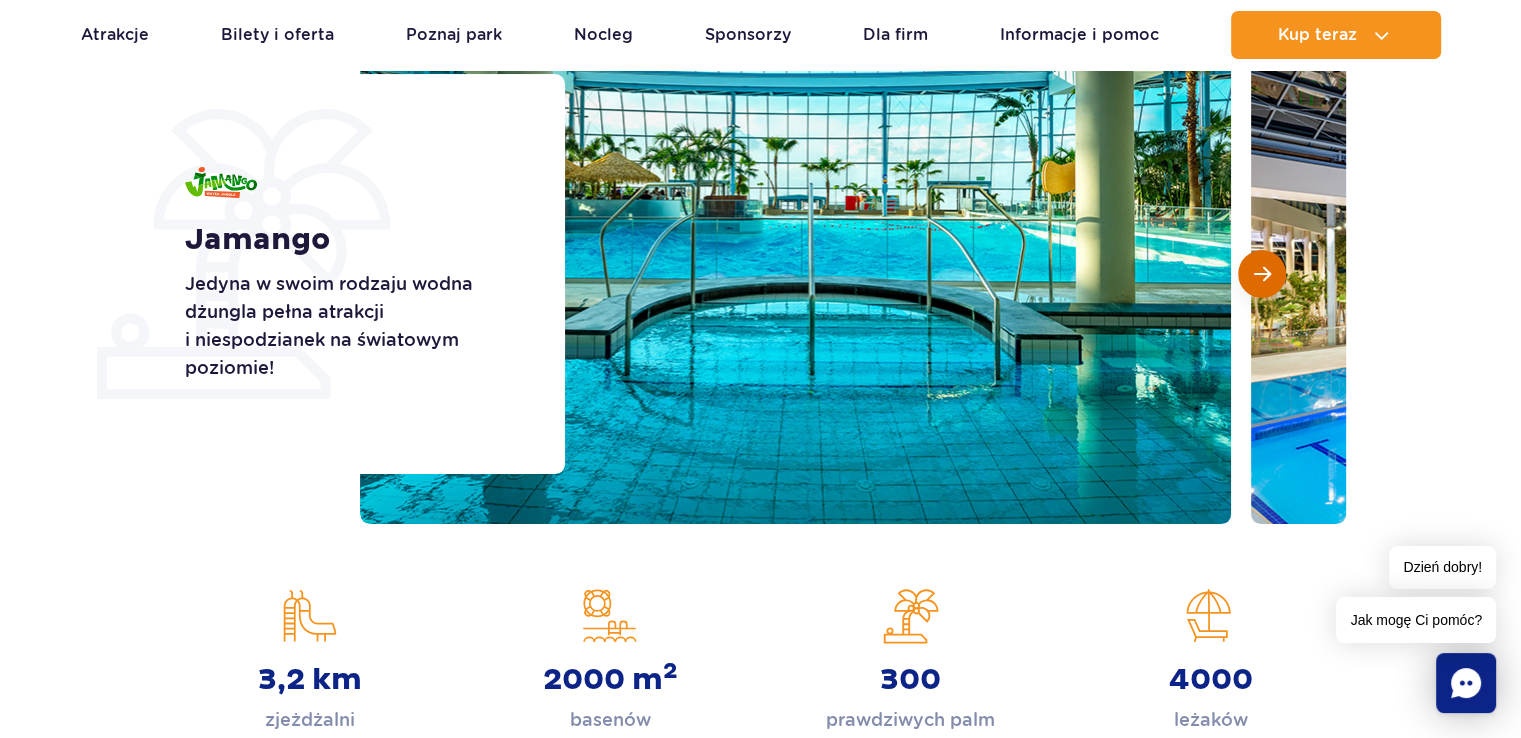 click at bounding box center (1262, 274) 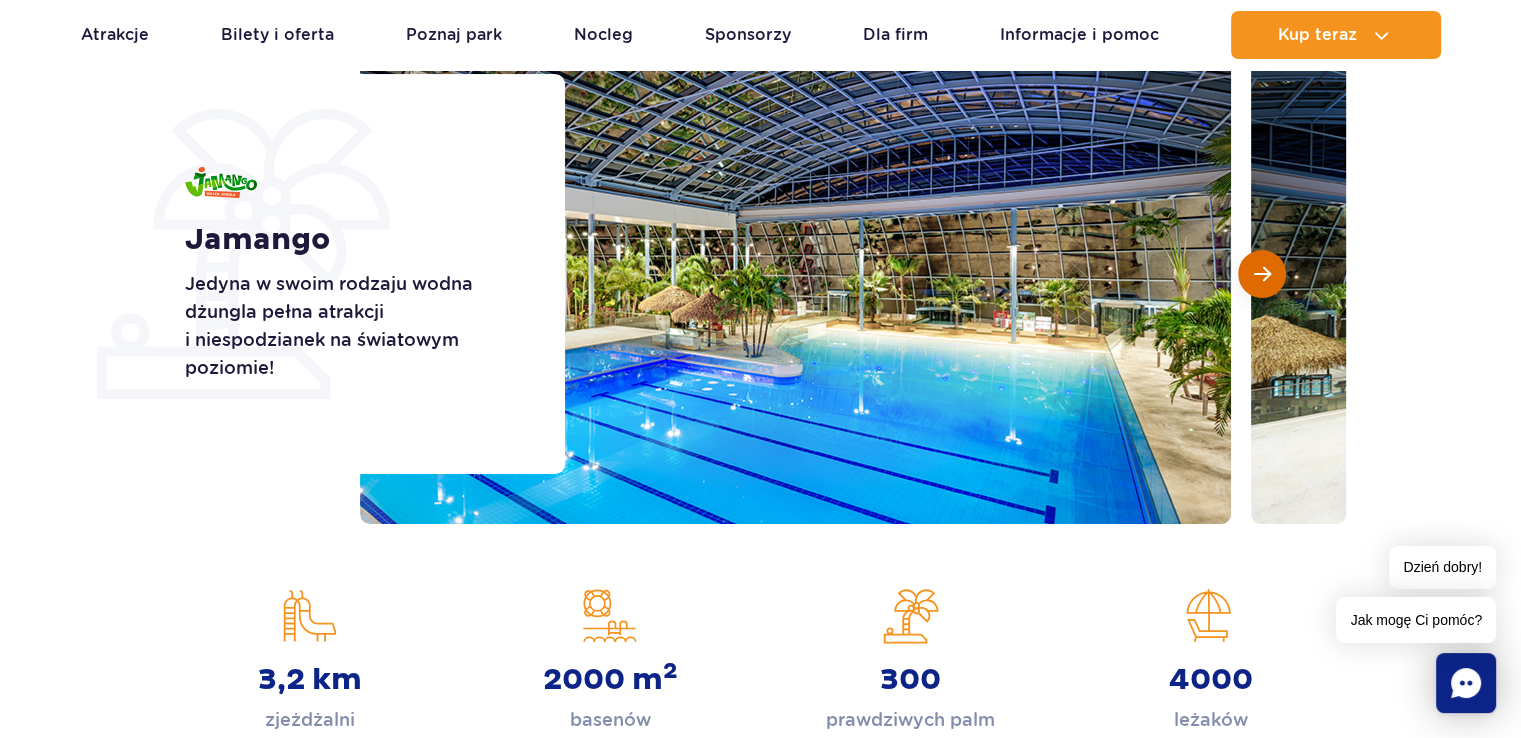 click at bounding box center [1262, 274] 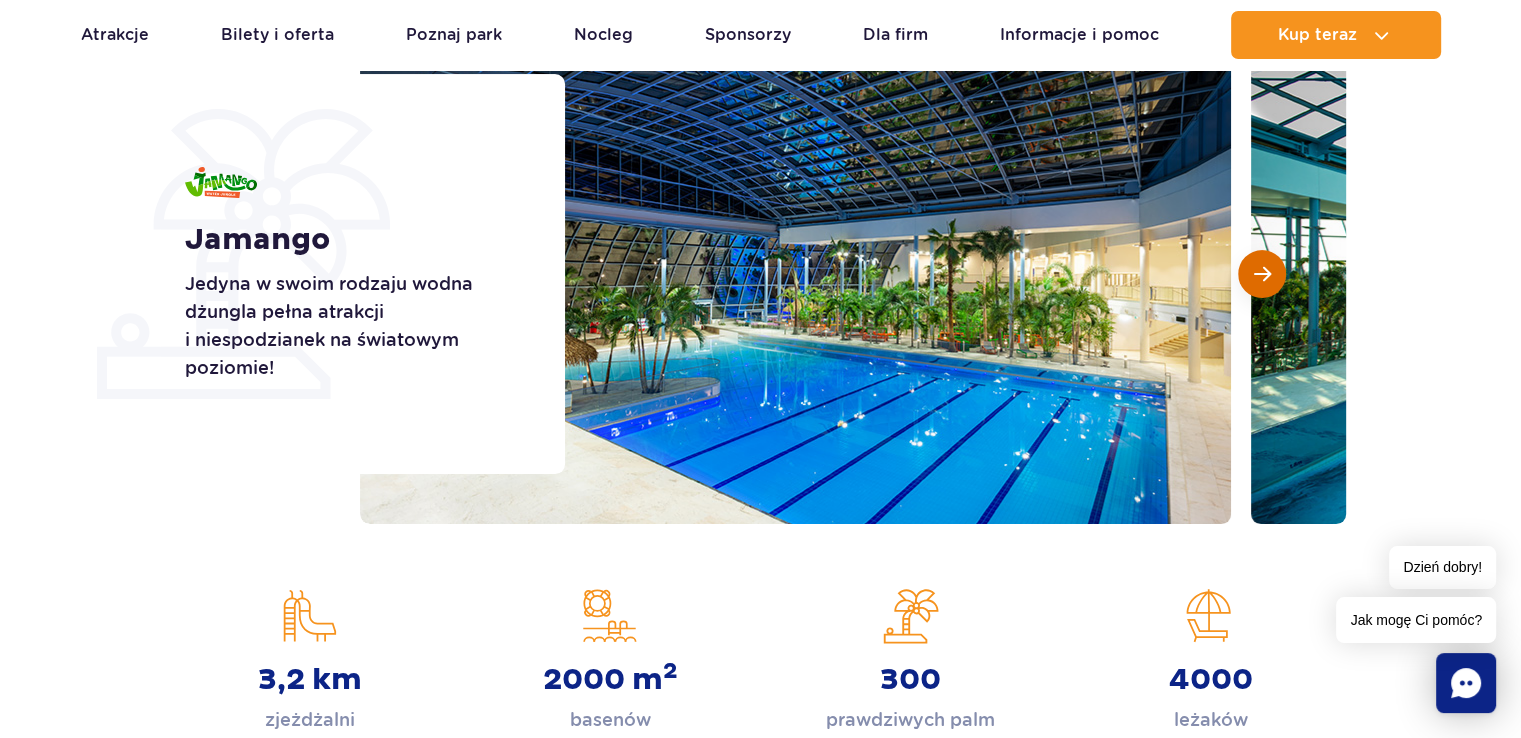 click at bounding box center (1262, 274) 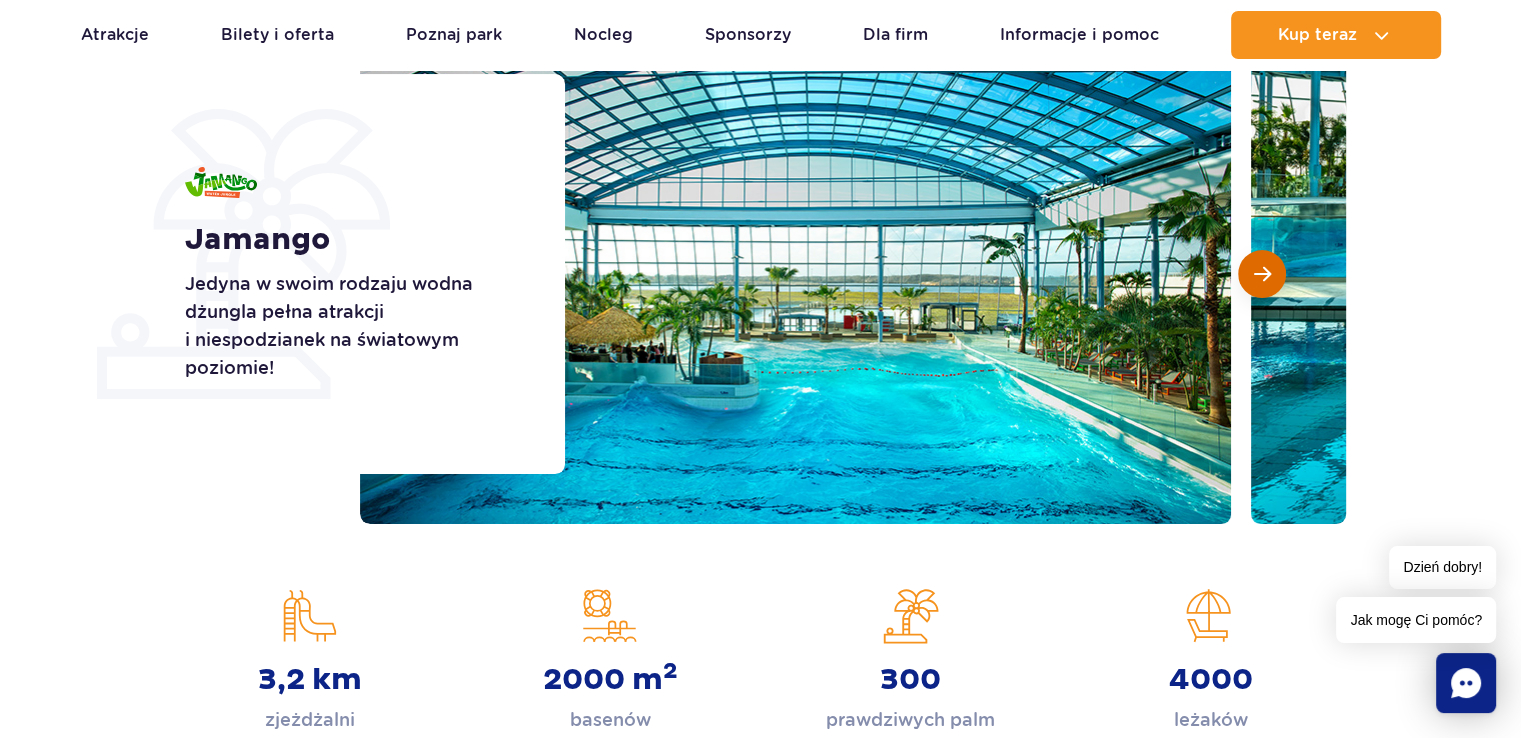 click at bounding box center (1262, 274) 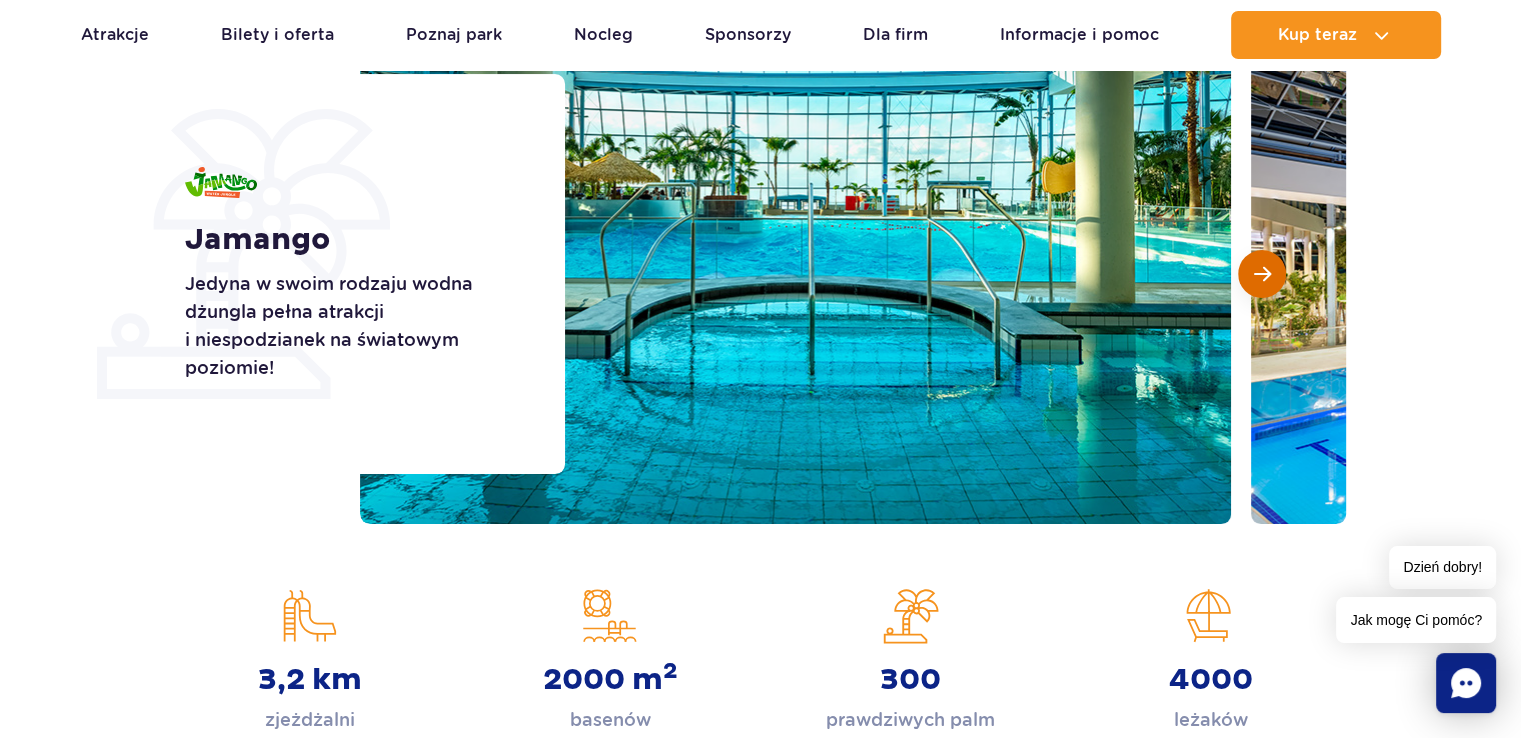 click at bounding box center (1262, 274) 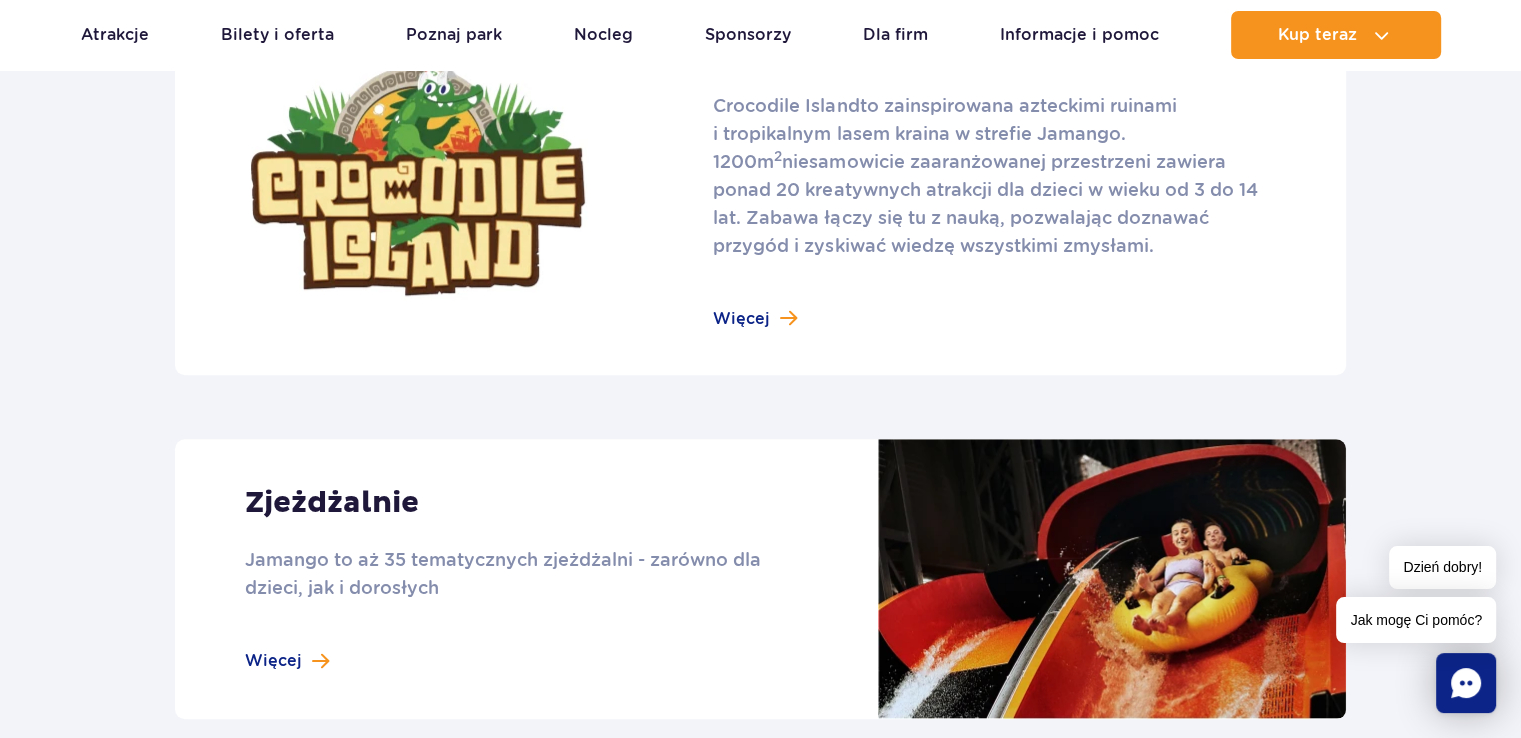 scroll, scrollTop: 1400, scrollLeft: 0, axis: vertical 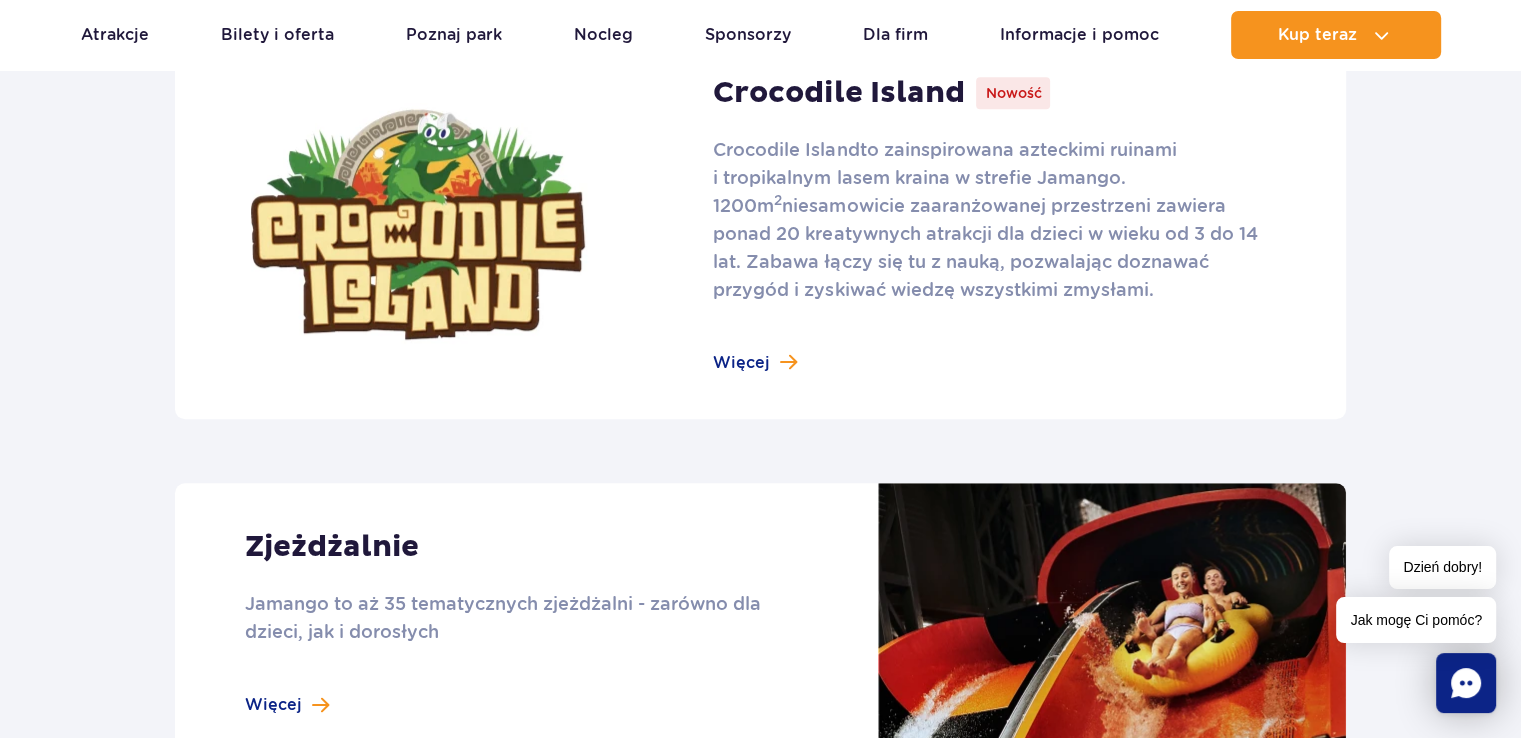 click at bounding box center [760, 224] 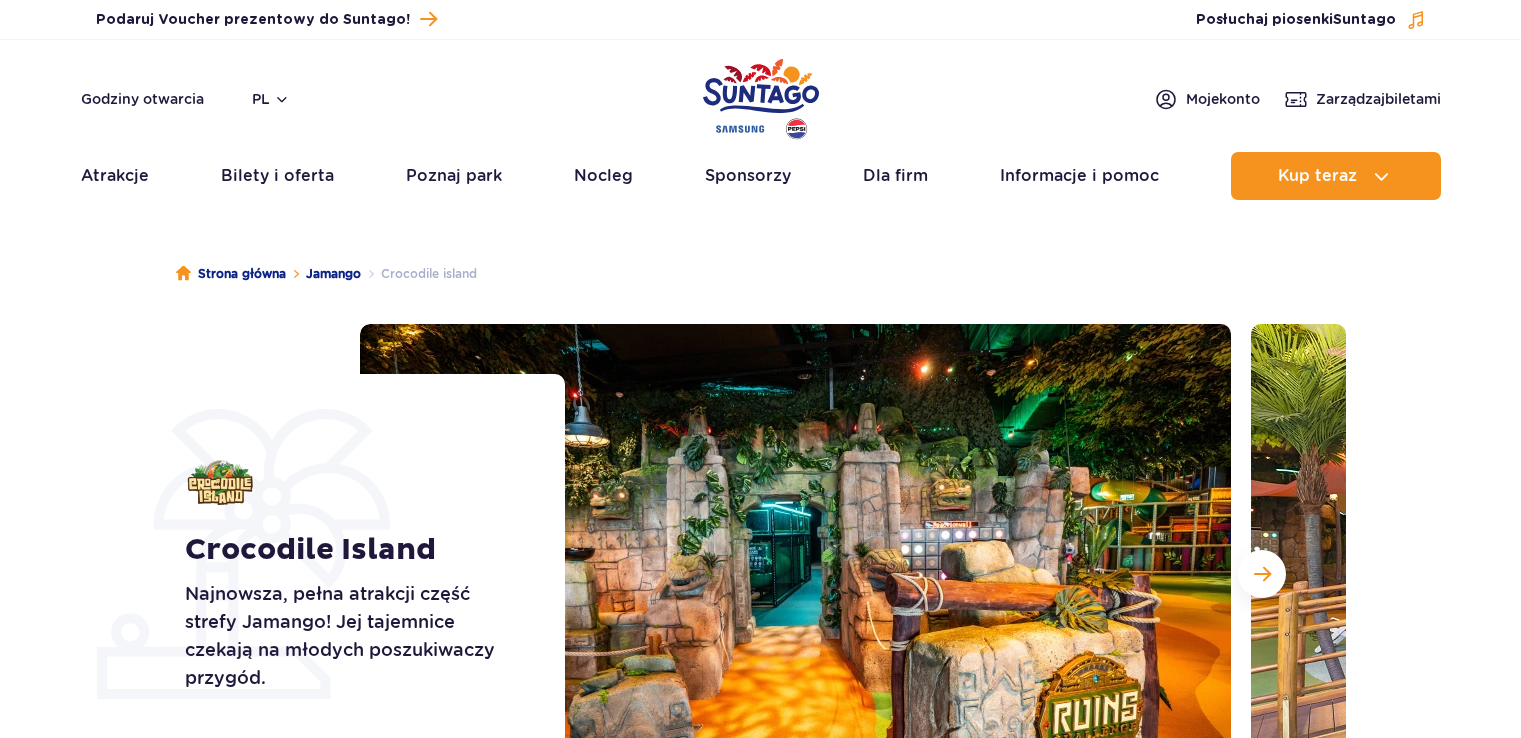 scroll, scrollTop: 200, scrollLeft: 0, axis: vertical 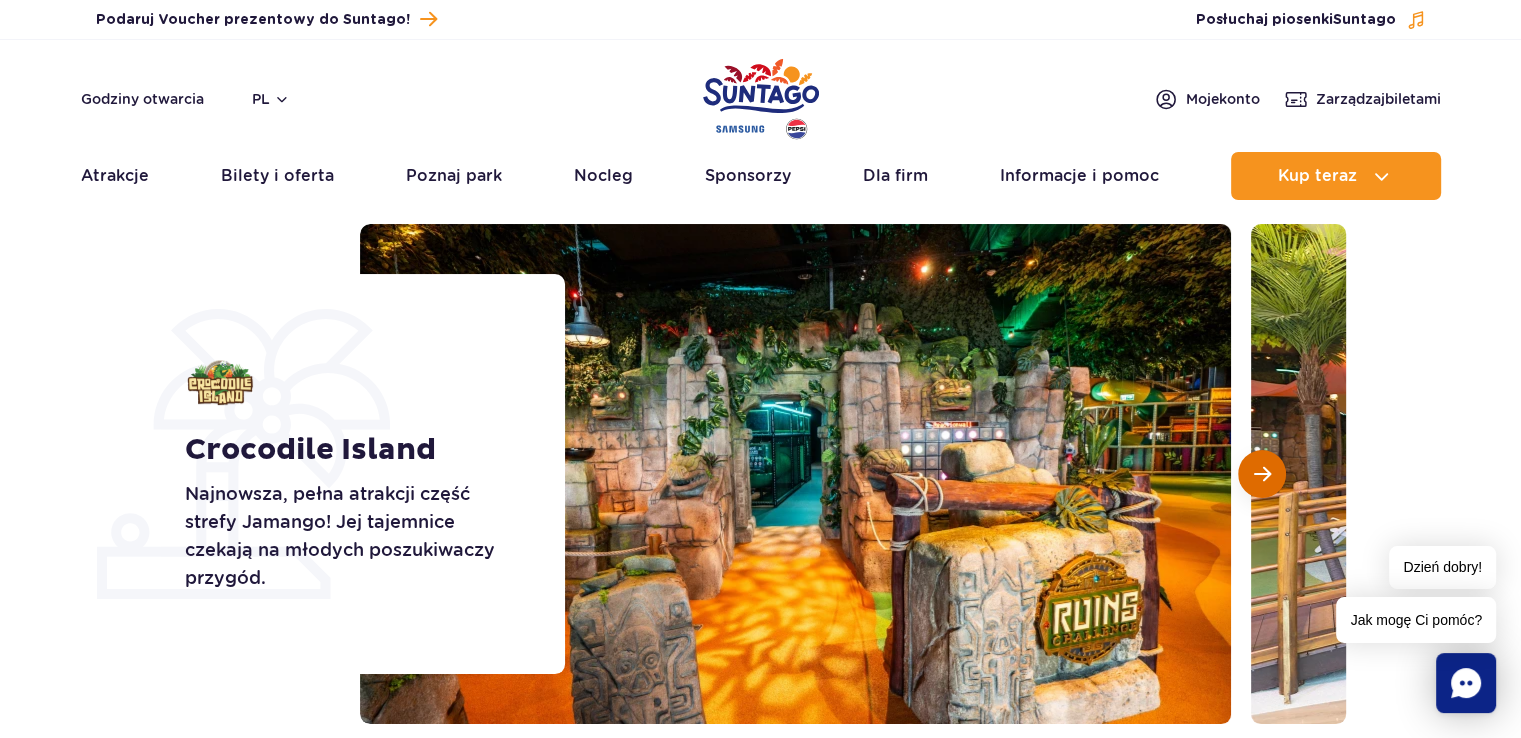 click at bounding box center [1262, 474] 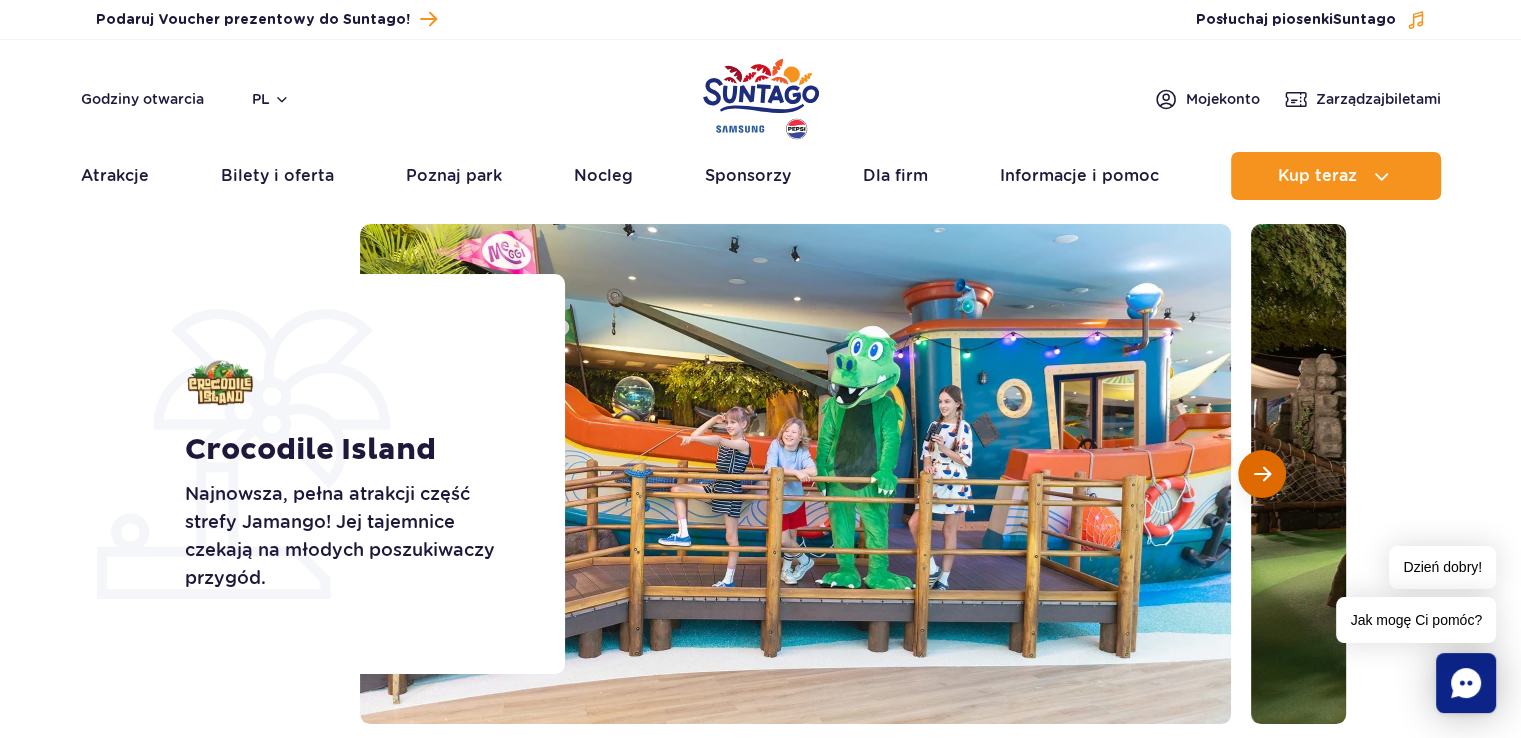 click at bounding box center (1262, 474) 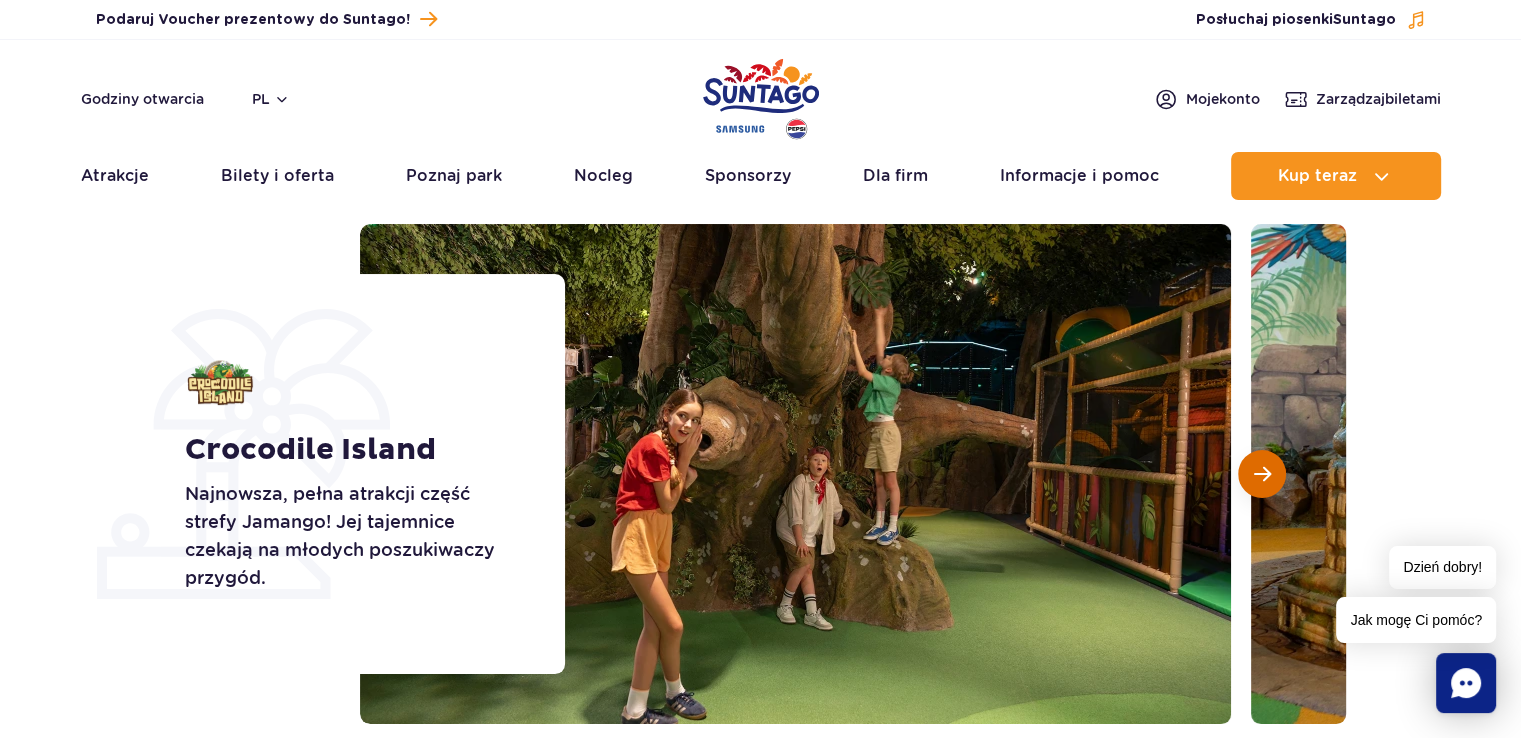 click at bounding box center [1262, 474] 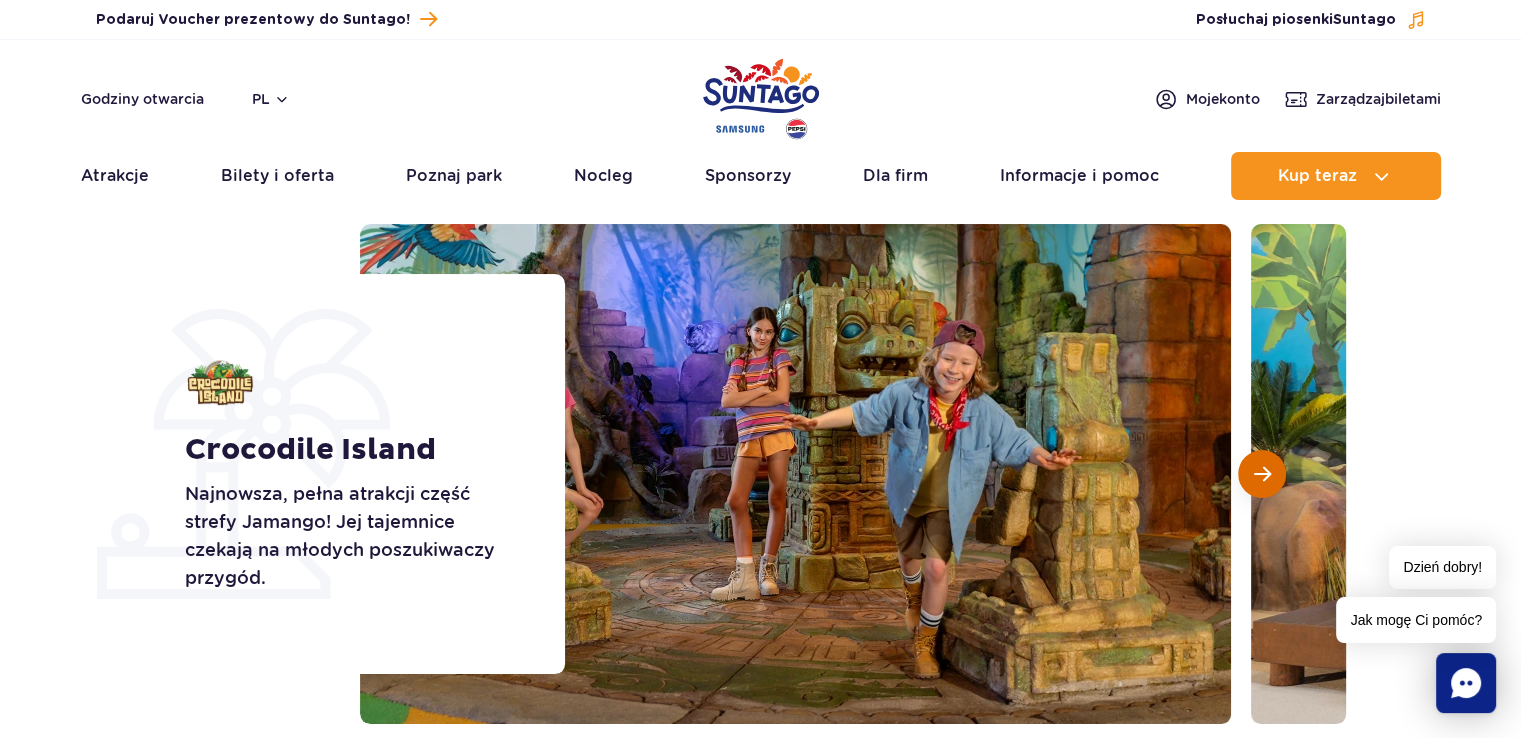 click at bounding box center (1262, 474) 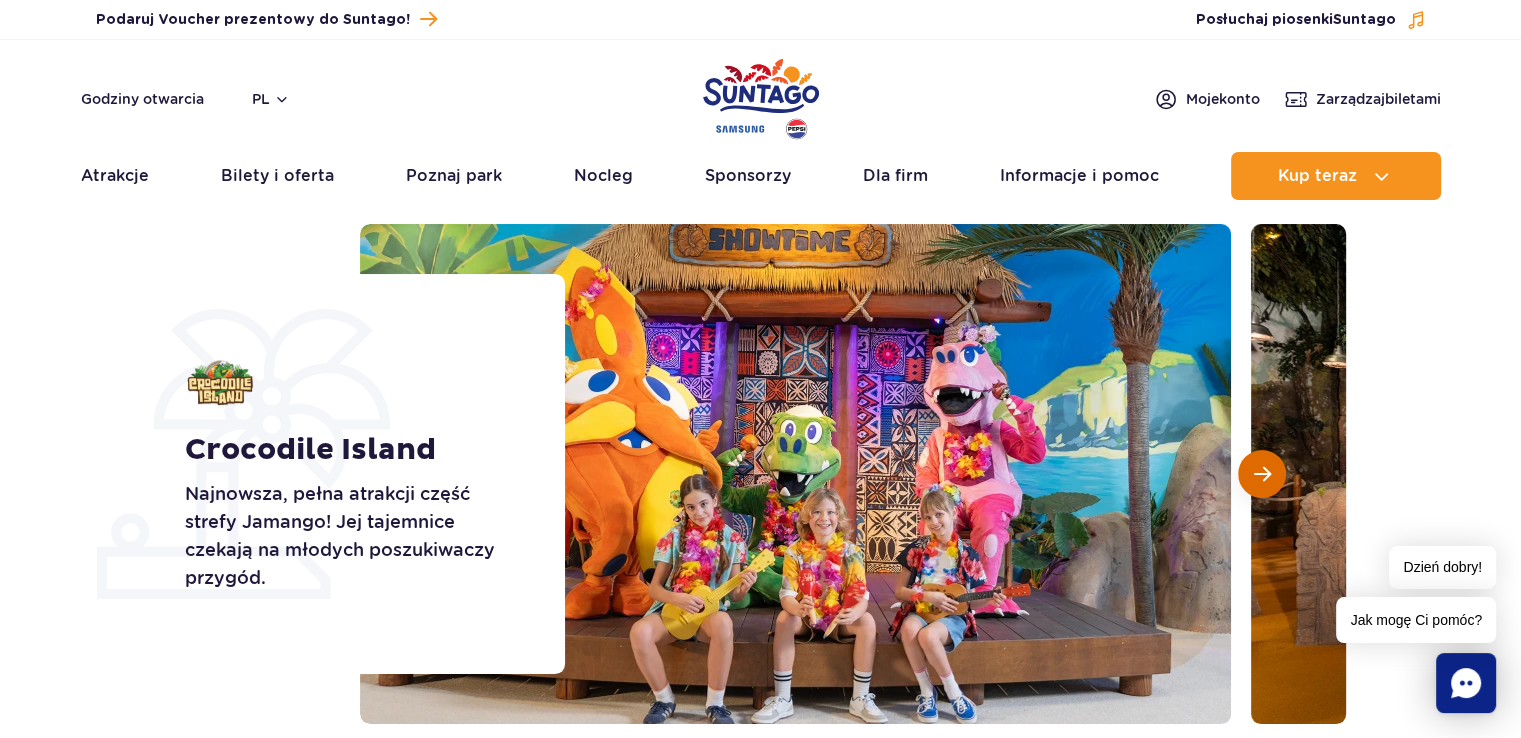 click at bounding box center (1262, 474) 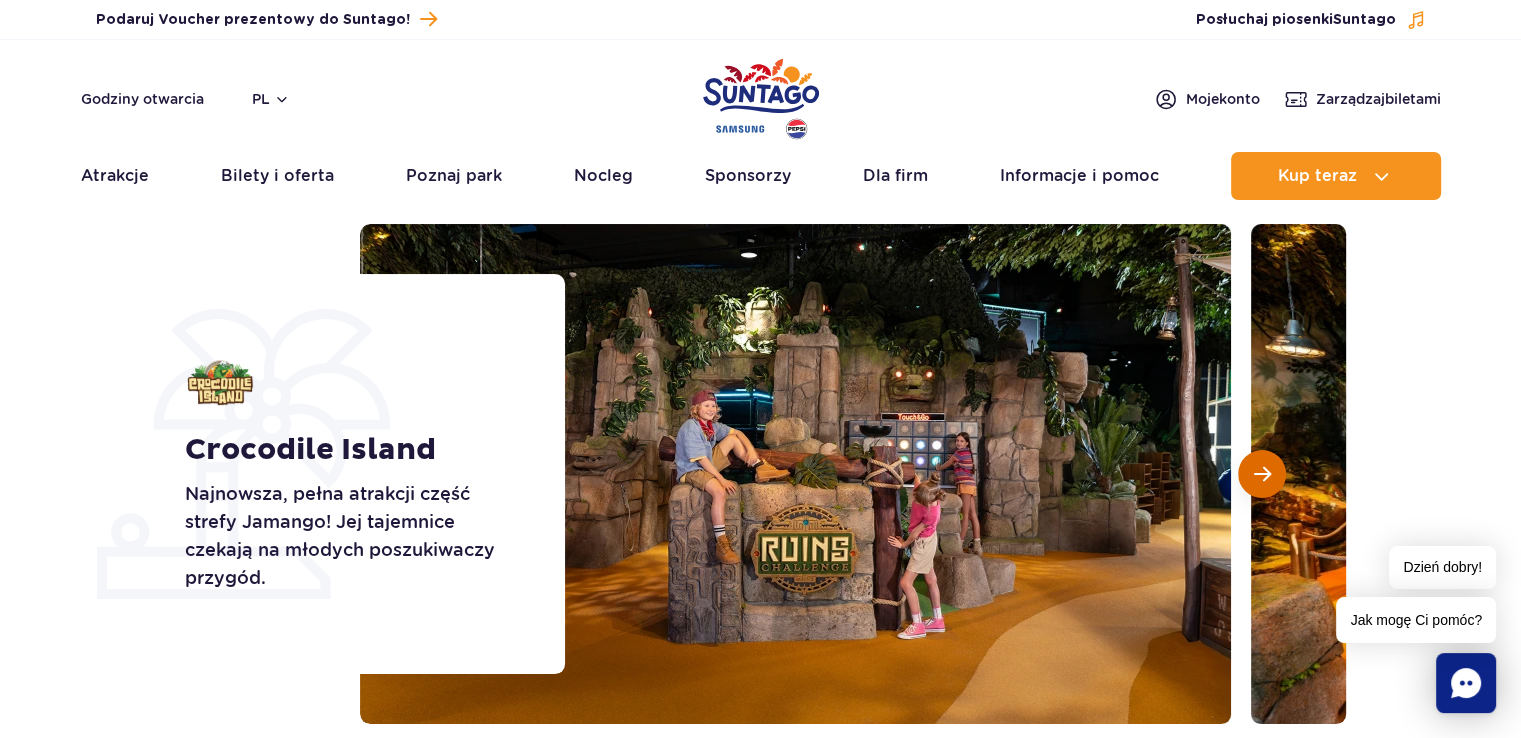click at bounding box center [1262, 474] 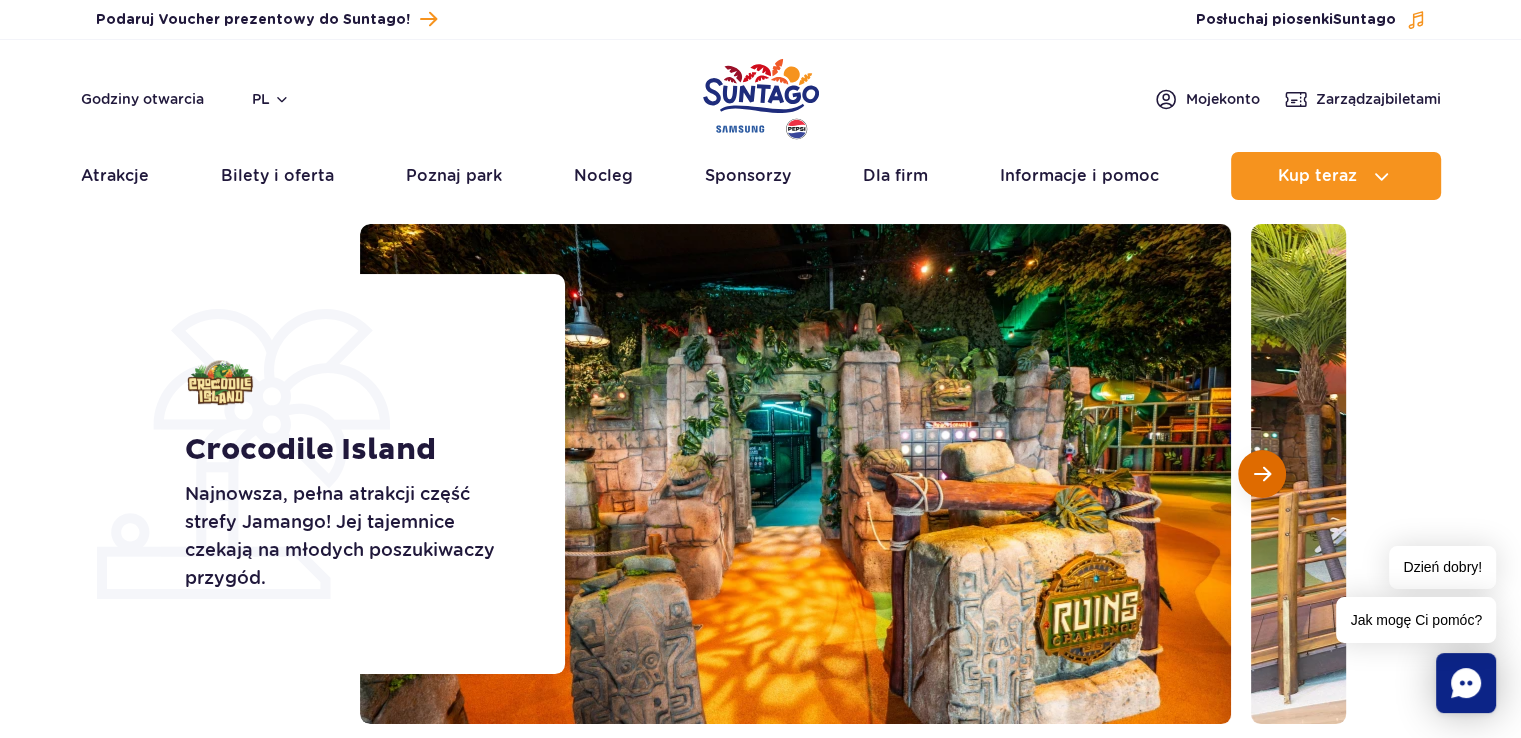 click at bounding box center [1262, 474] 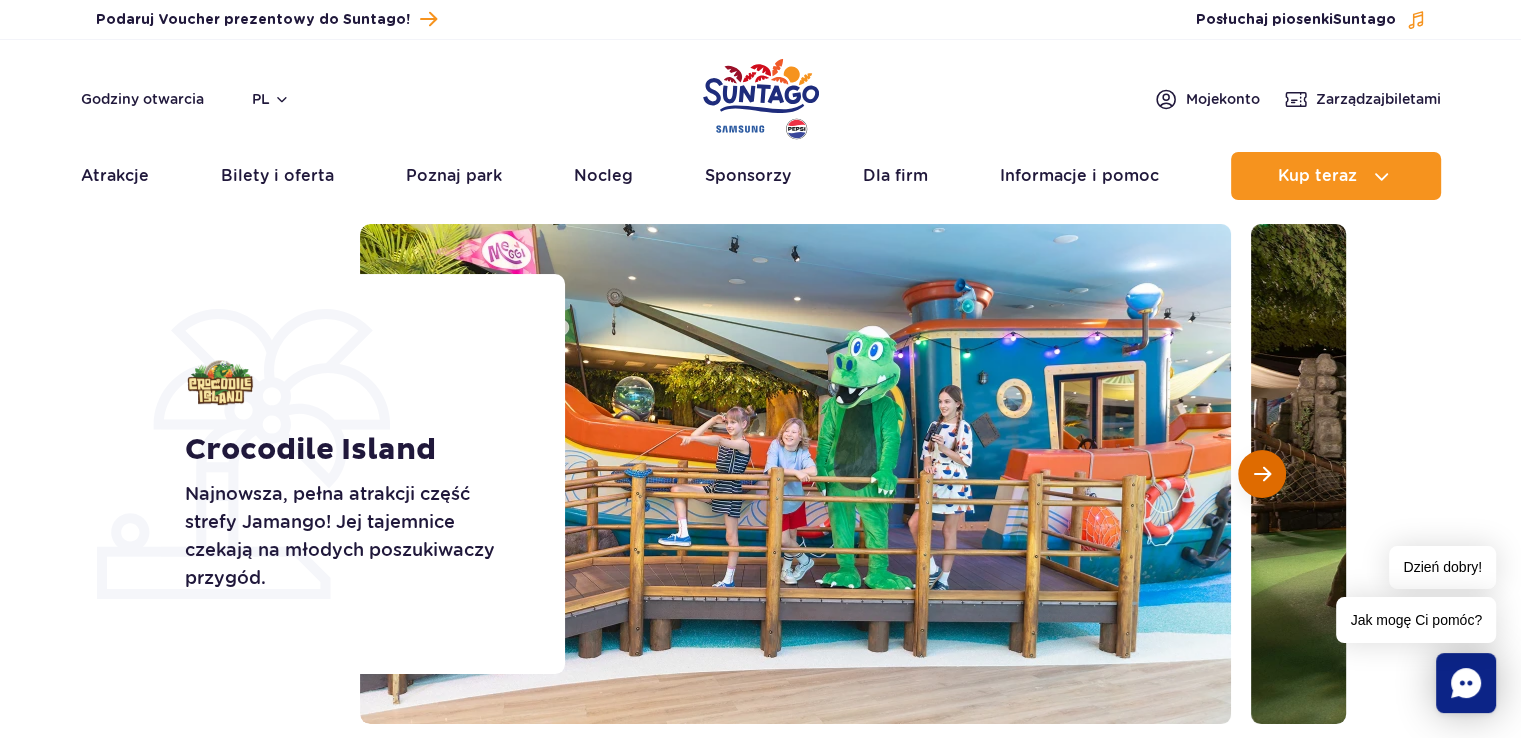 click at bounding box center [1262, 474] 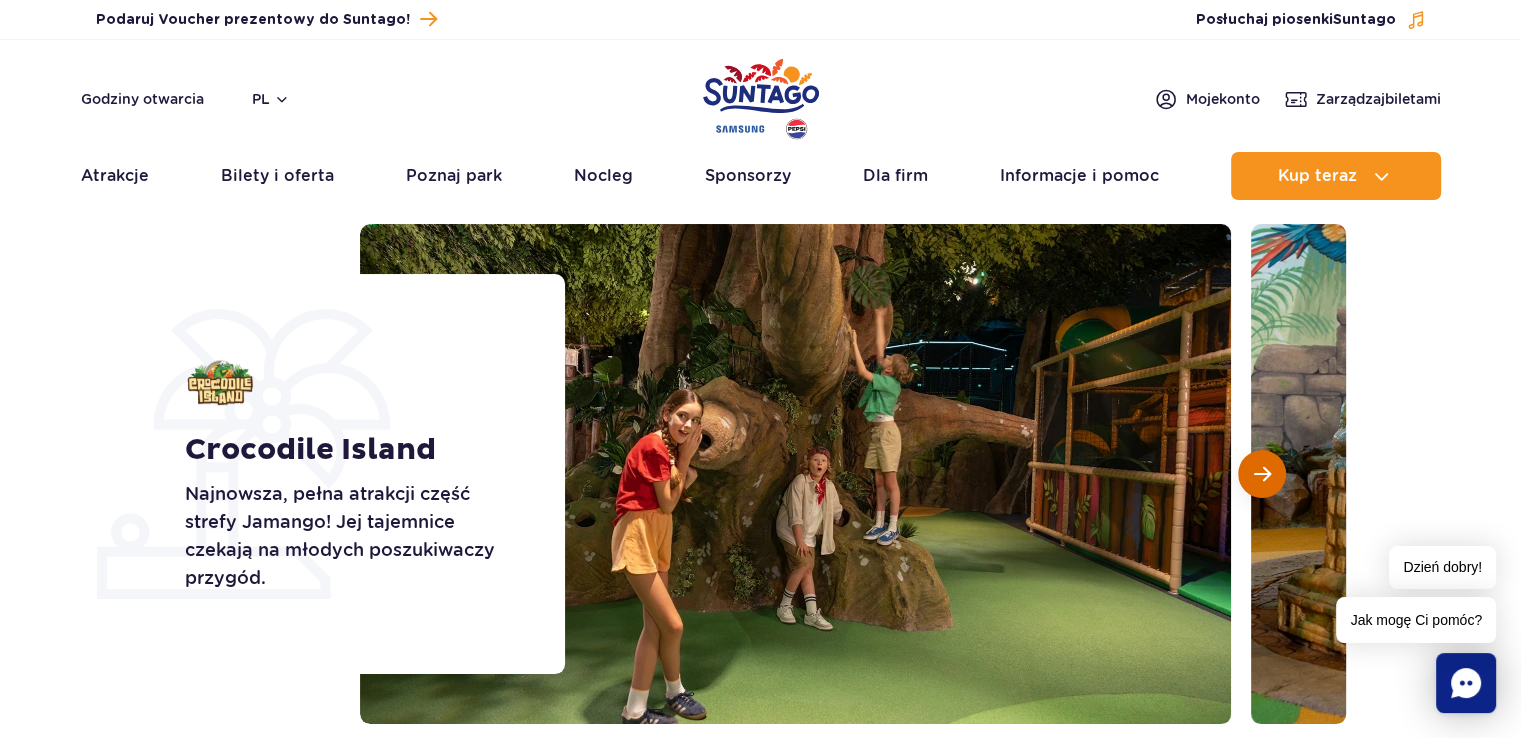 click at bounding box center [1262, 474] 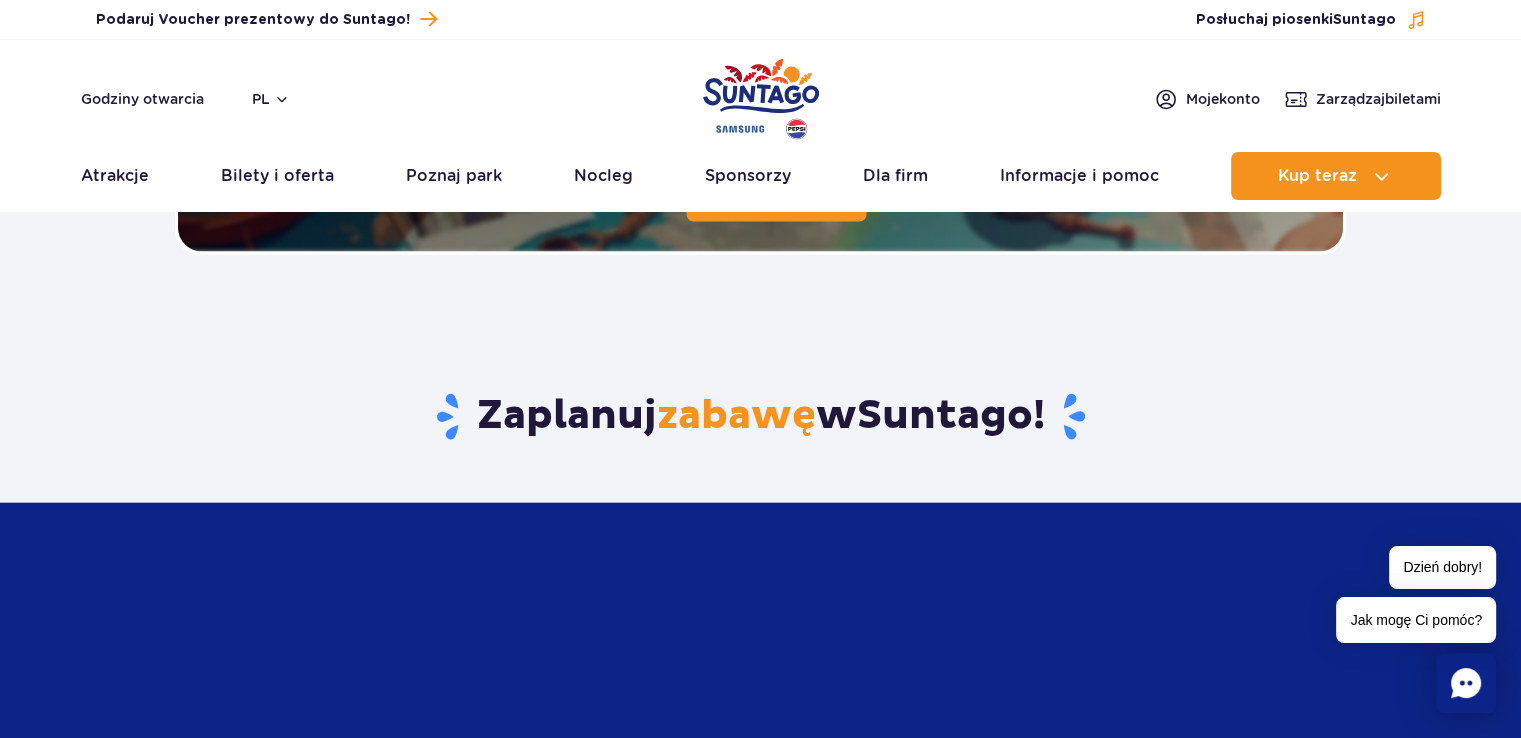 scroll, scrollTop: 4500, scrollLeft: 0, axis: vertical 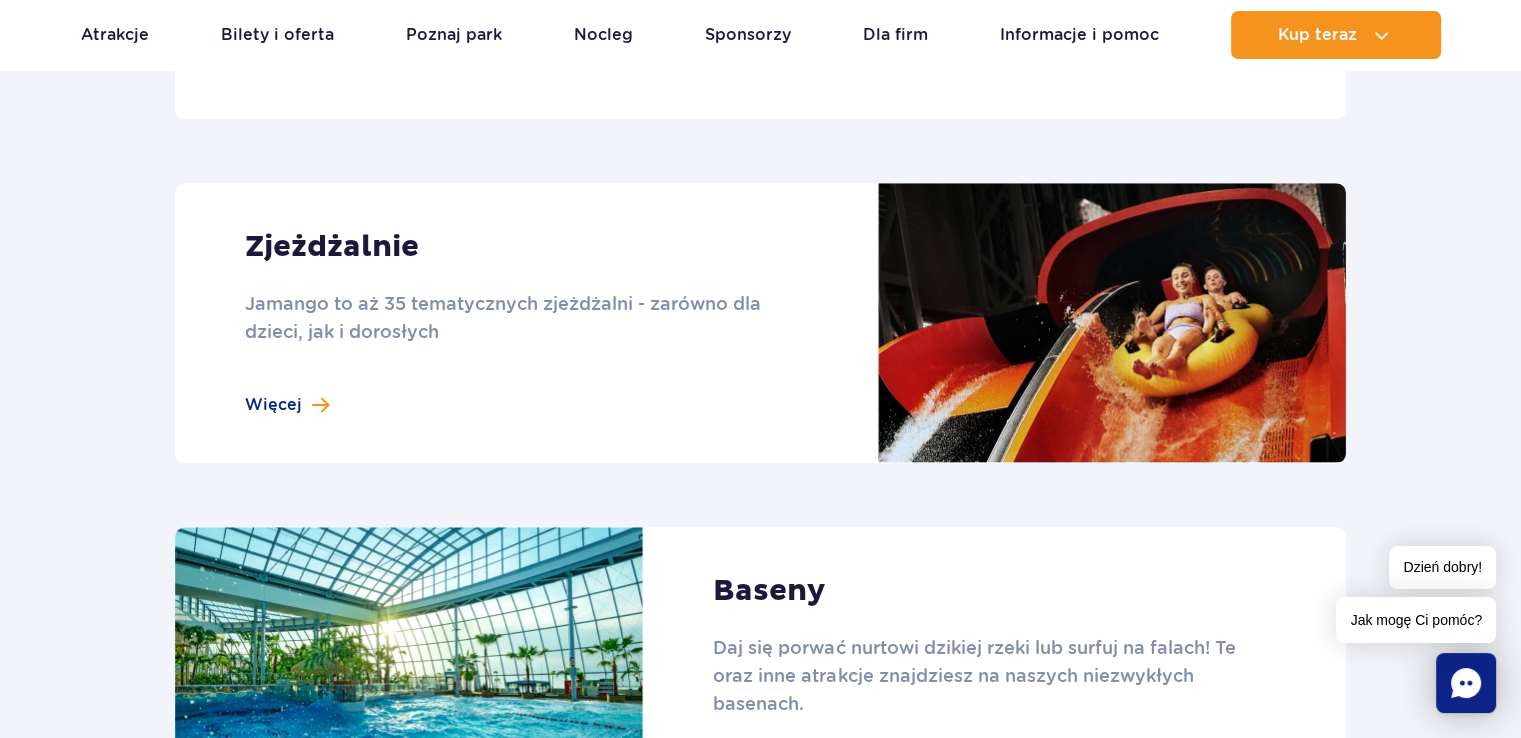 click at bounding box center [760, 323] 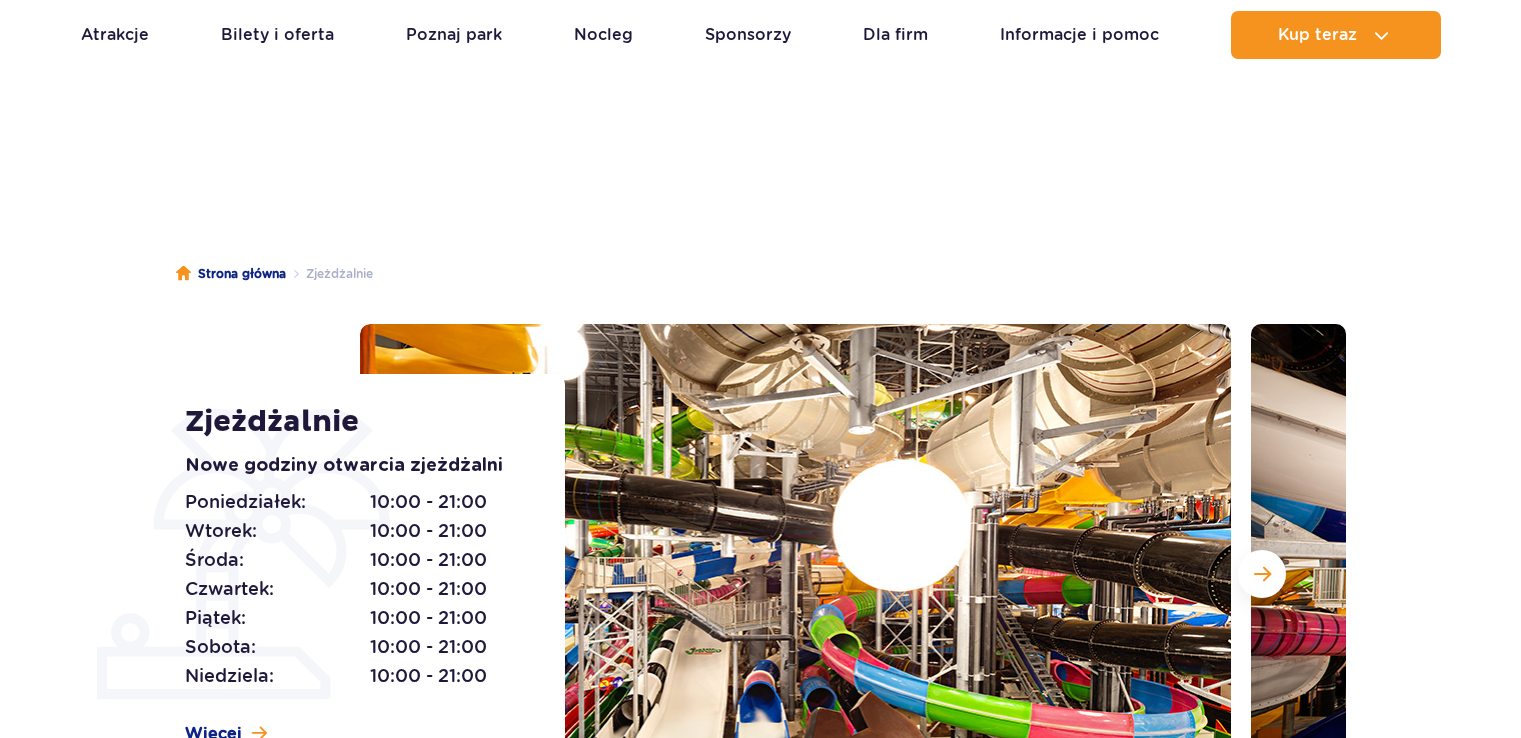 scroll, scrollTop: 300, scrollLeft: 0, axis: vertical 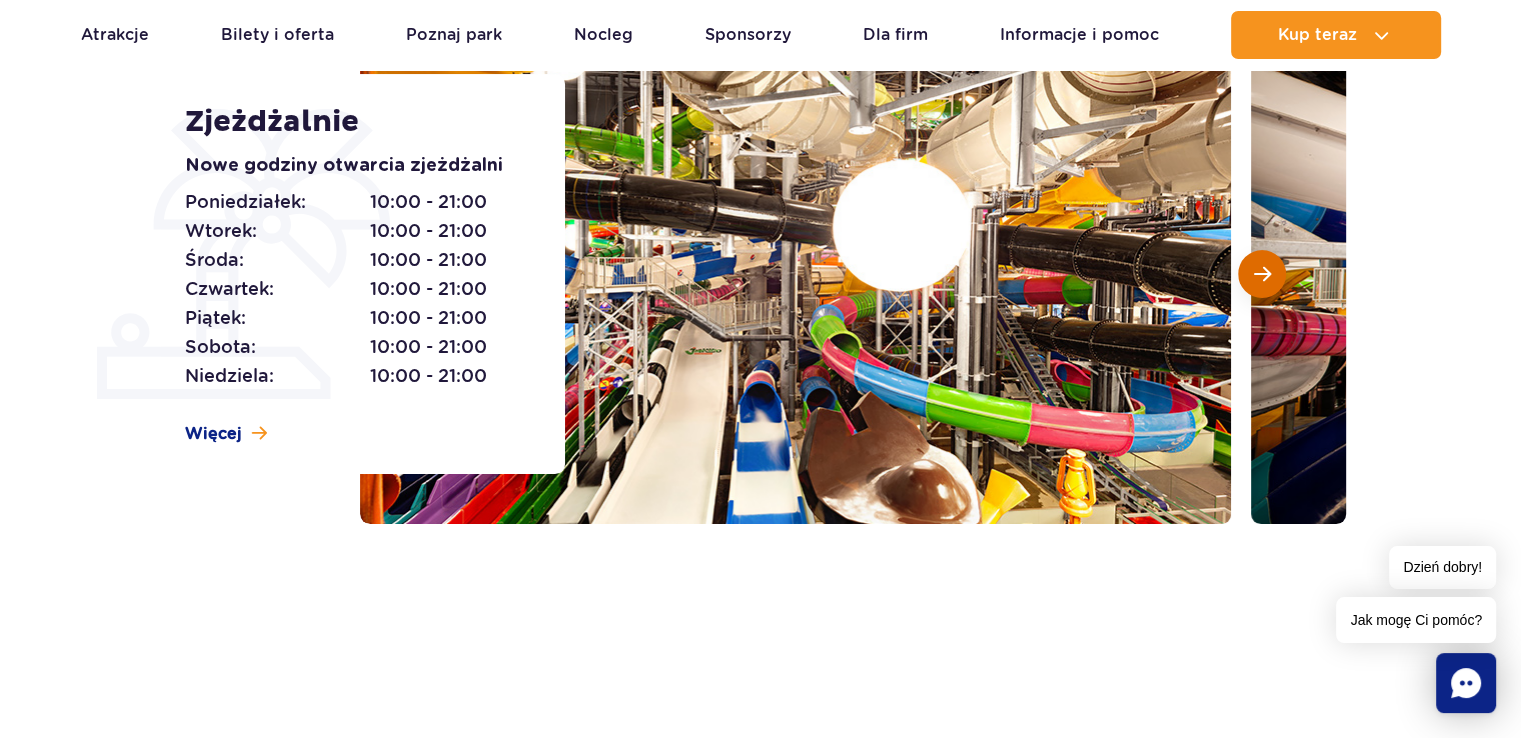 click at bounding box center [1262, 274] 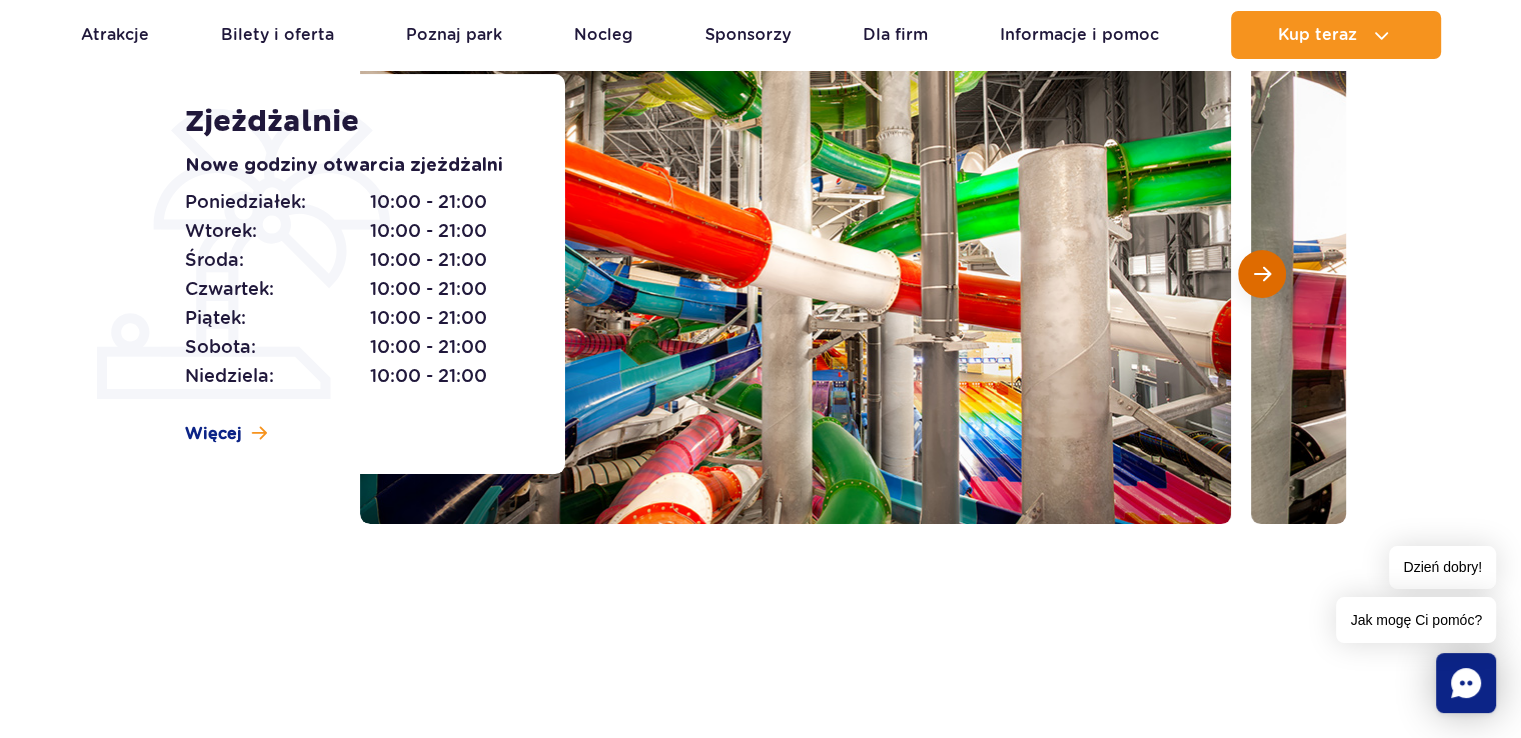 click at bounding box center (1262, 274) 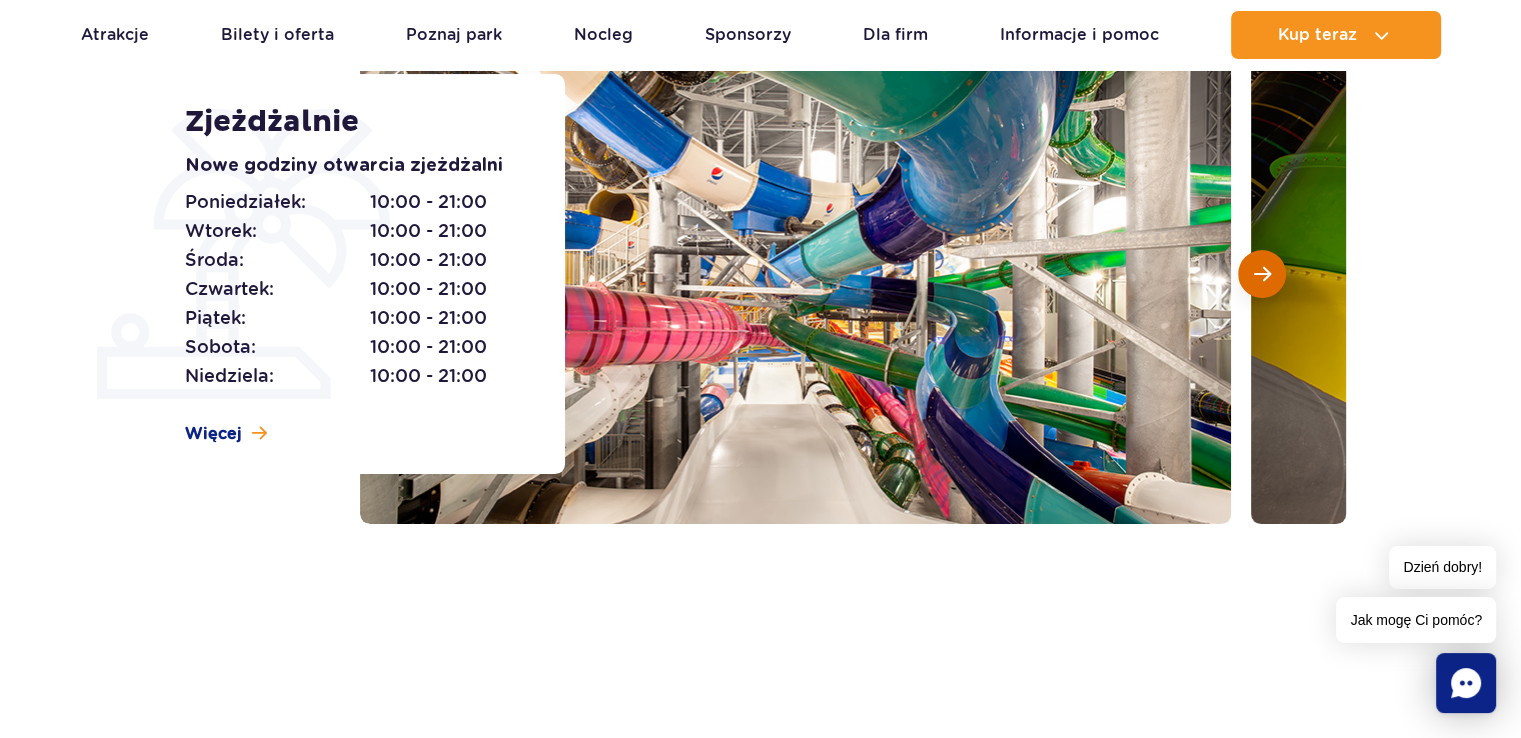 click at bounding box center (1262, 274) 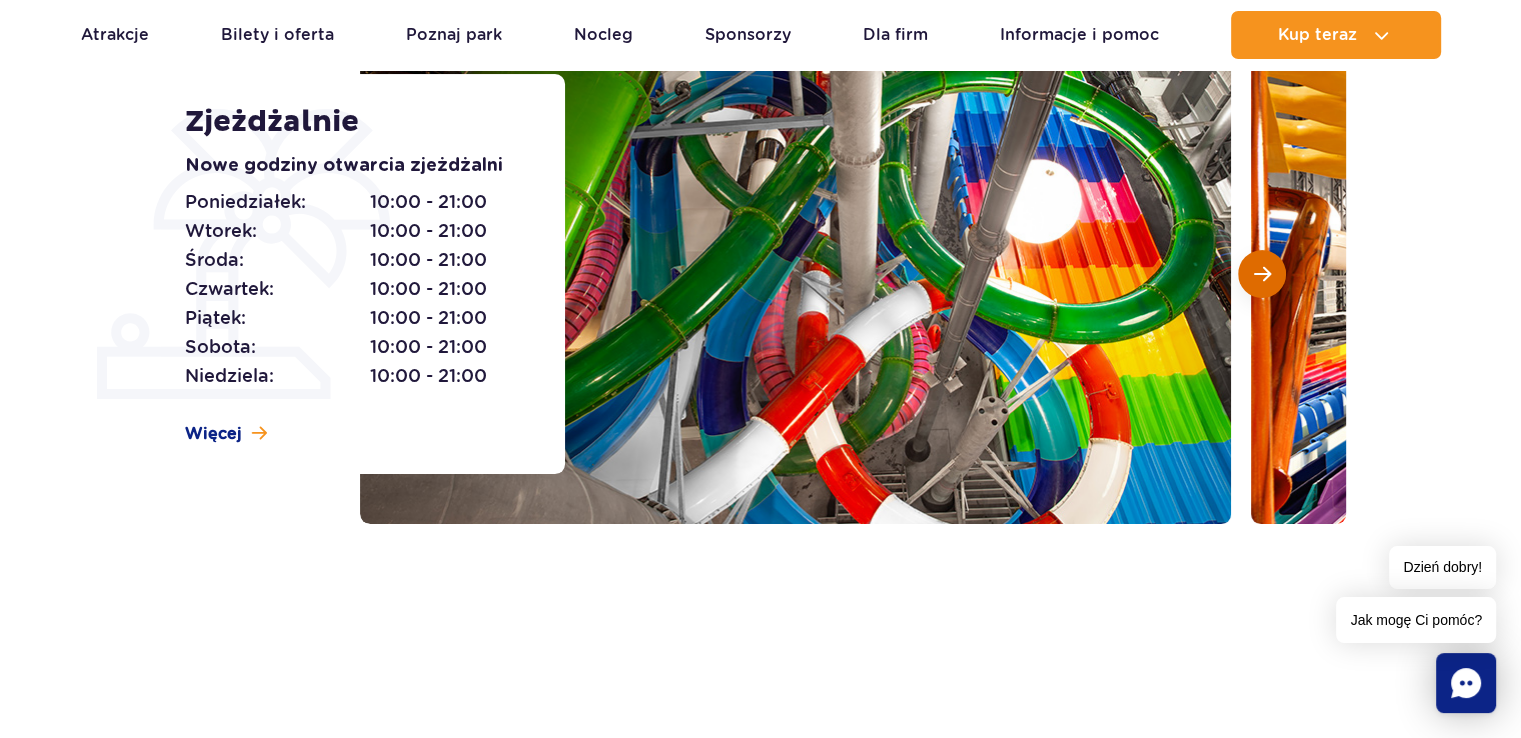 click at bounding box center (1262, 274) 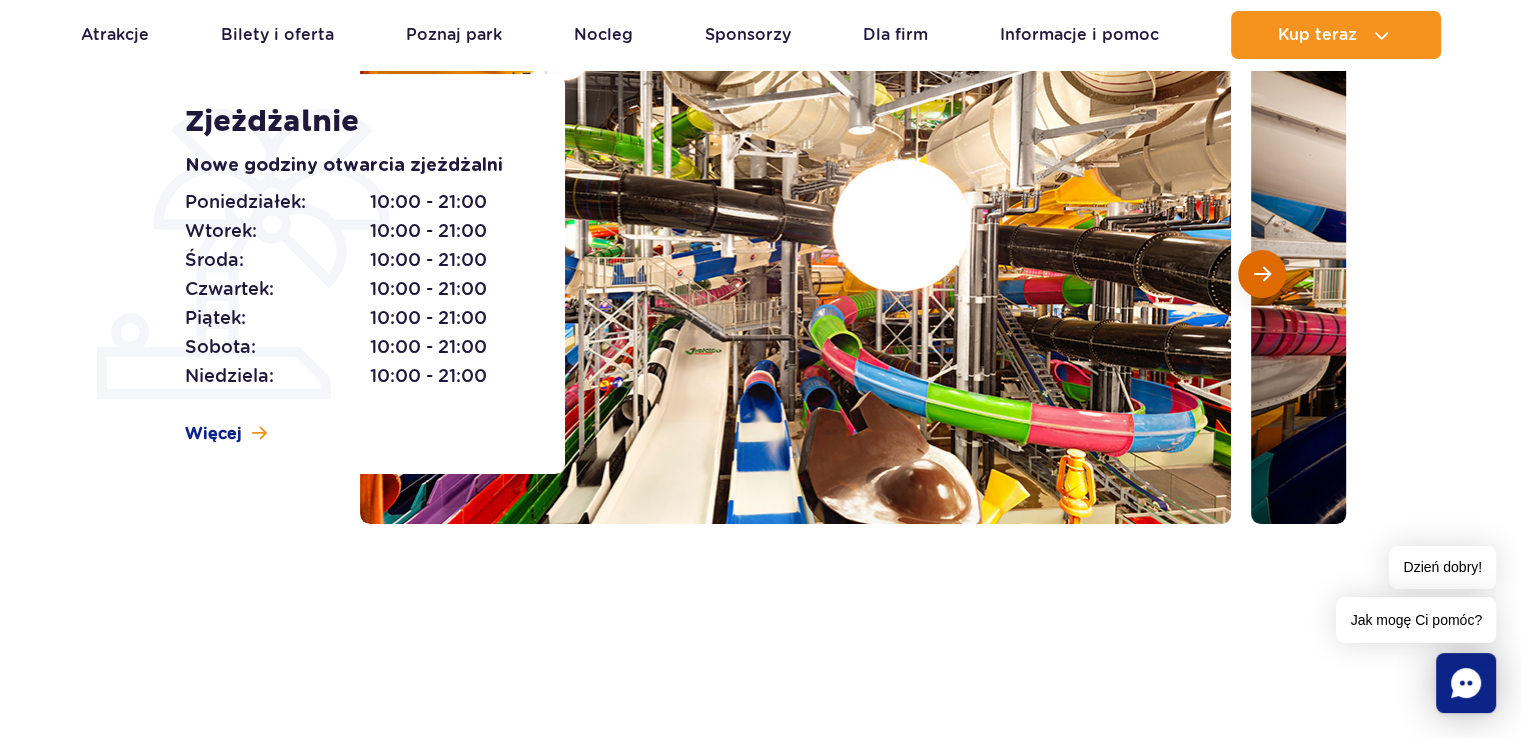 click at bounding box center [1262, 274] 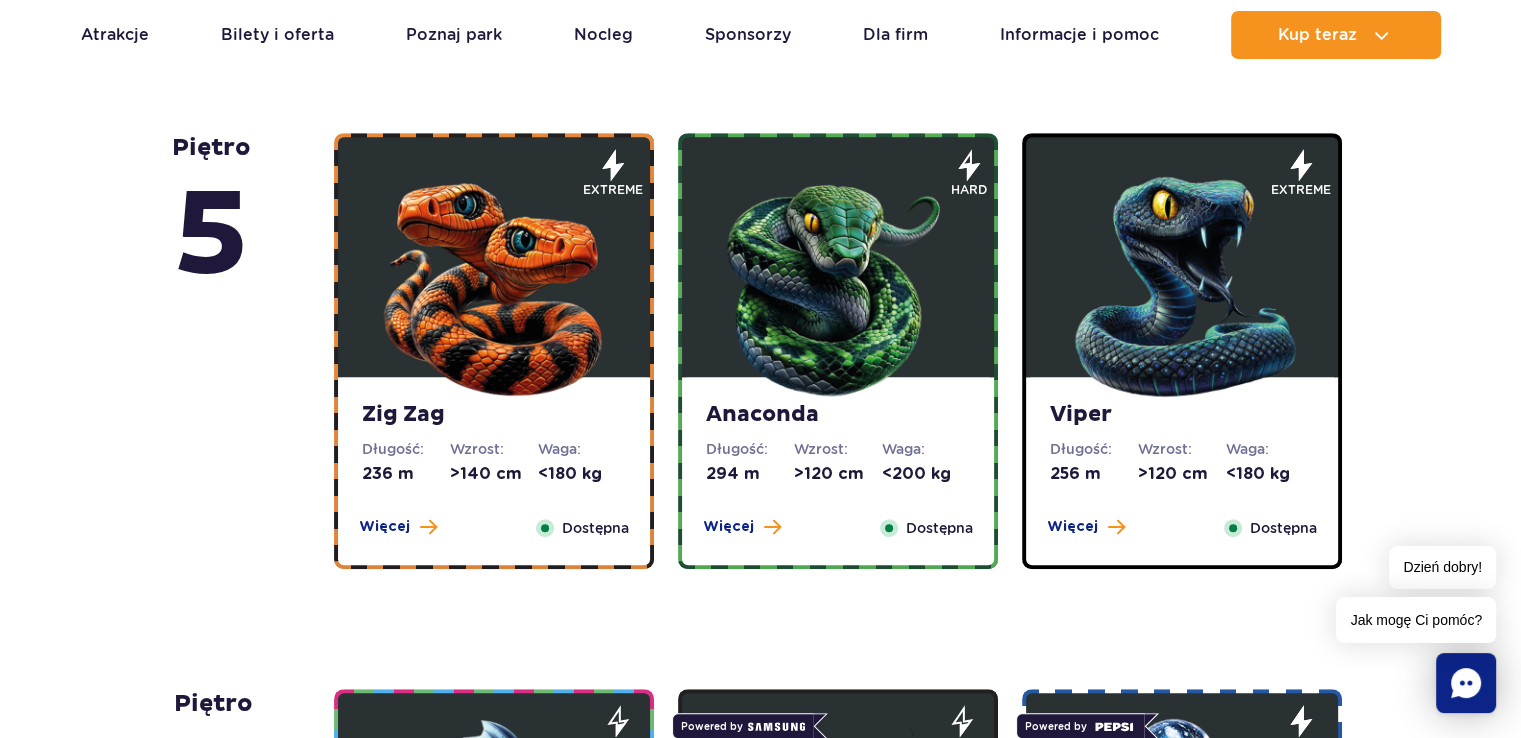 scroll, scrollTop: 1200, scrollLeft: 0, axis: vertical 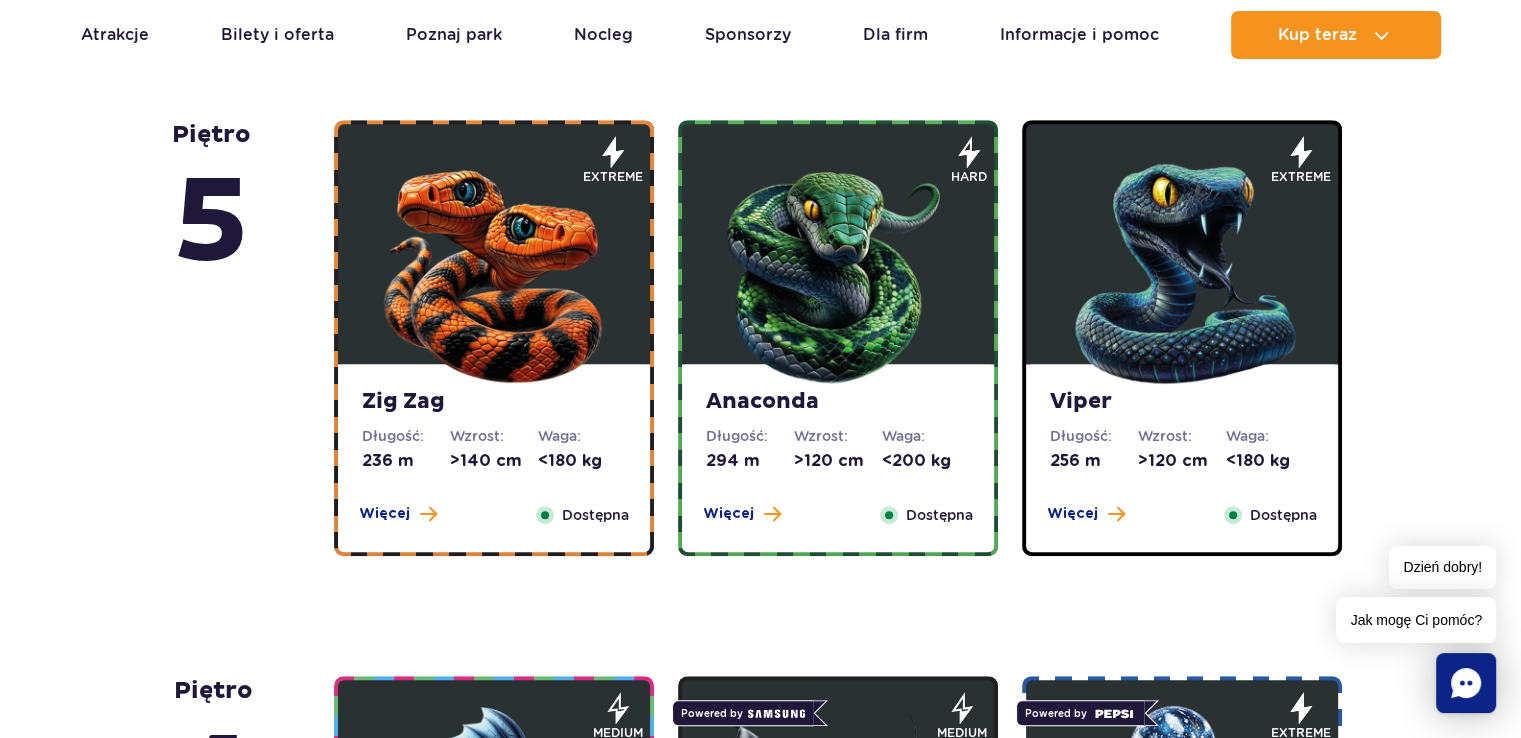 click at bounding box center [494, 269] 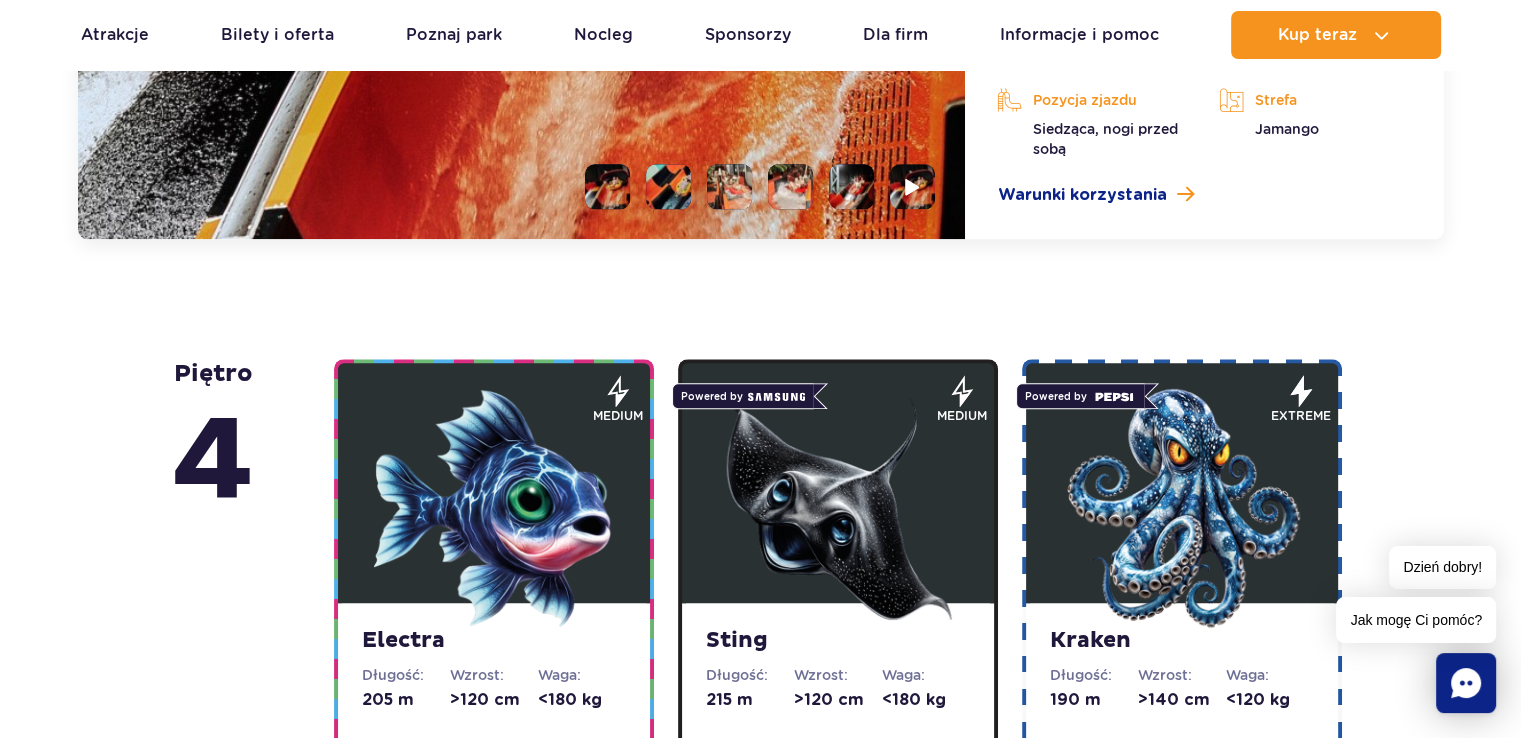 scroll, scrollTop: 2280, scrollLeft: 0, axis: vertical 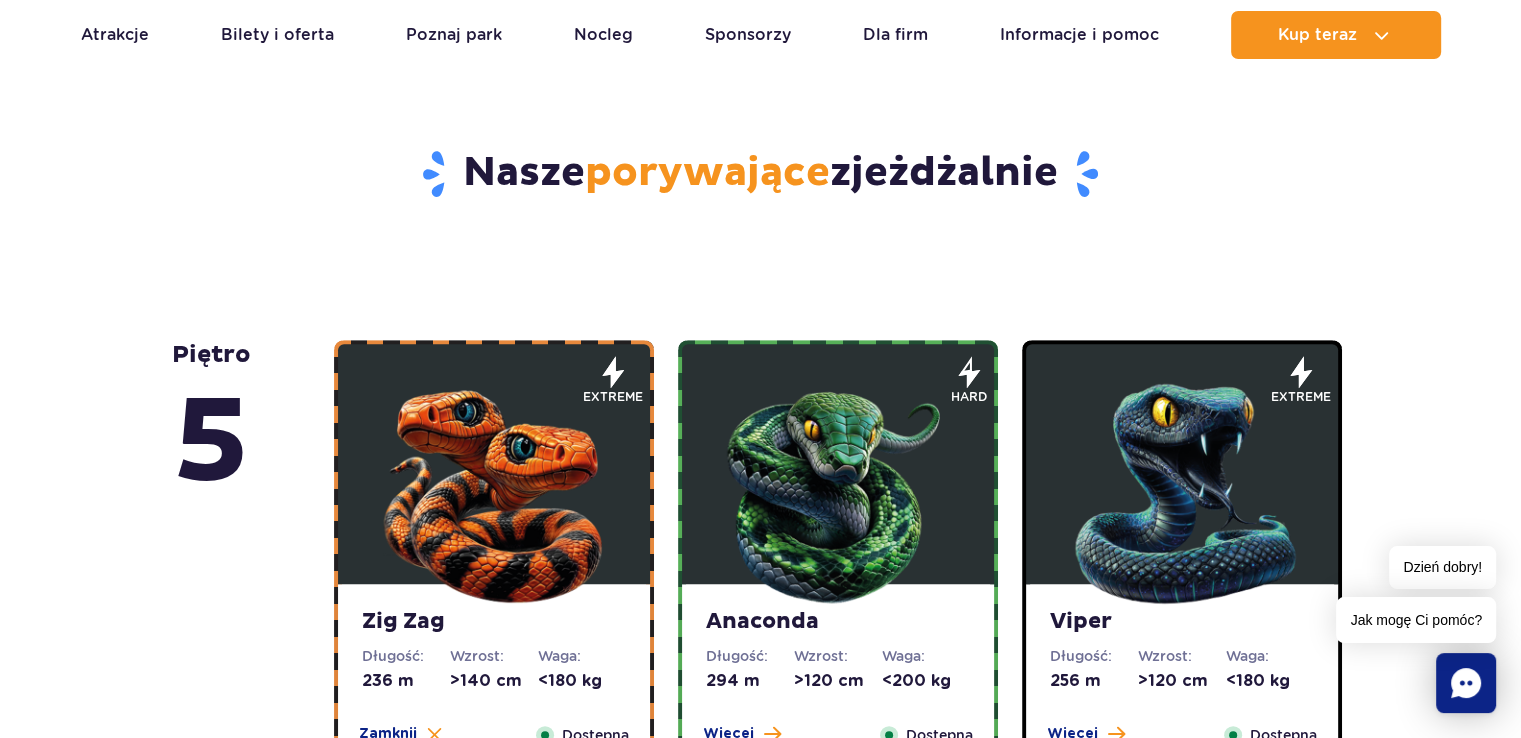 click at bounding box center (838, 489) 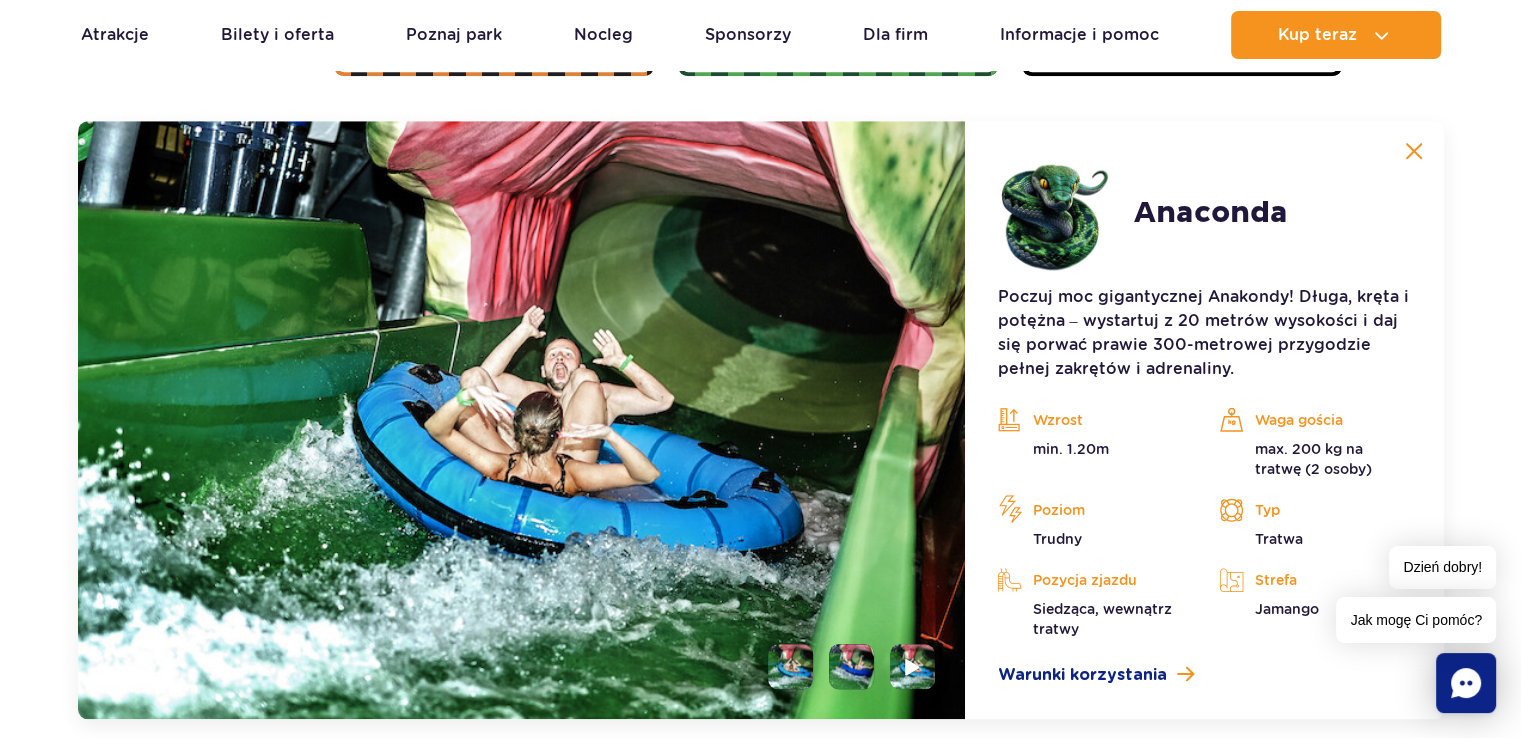 scroll, scrollTop: 1580, scrollLeft: 0, axis: vertical 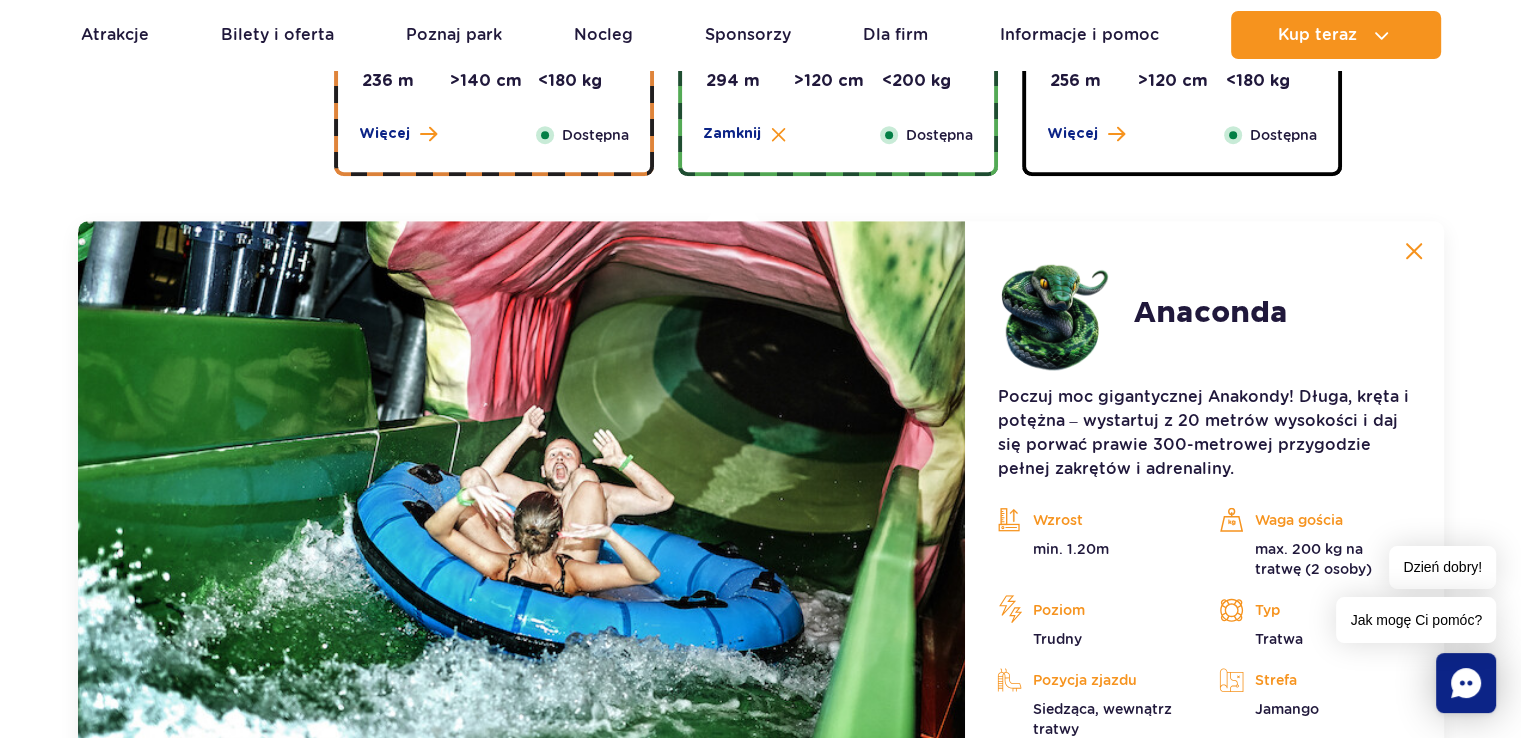 click on "Viper
Długość:
256 m
Wzrost:
>120 cm
Waga:
<180 kg
Więcej
Zamknij
Dostępna" at bounding box center [1182, 78] 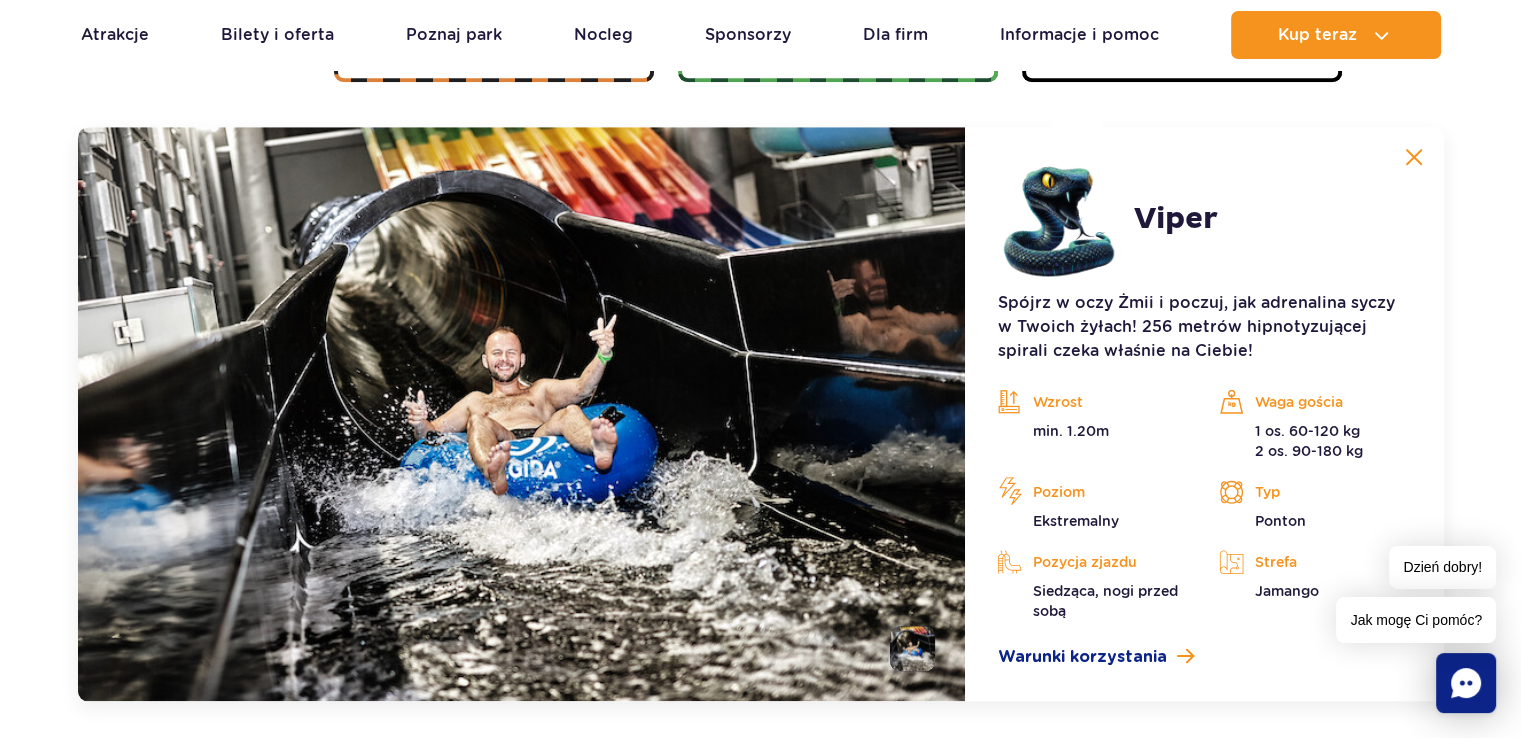 scroll, scrollTop: 1680, scrollLeft: 0, axis: vertical 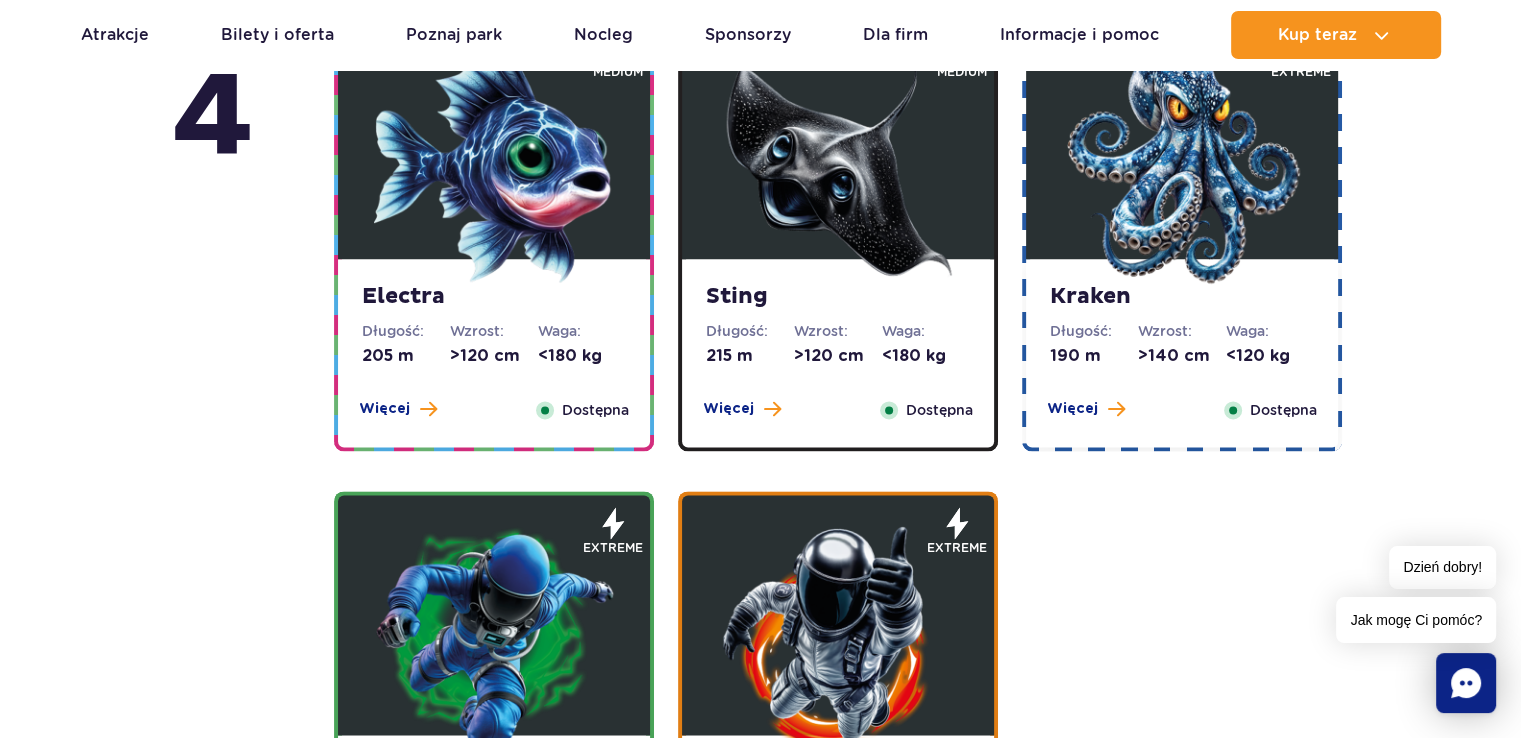click at bounding box center [494, 164] 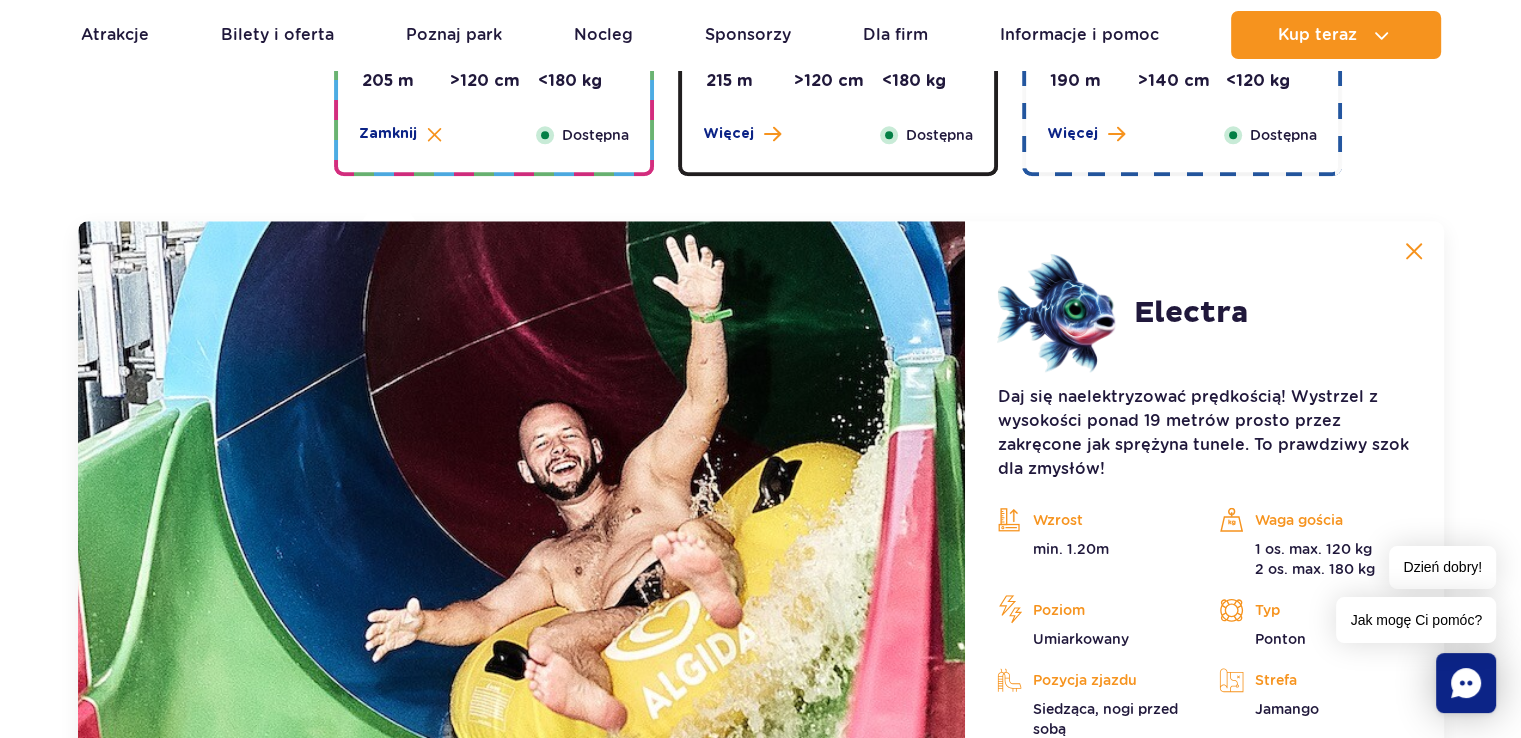 click on "Sting
Długość:
215 m
Wzrost:
>120 cm
Waga:
<180 kg
Więcej
Zamknij
Dostępna" at bounding box center (838, 78) 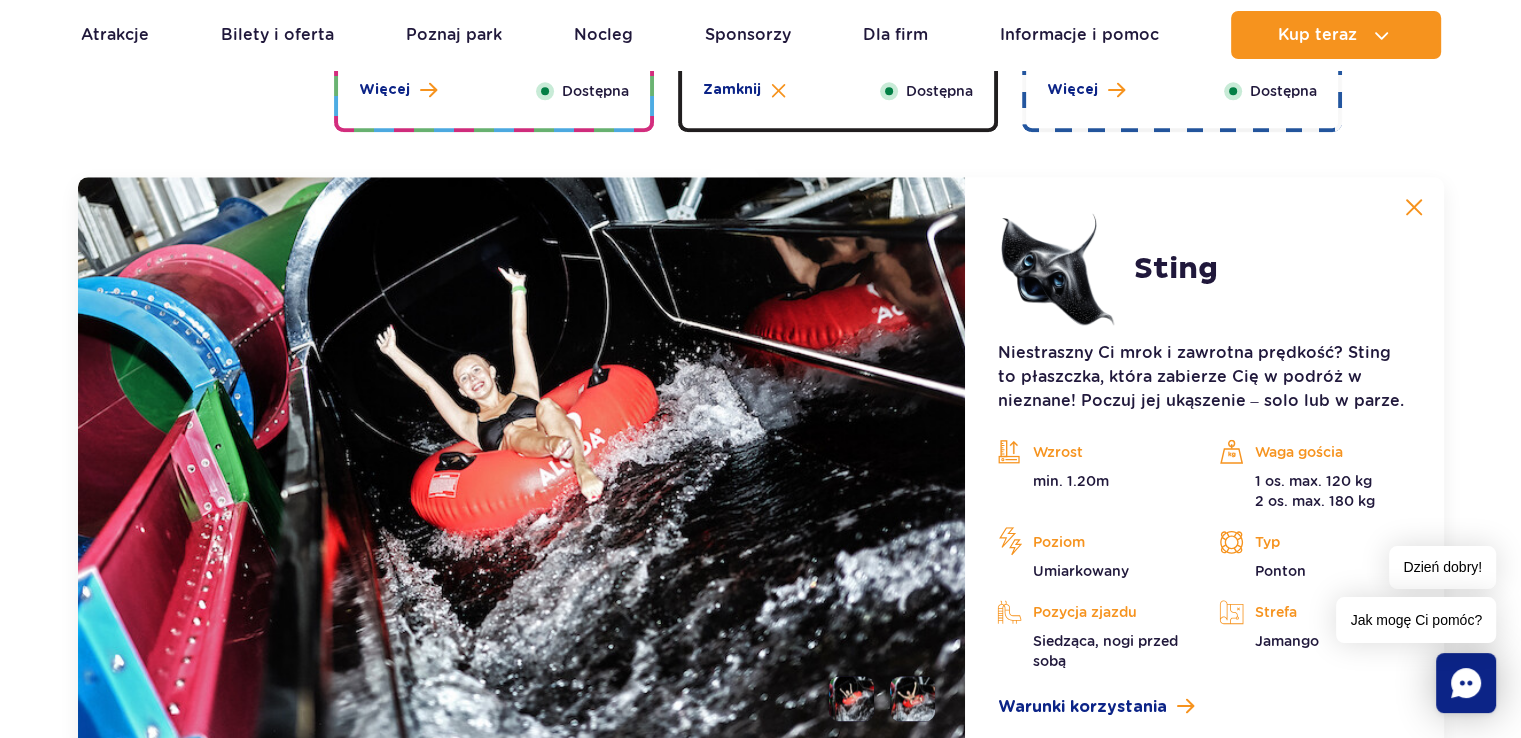 scroll, scrollTop: 2136, scrollLeft: 0, axis: vertical 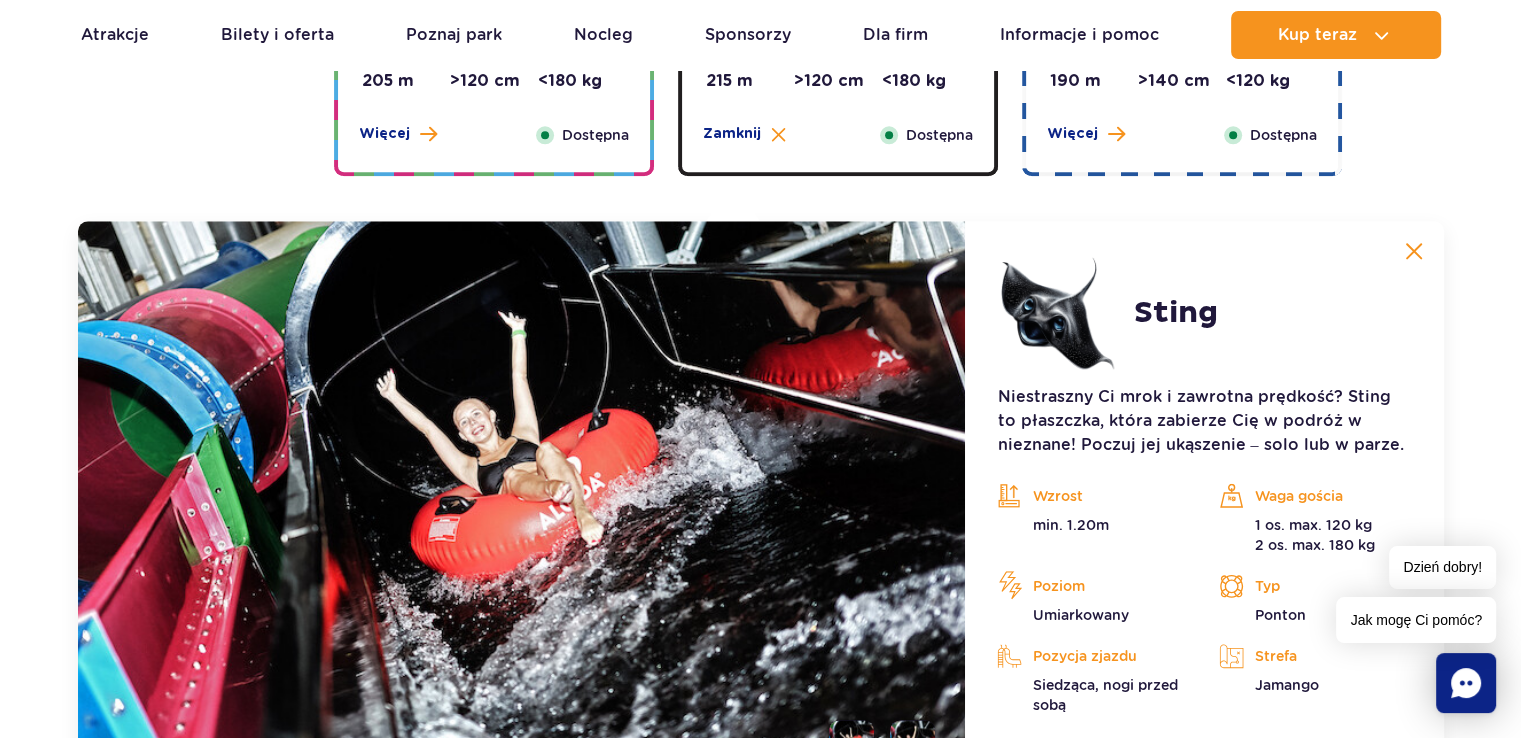 click on "Kraken
Długość:
190 m
Wzrost:
>140 cm
Waga:
<120 kg
Więcej
Zamknij
Dostępna" at bounding box center [1182, 78] 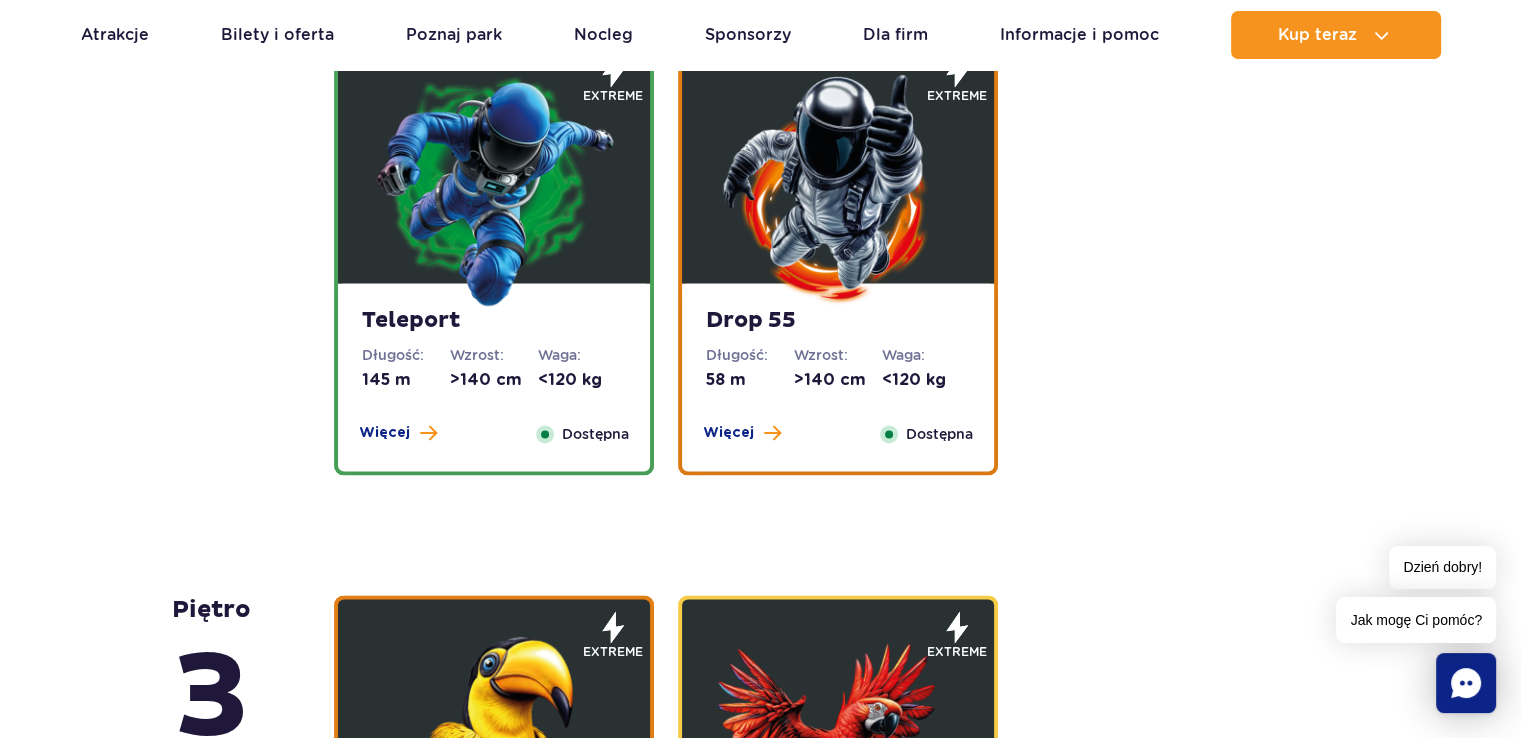 click on "Teleport" at bounding box center [494, 321] 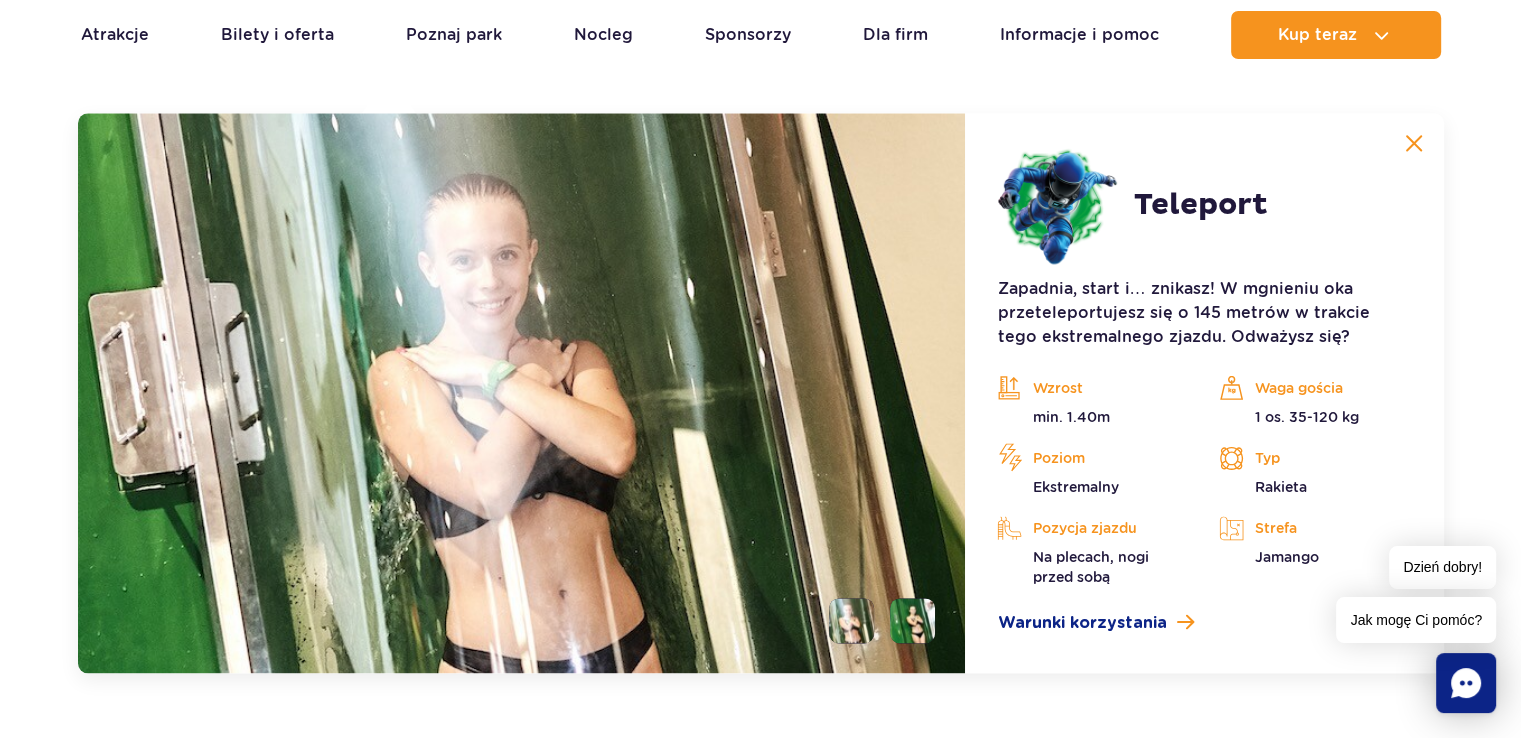 scroll, scrollTop: 2712, scrollLeft: 0, axis: vertical 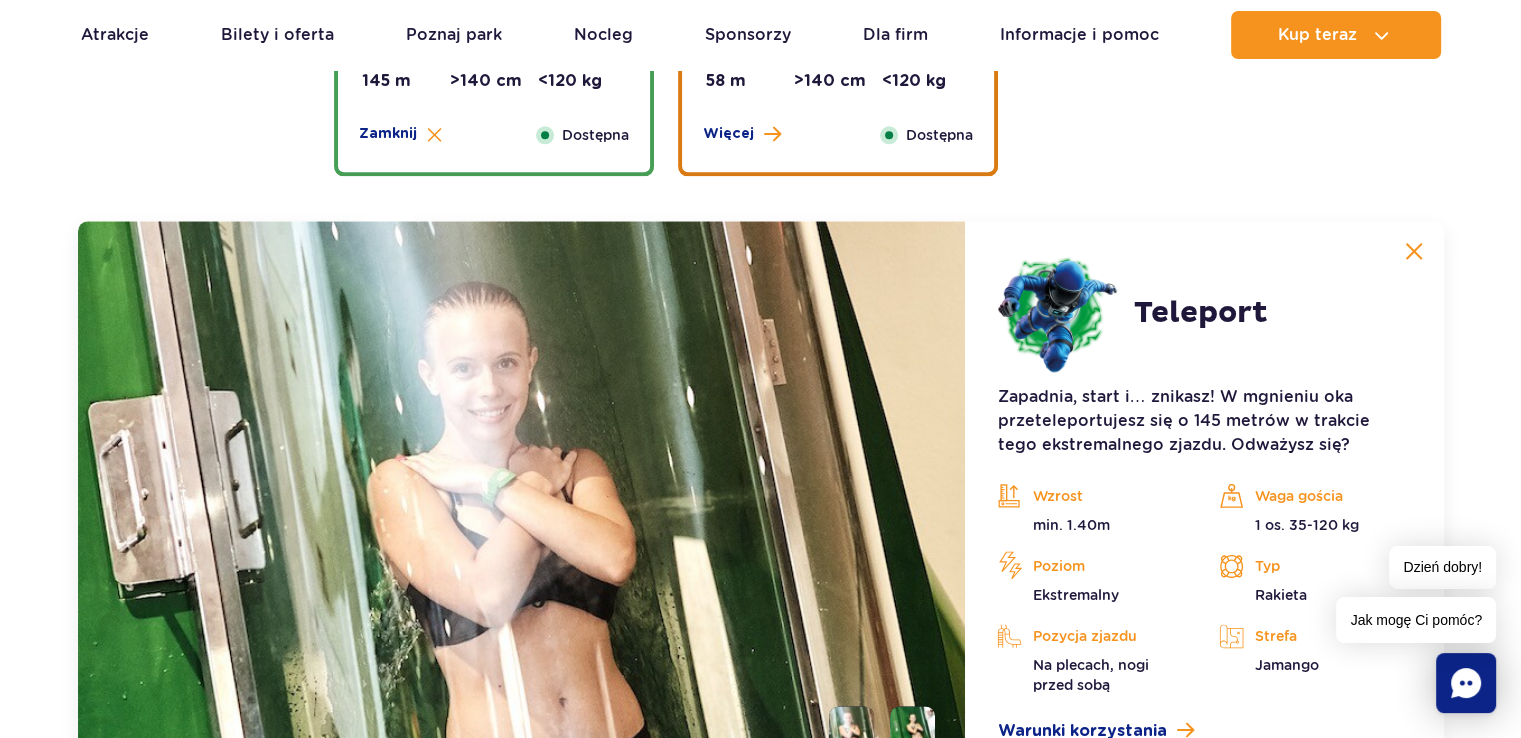 click on "Drop 55
Długość:
58 m
Wzrost:
>140 cm
Waga:
<120 kg
Więcej
Zamknij
Dostępna" at bounding box center [838, 78] 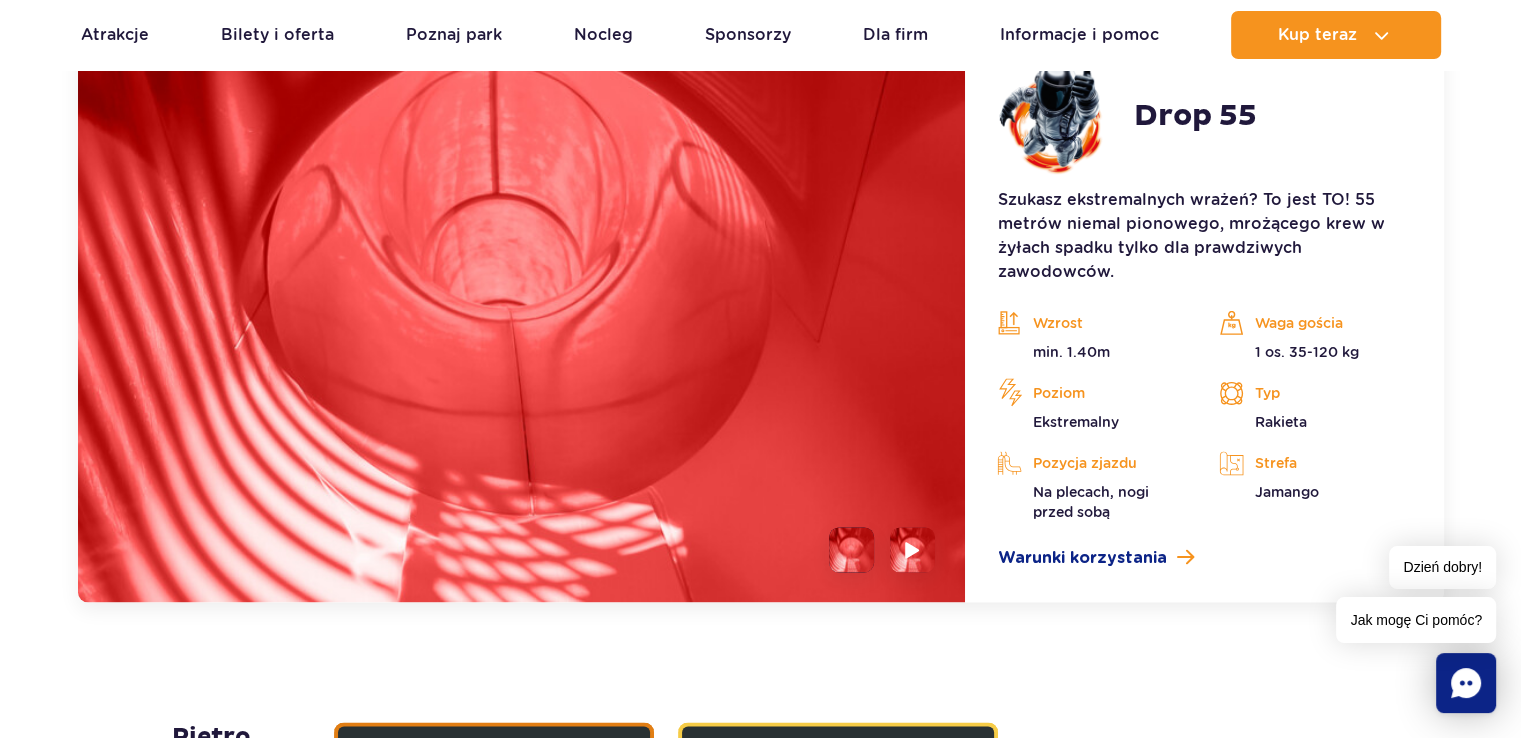scroll, scrollTop: 3412, scrollLeft: 0, axis: vertical 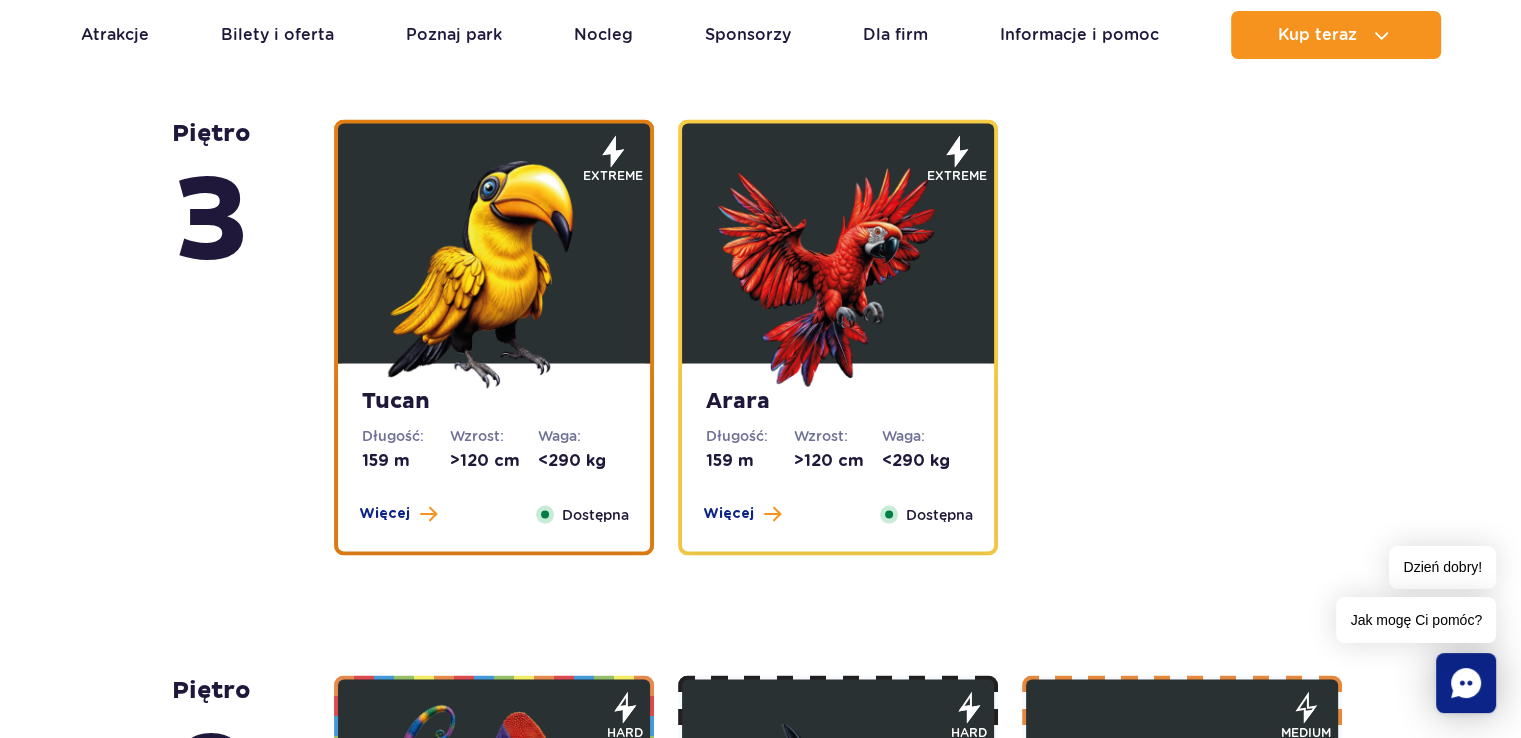 click at bounding box center [494, 243] 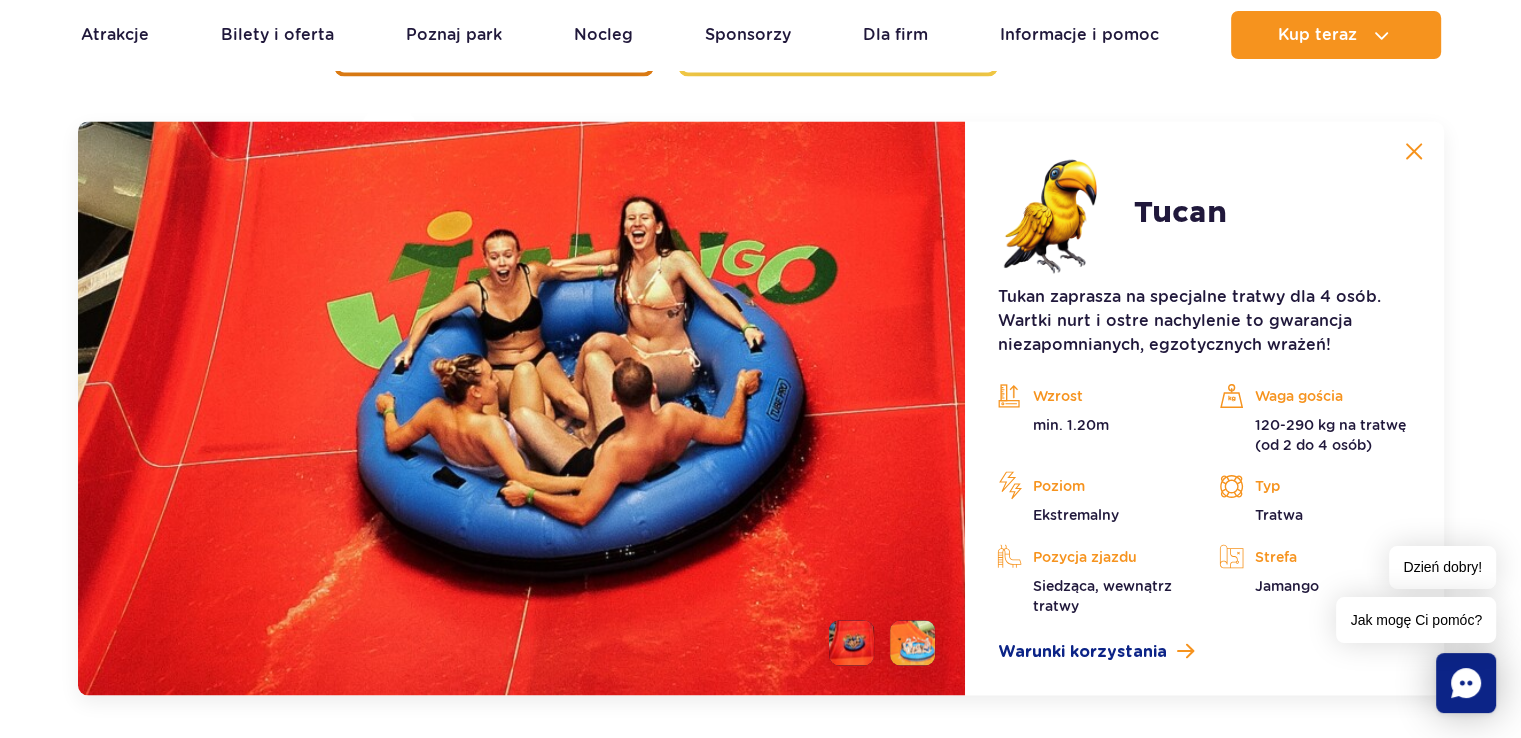 scroll, scrollTop: 3068, scrollLeft: 0, axis: vertical 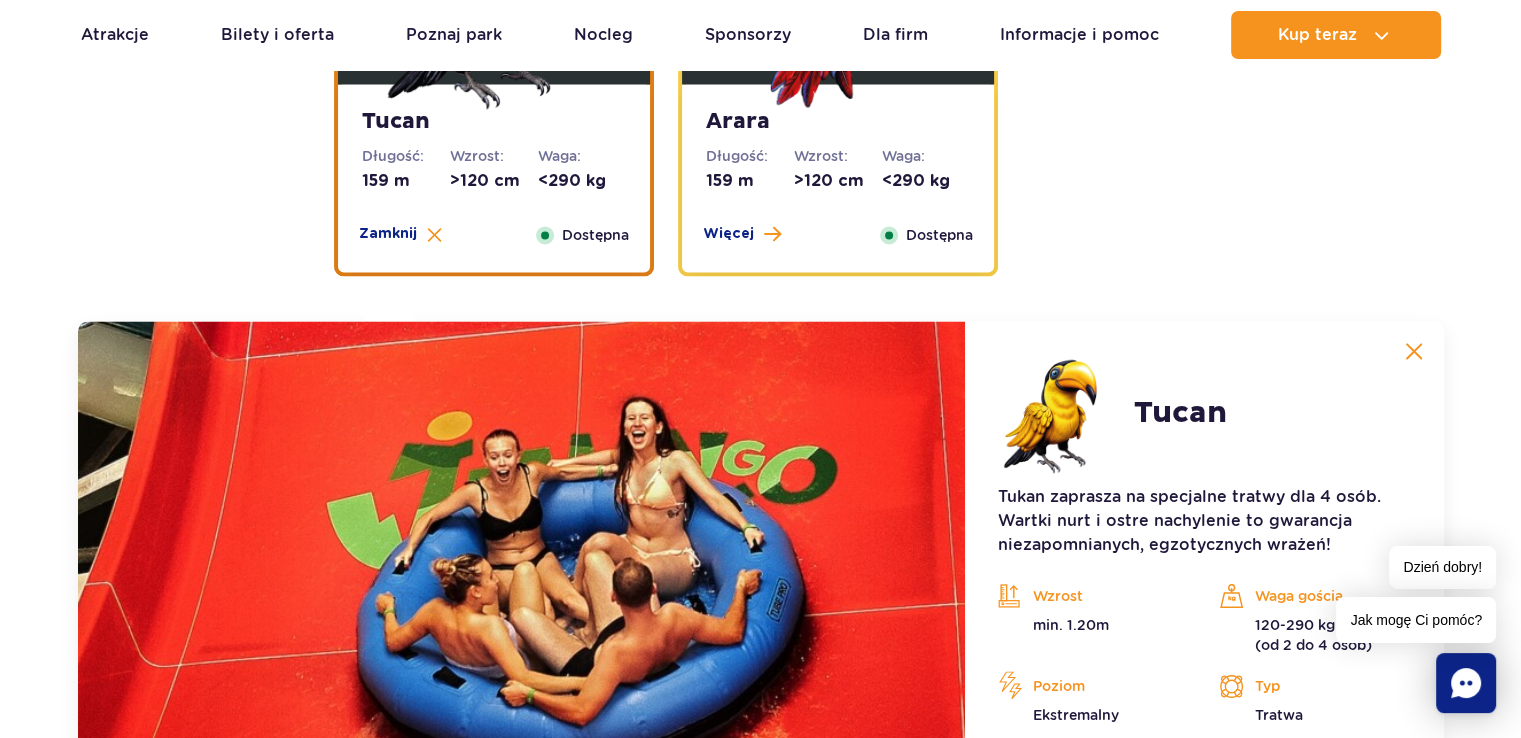 click on "Arara
Długość:
159 m
Wzrost:
>120 cm
Waga:
<290 kg
Więcej
Zamknij
Dostępna" at bounding box center [838, 178] 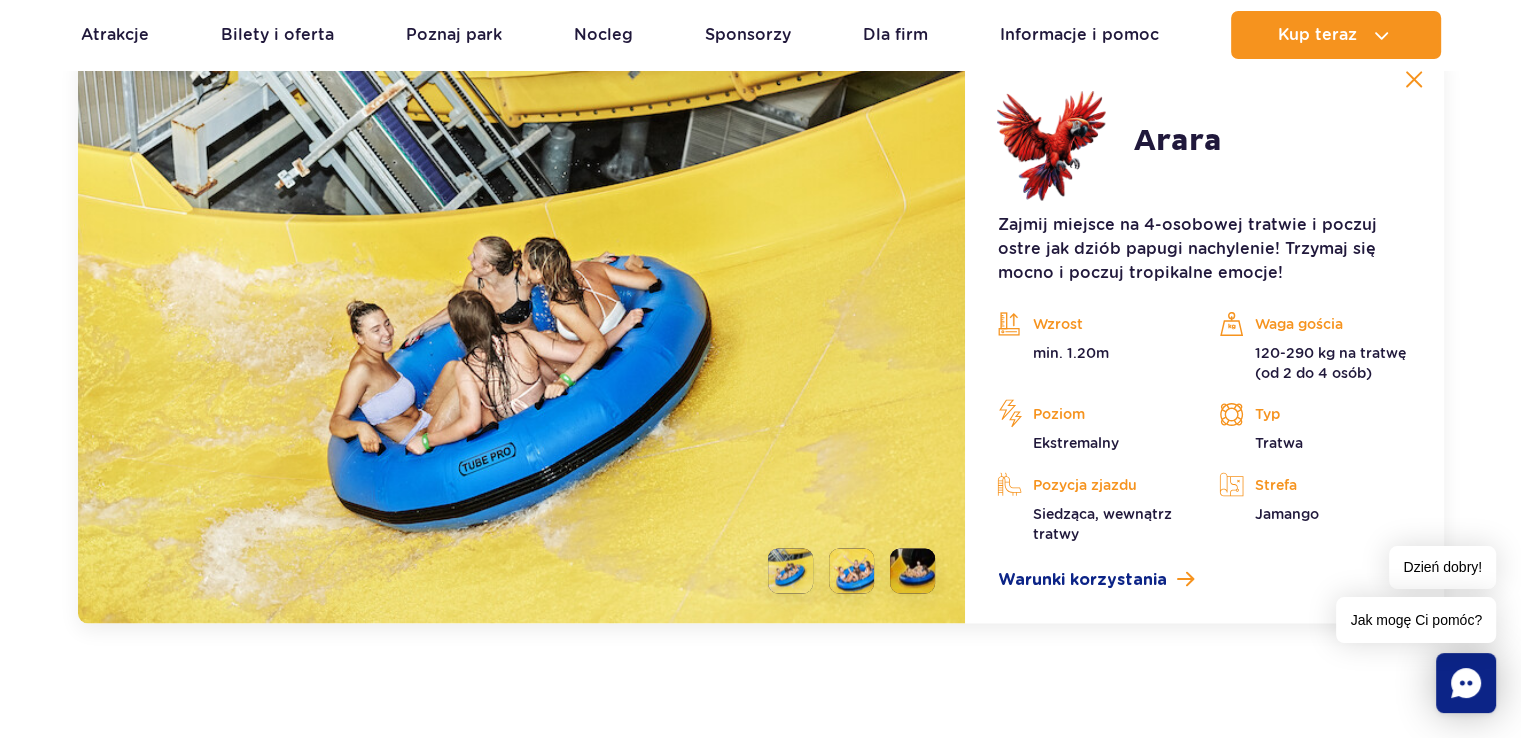 scroll, scrollTop: 3968, scrollLeft: 0, axis: vertical 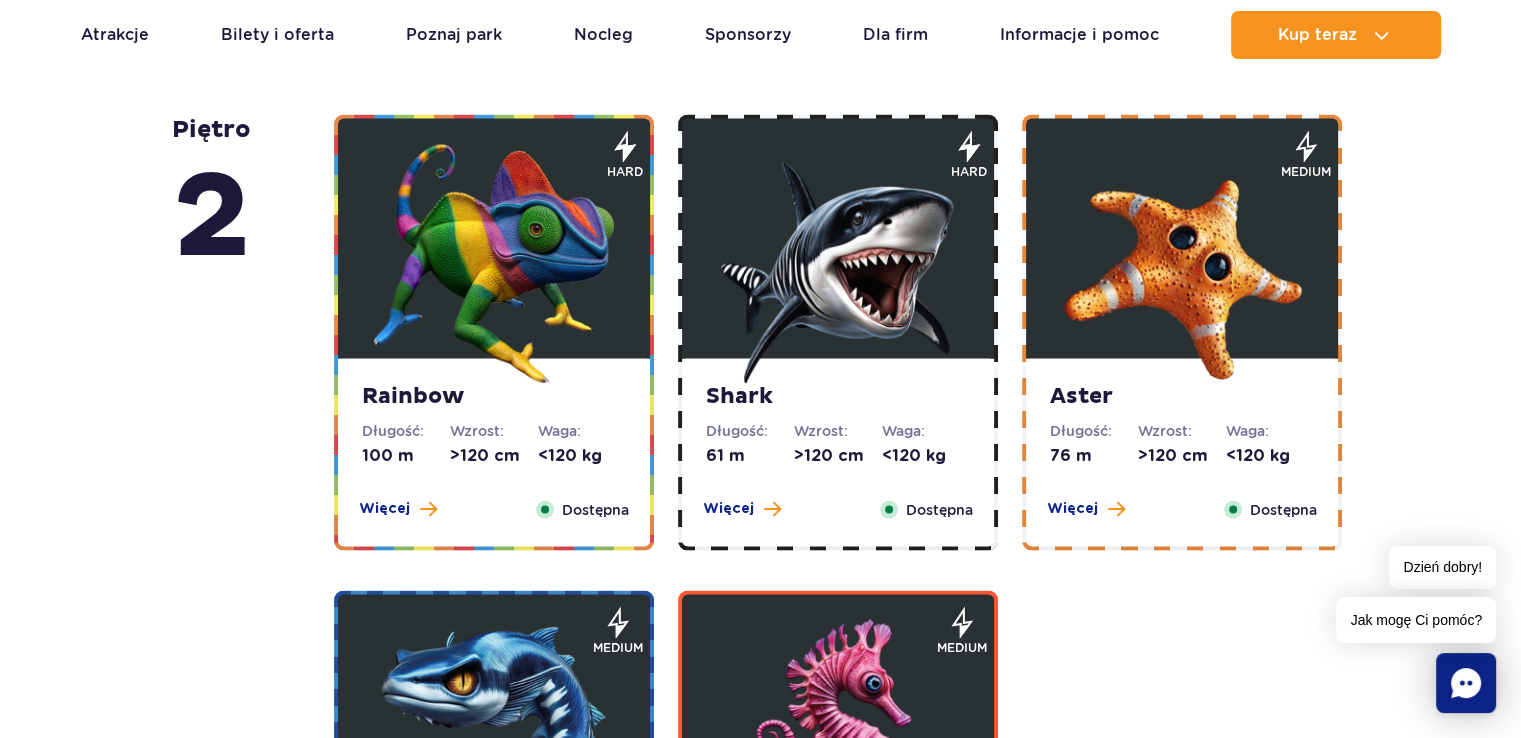 click at bounding box center (494, 264) 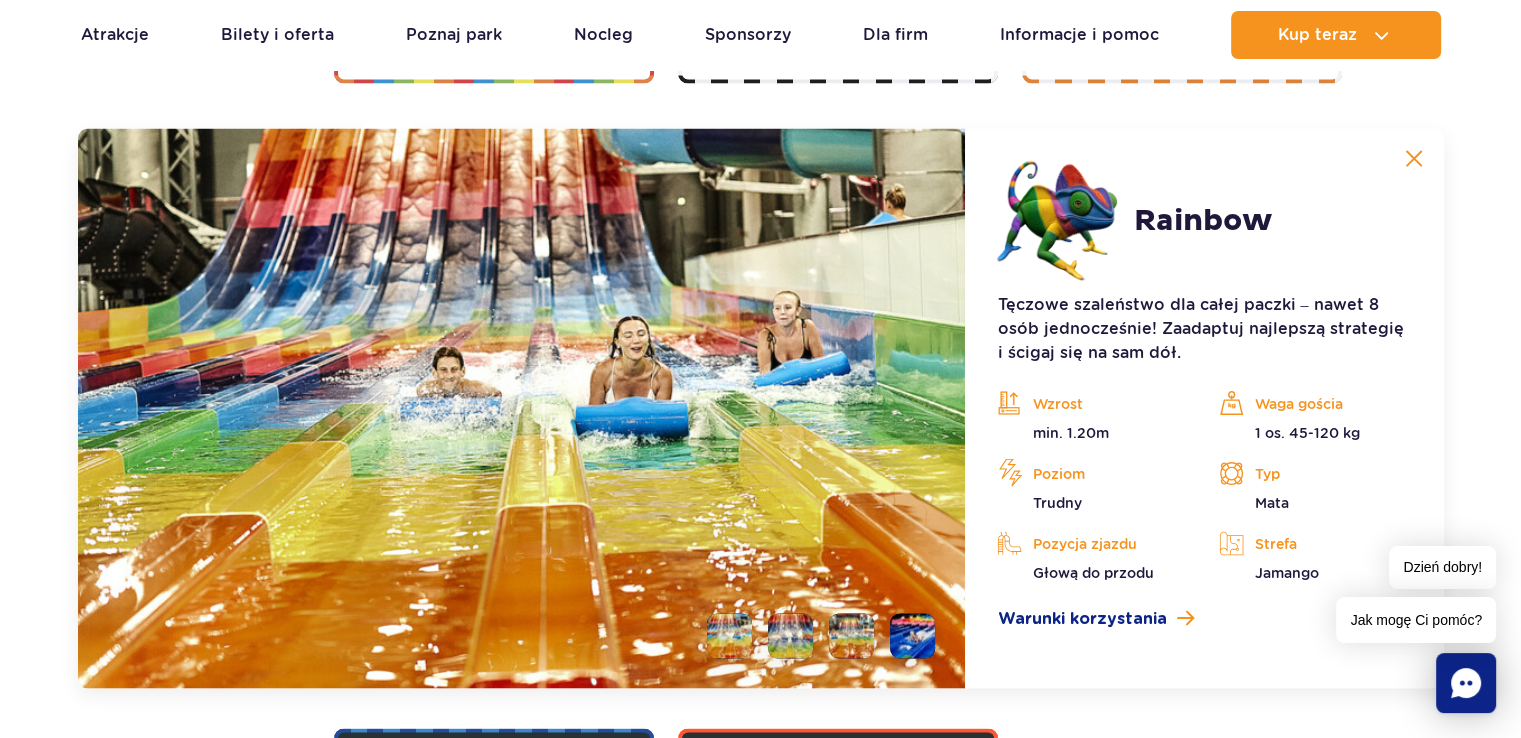 scroll, scrollTop: 3824, scrollLeft: 0, axis: vertical 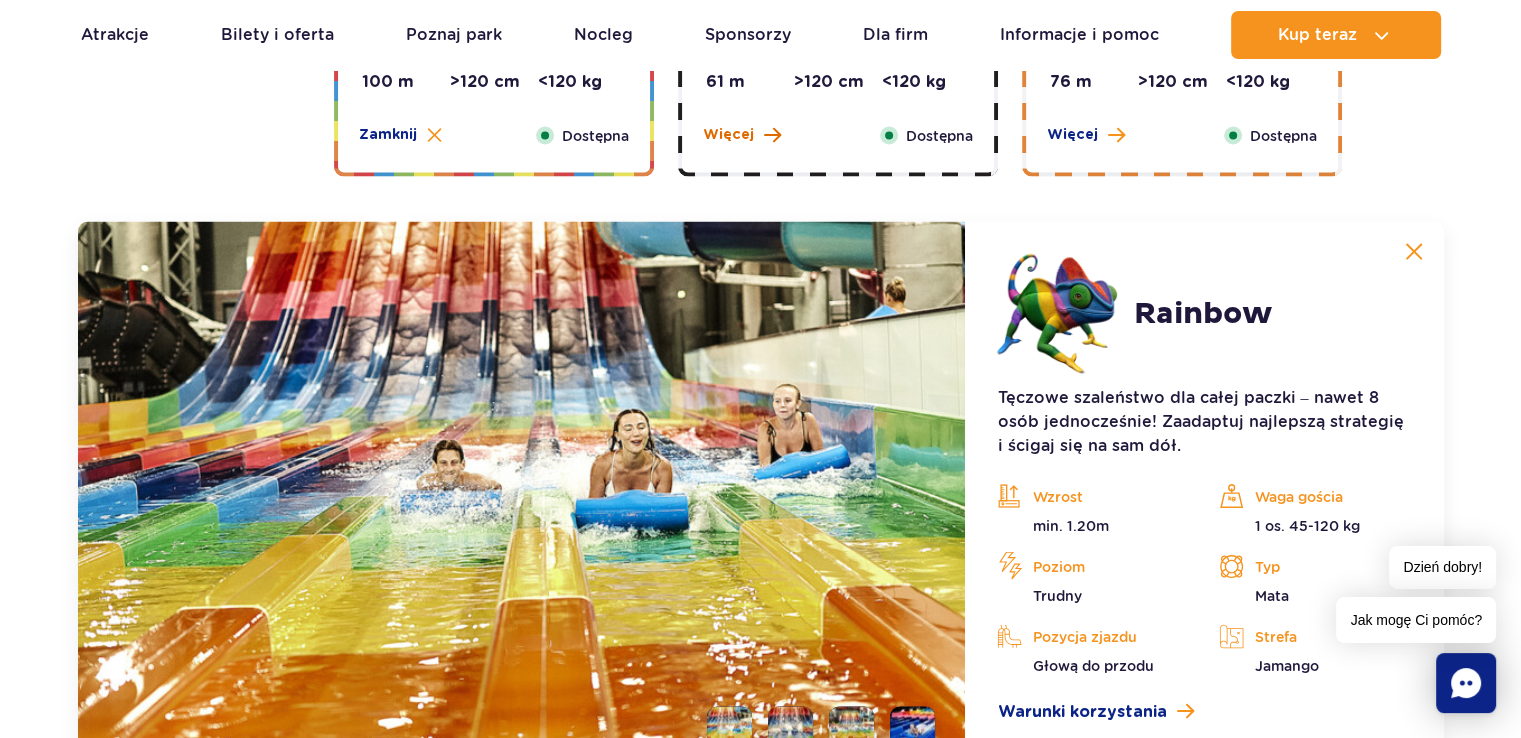 click on "Więcej" at bounding box center (728, 134) 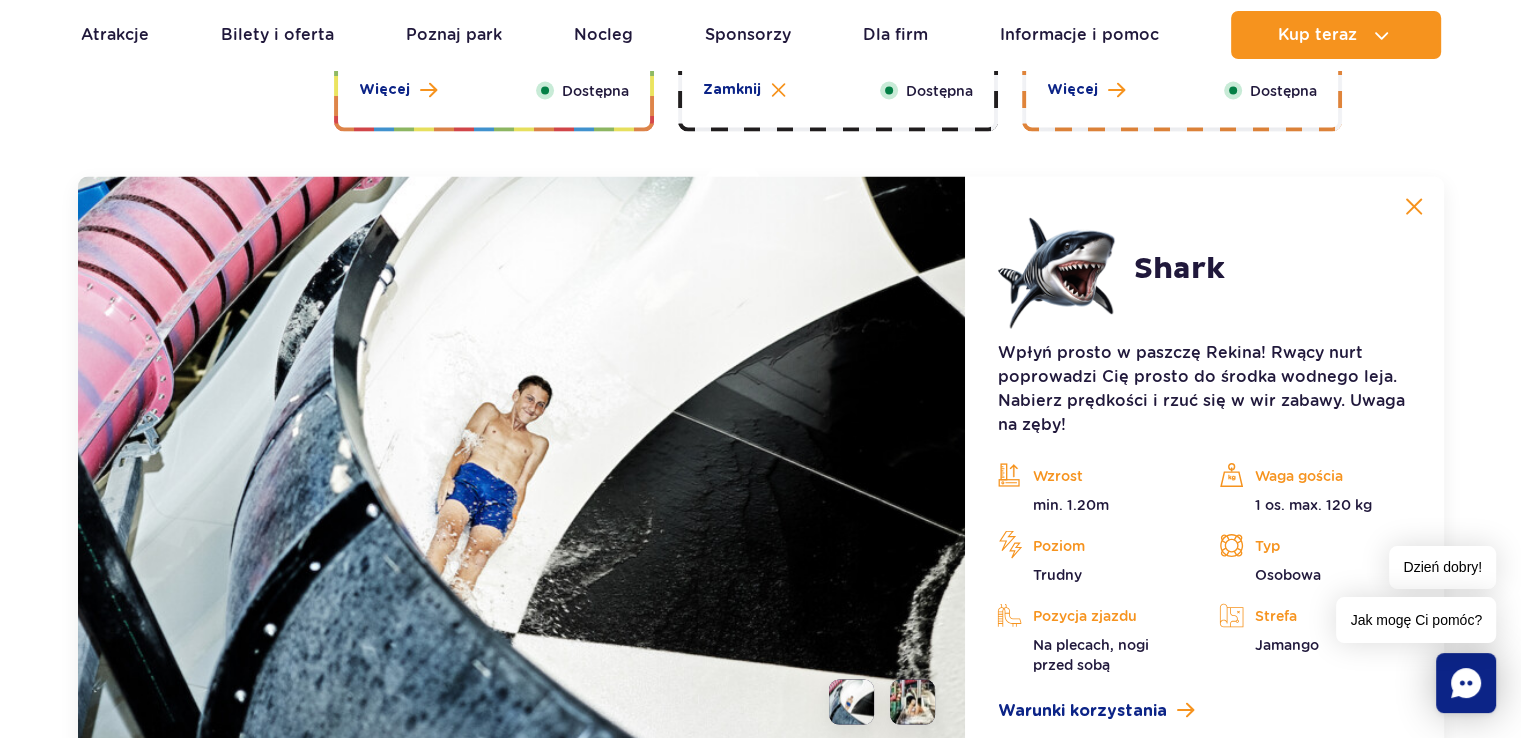 scroll, scrollTop: 3724, scrollLeft: 0, axis: vertical 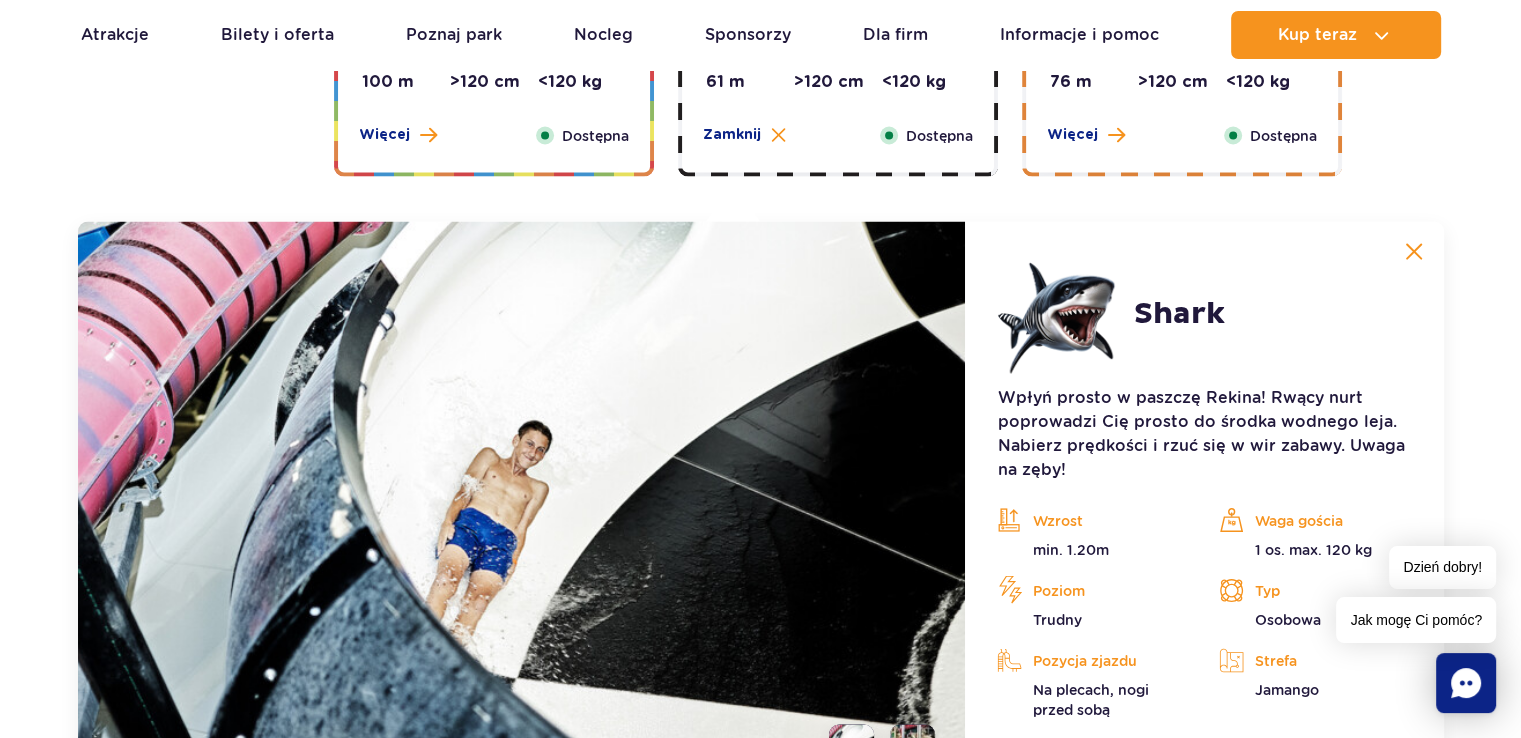 click on "Aster
Długość:
76 m
Wzrost:
>120 cm
Waga:
<120 kg
Więcej
Zamknij
Dostępna" at bounding box center [1182, 78] 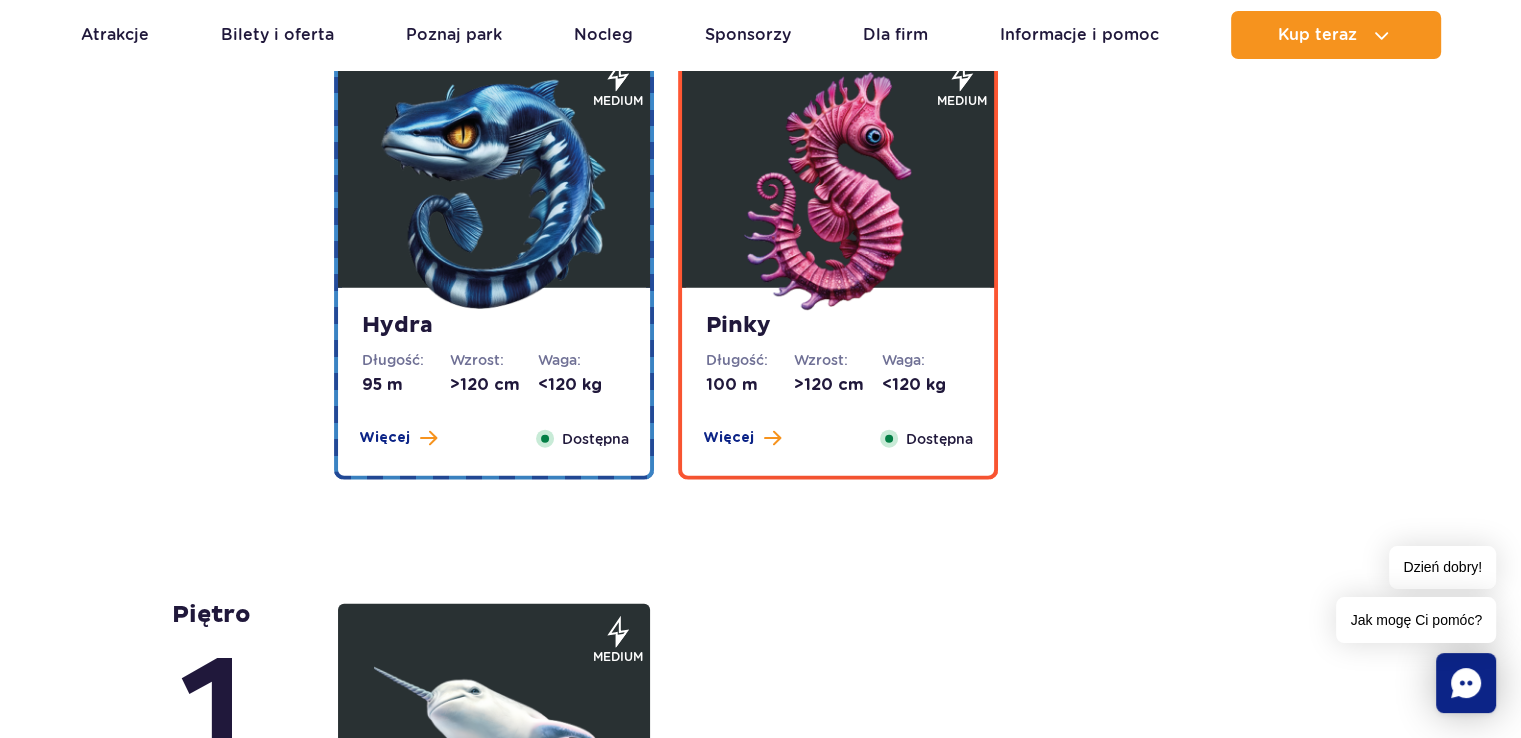 scroll, scrollTop: 4524, scrollLeft: 0, axis: vertical 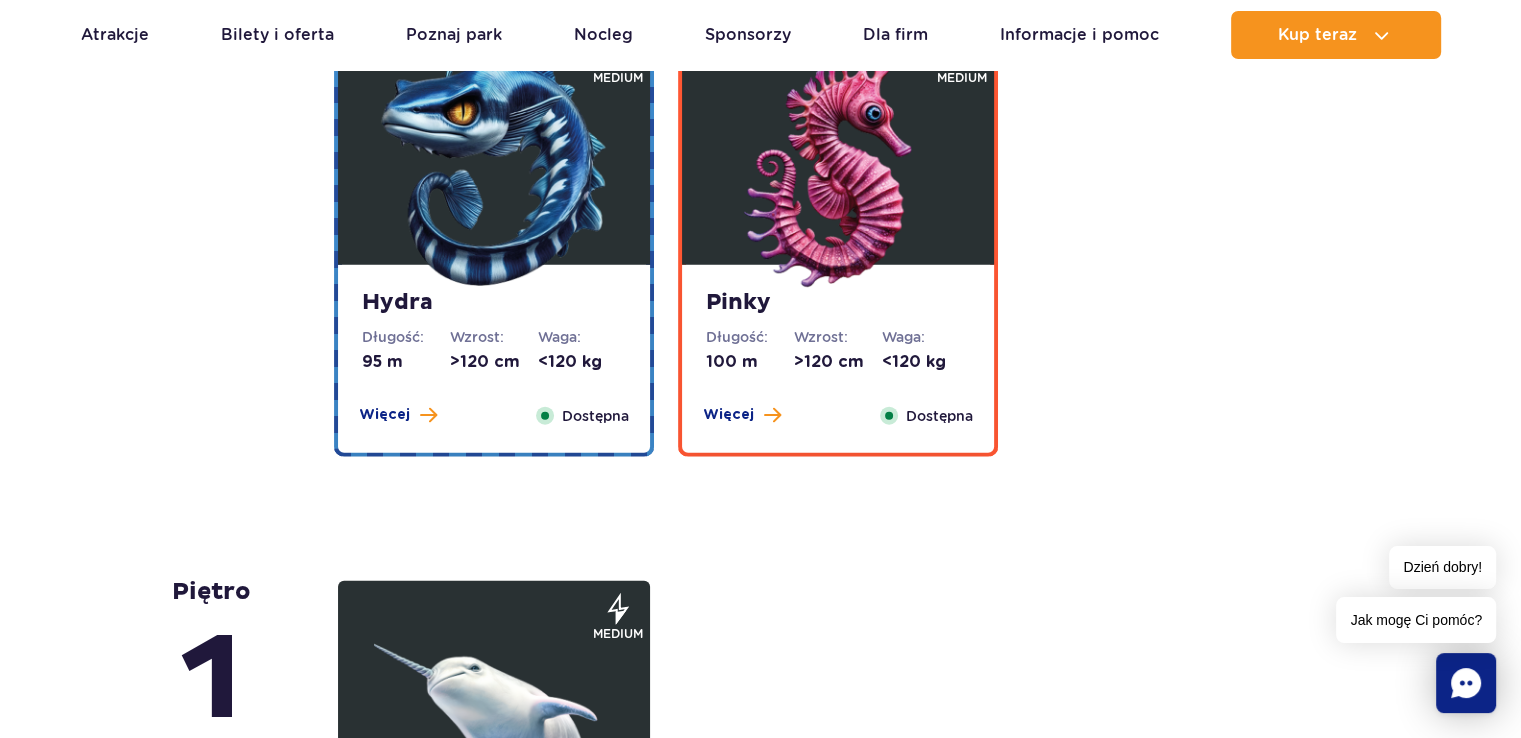 click at bounding box center [494, 170] 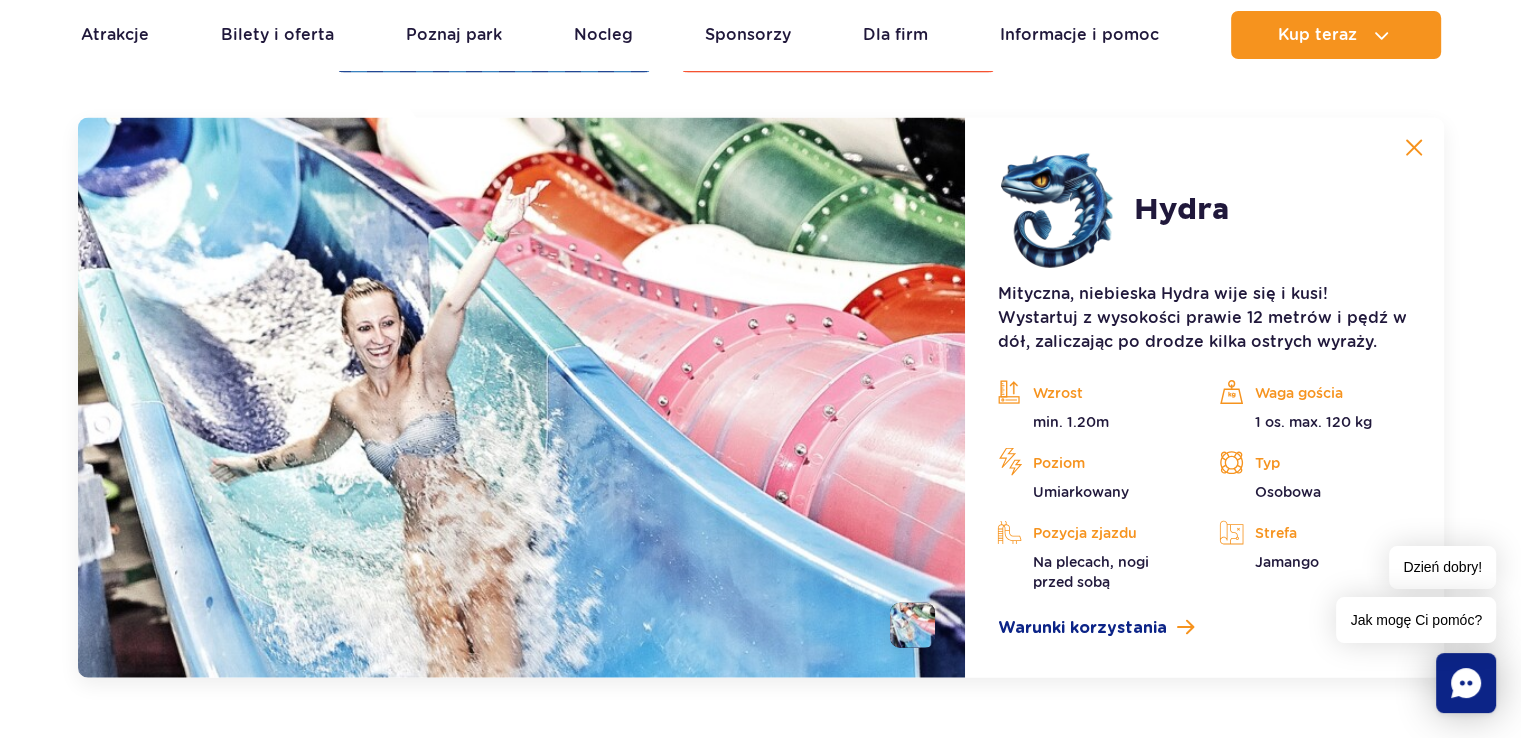 scroll, scrollTop: 4300, scrollLeft: 0, axis: vertical 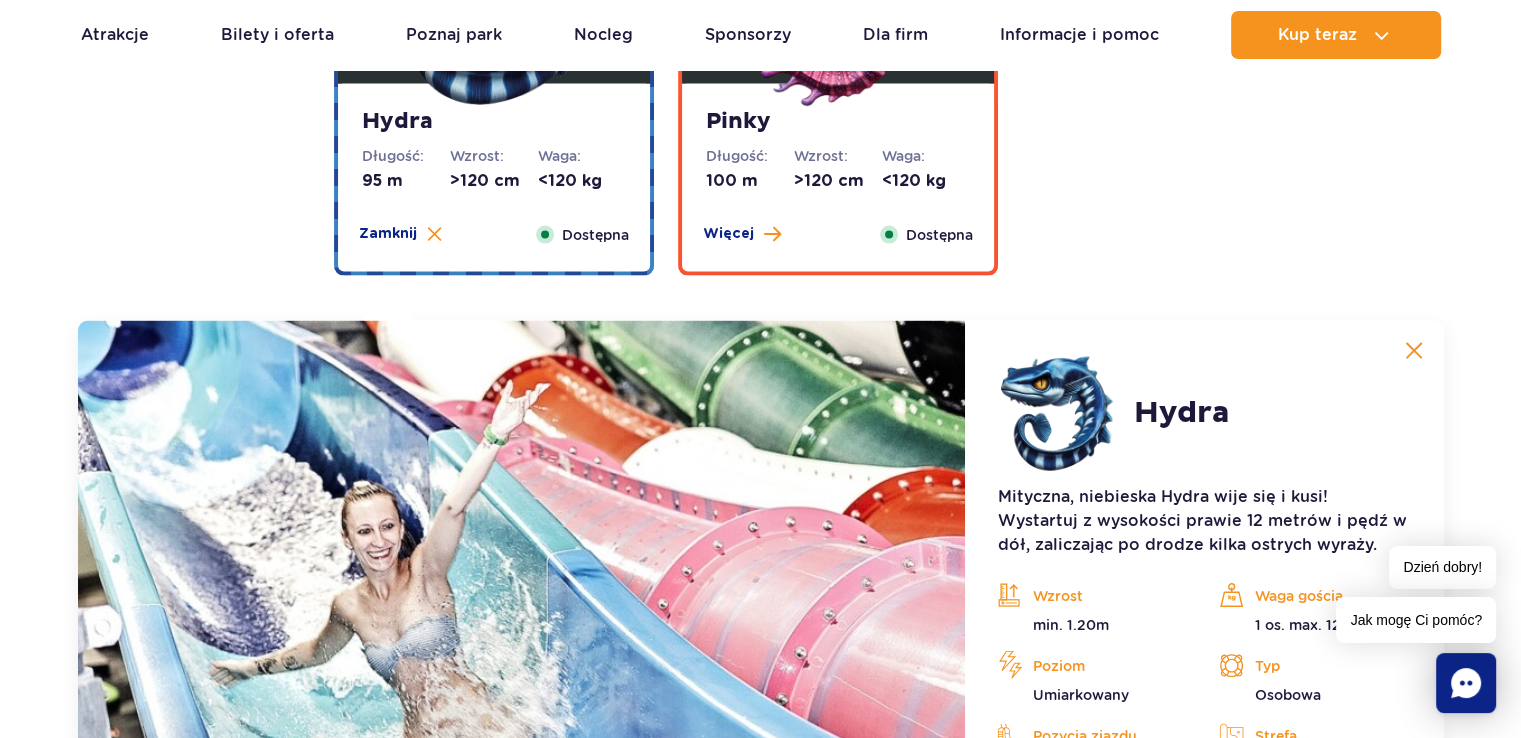click on "Wzrost:
>120 cm" at bounding box center (838, 169) 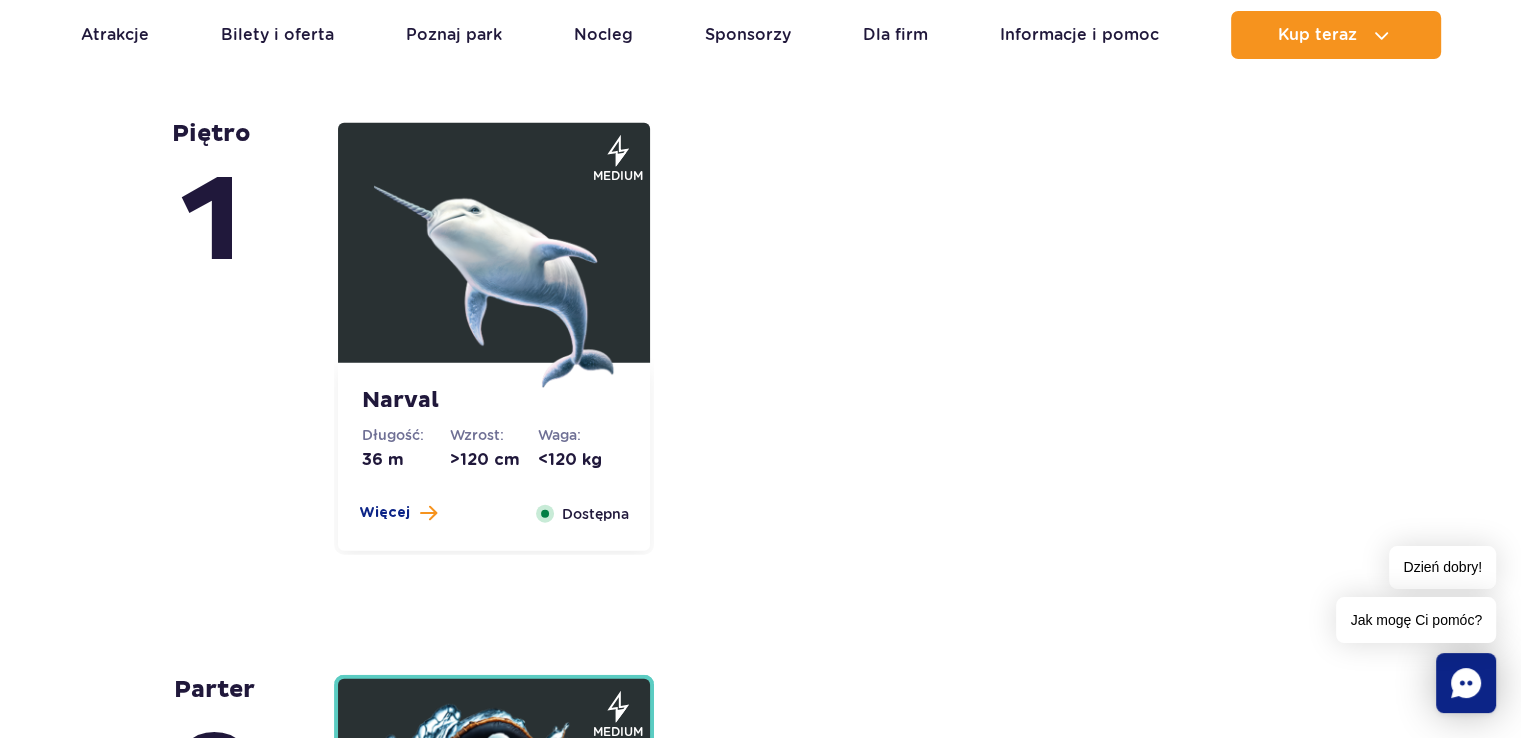click at bounding box center [494, 268] 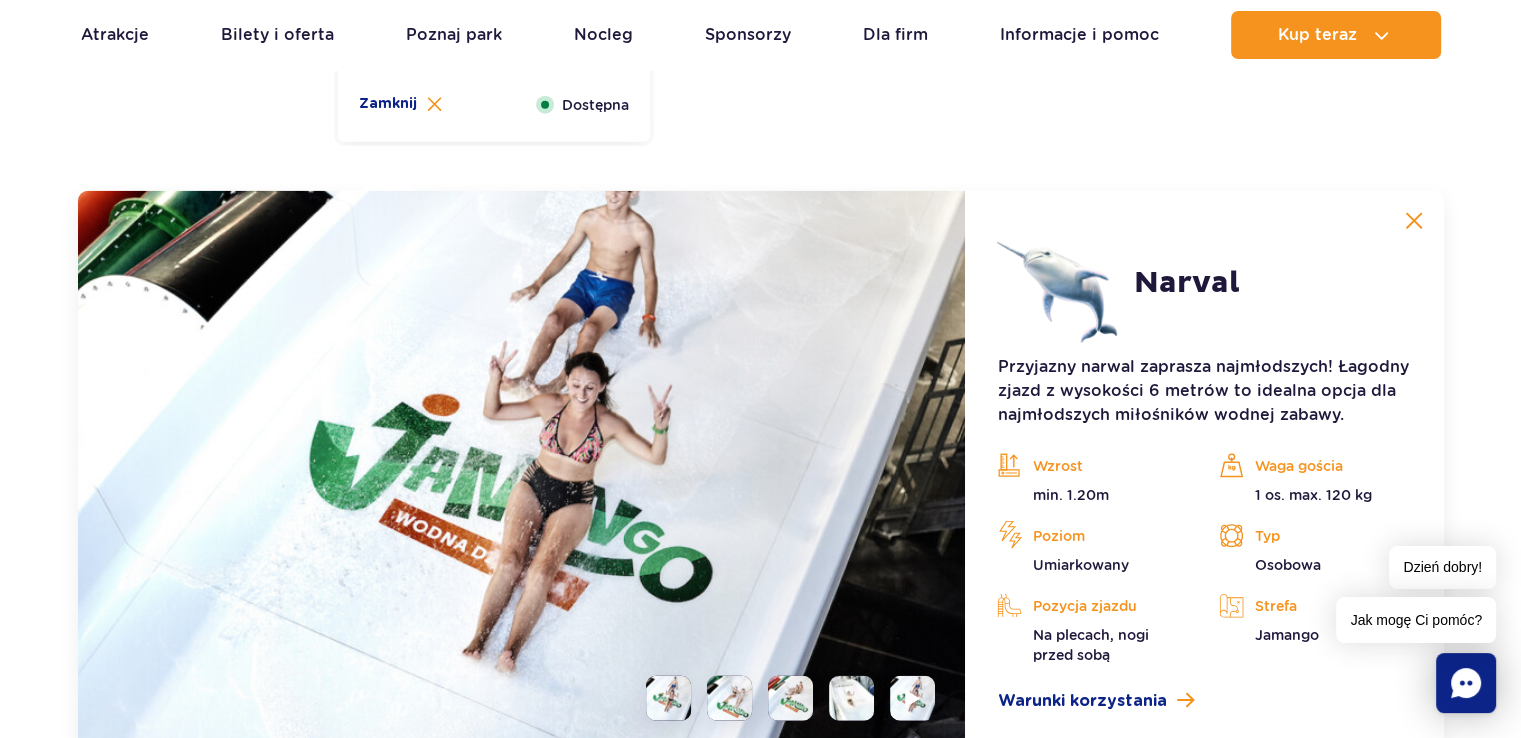 scroll, scrollTop: 4856, scrollLeft: 0, axis: vertical 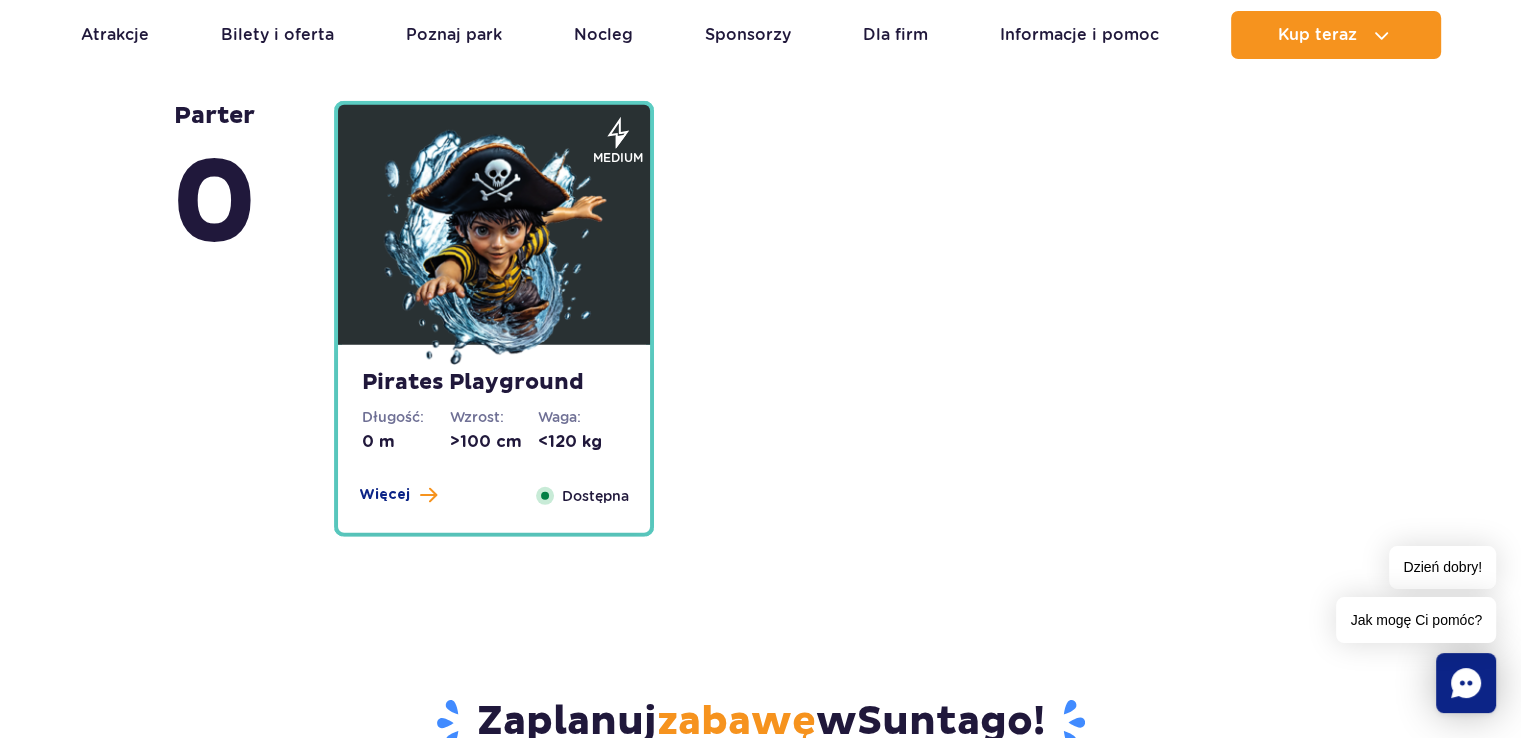 click at bounding box center (494, 250) 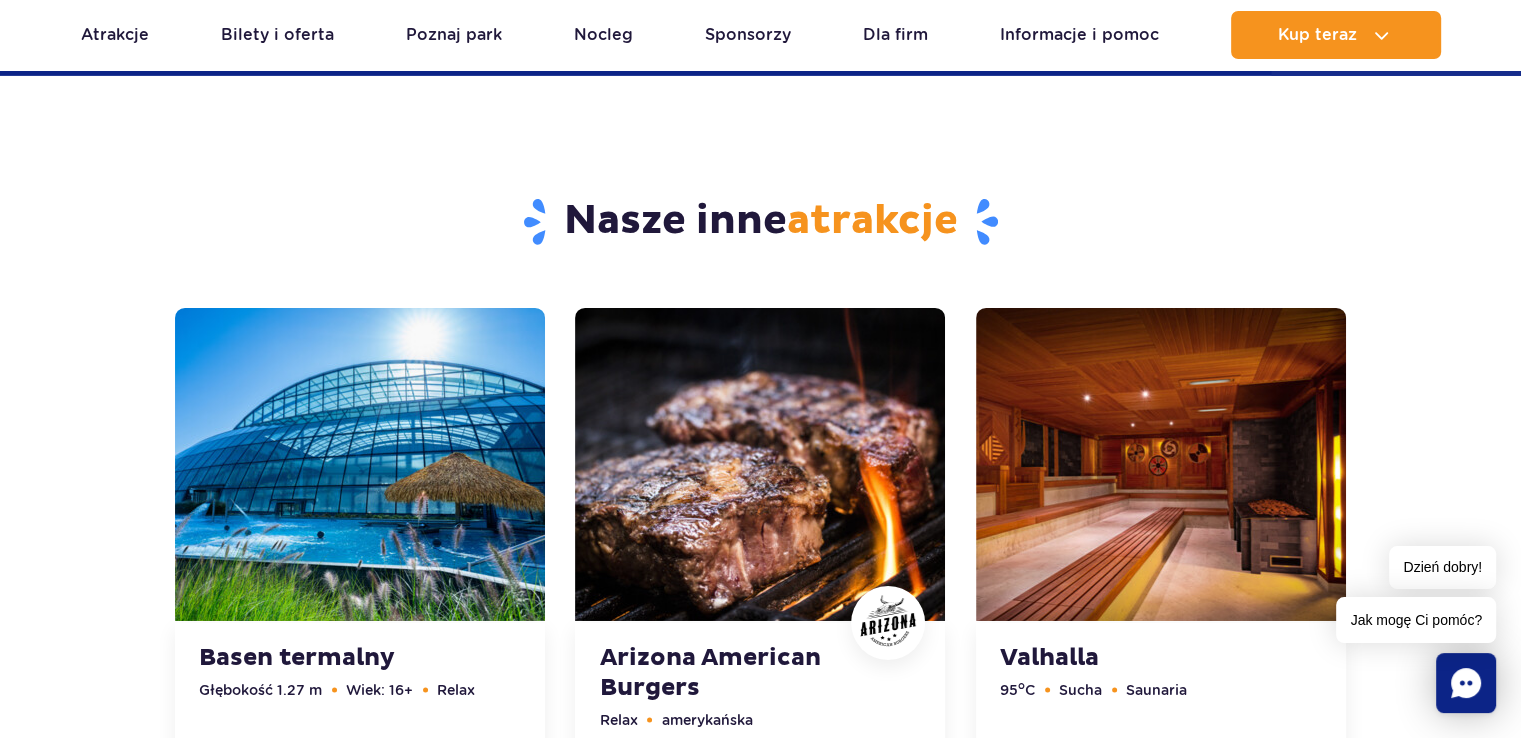scroll, scrollTop: 6712, scrollLeft: 0, axis: vertical 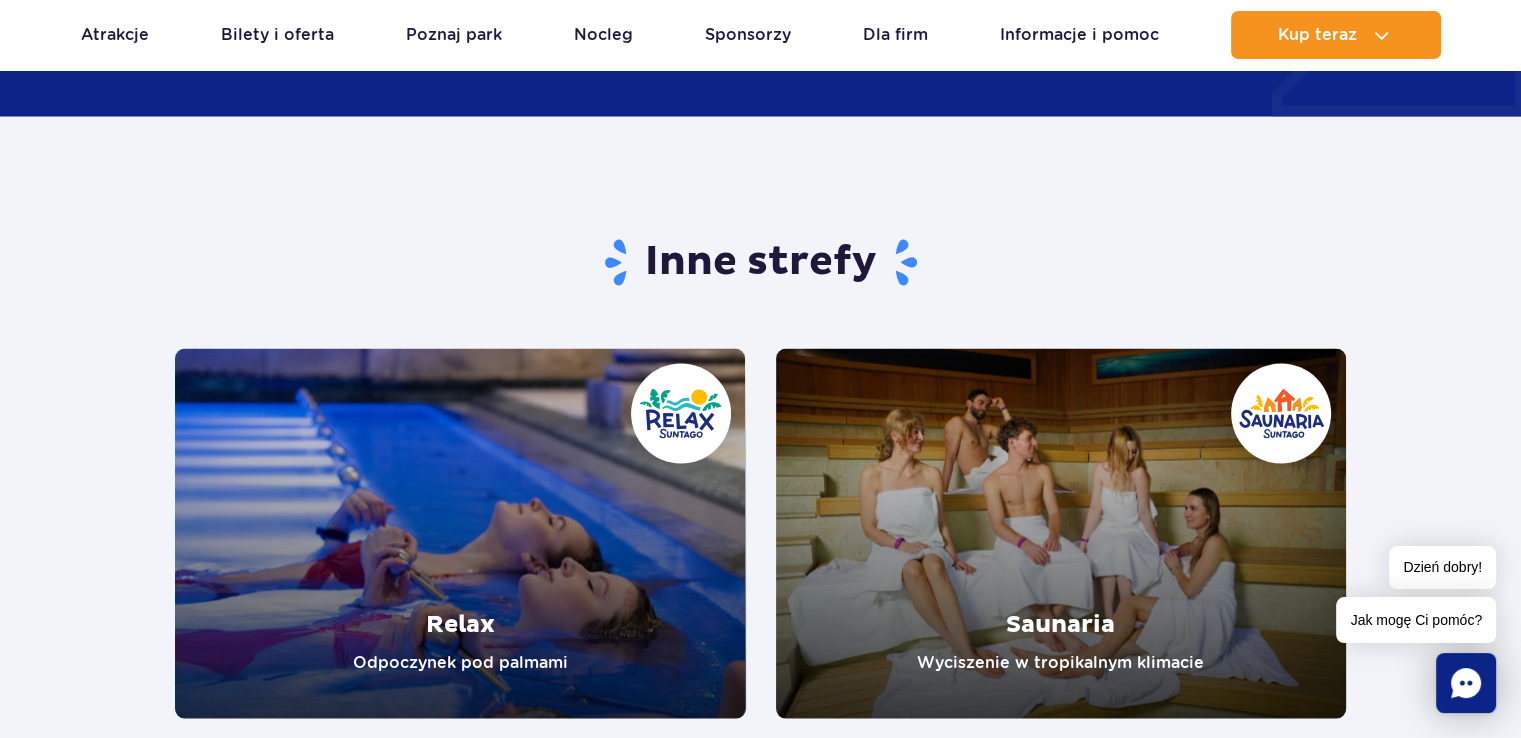 click at bounding box center (460, 533) 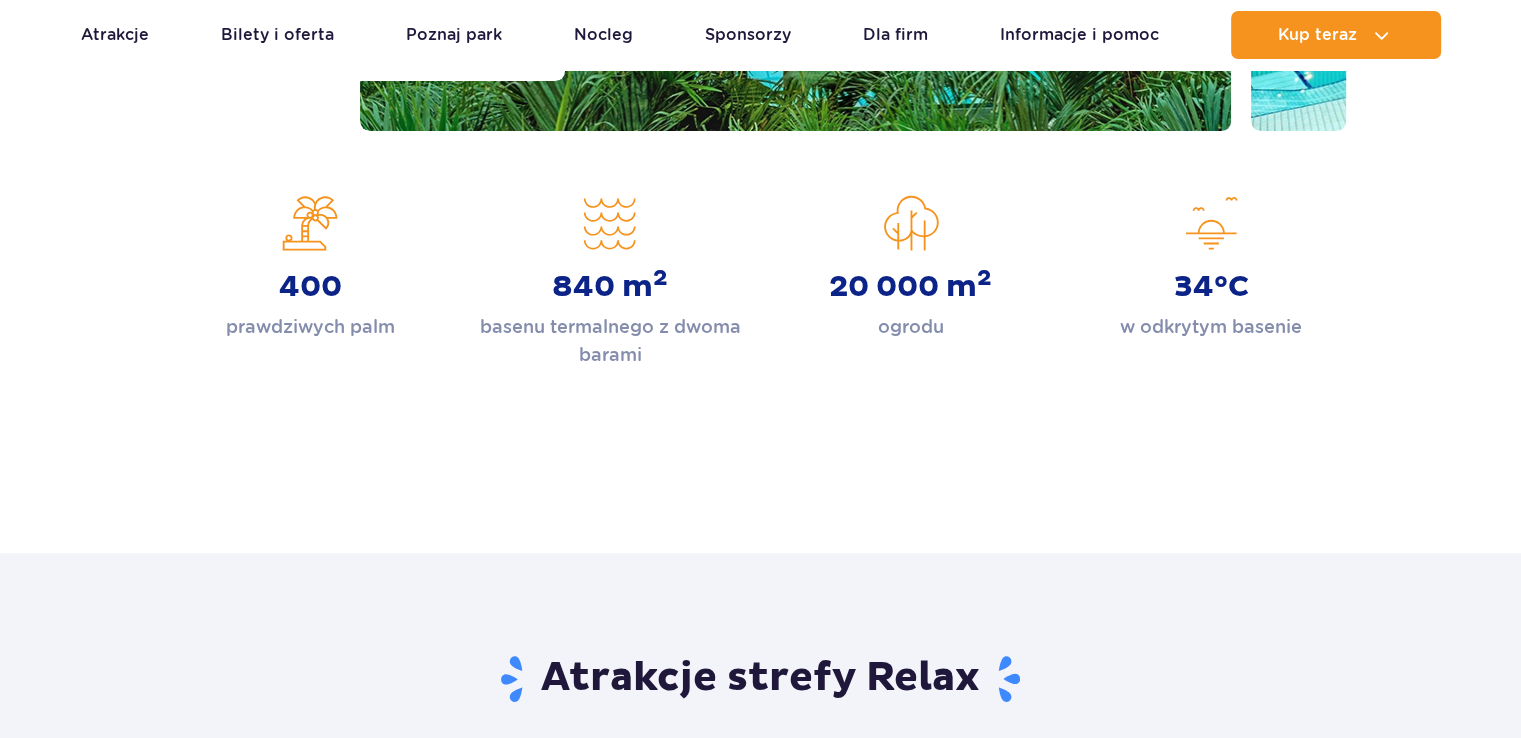 scroll, scrollTop: 0, scrollLeft: 0, axis: both 